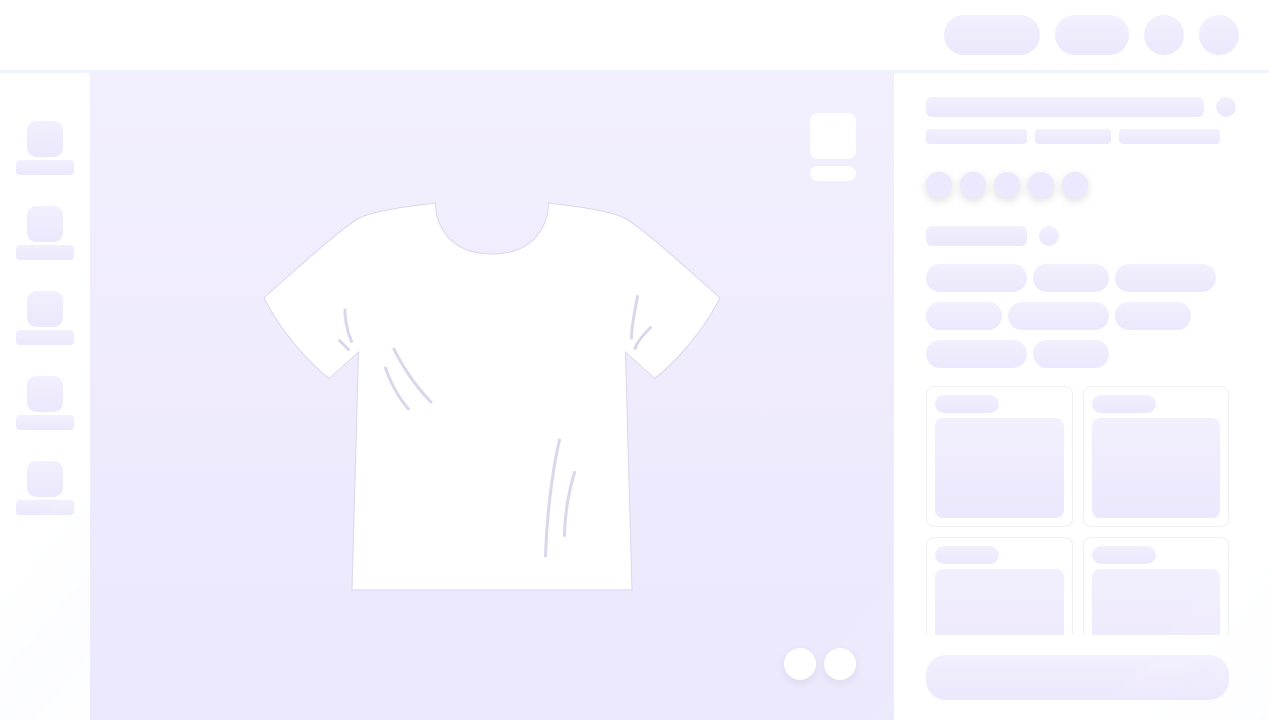 scroll, scrollTop: 0, scrollLeft: 0, axis: both 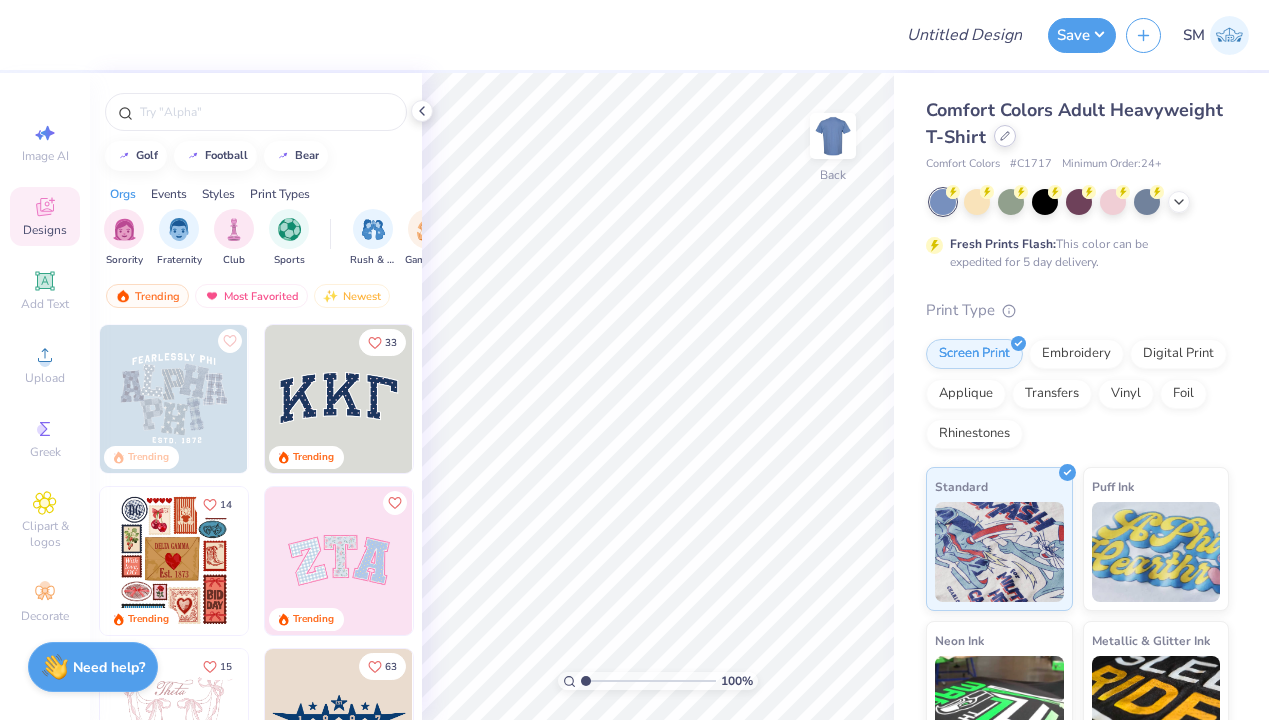 click 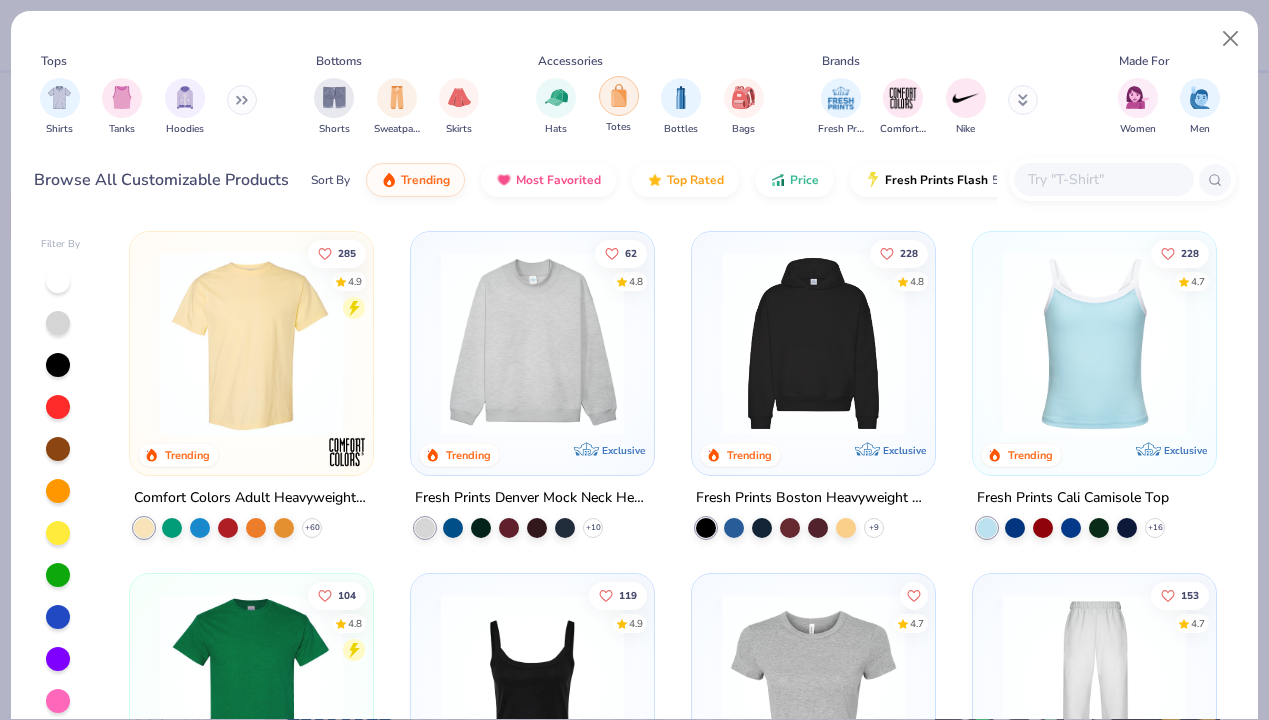 click at bounding box center (619, 96) 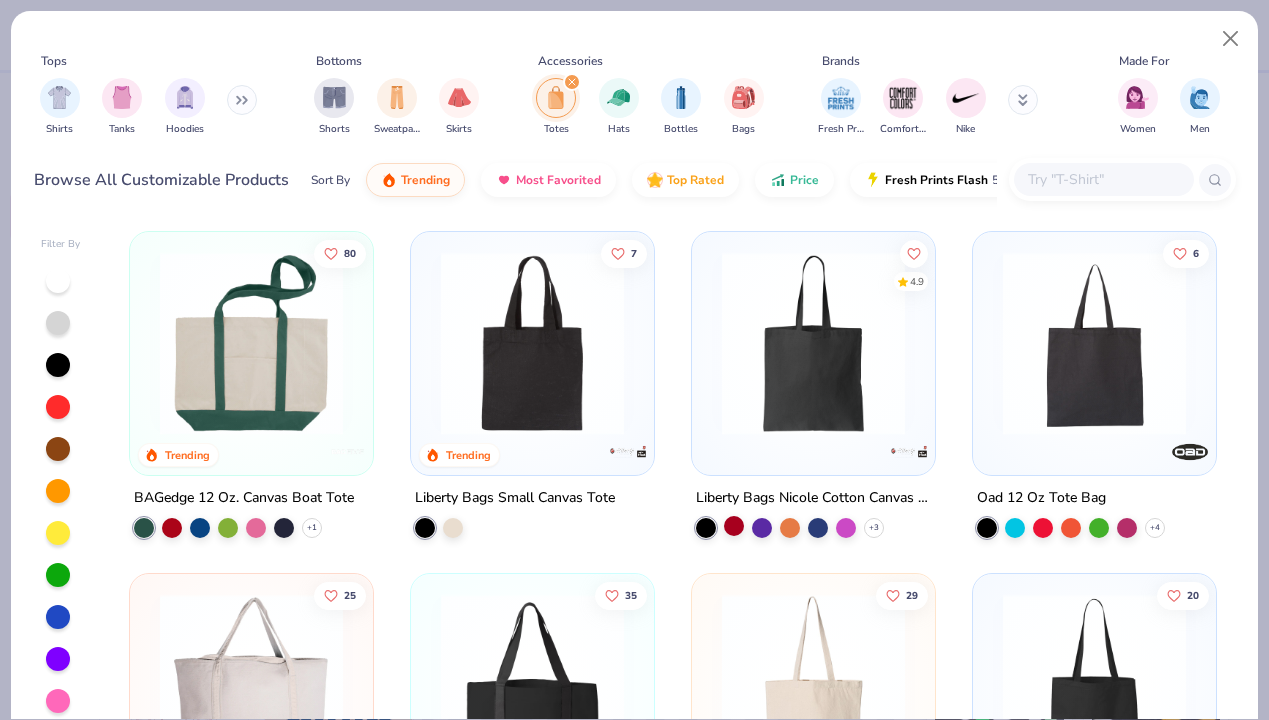 click at bounding box center [734, 526] 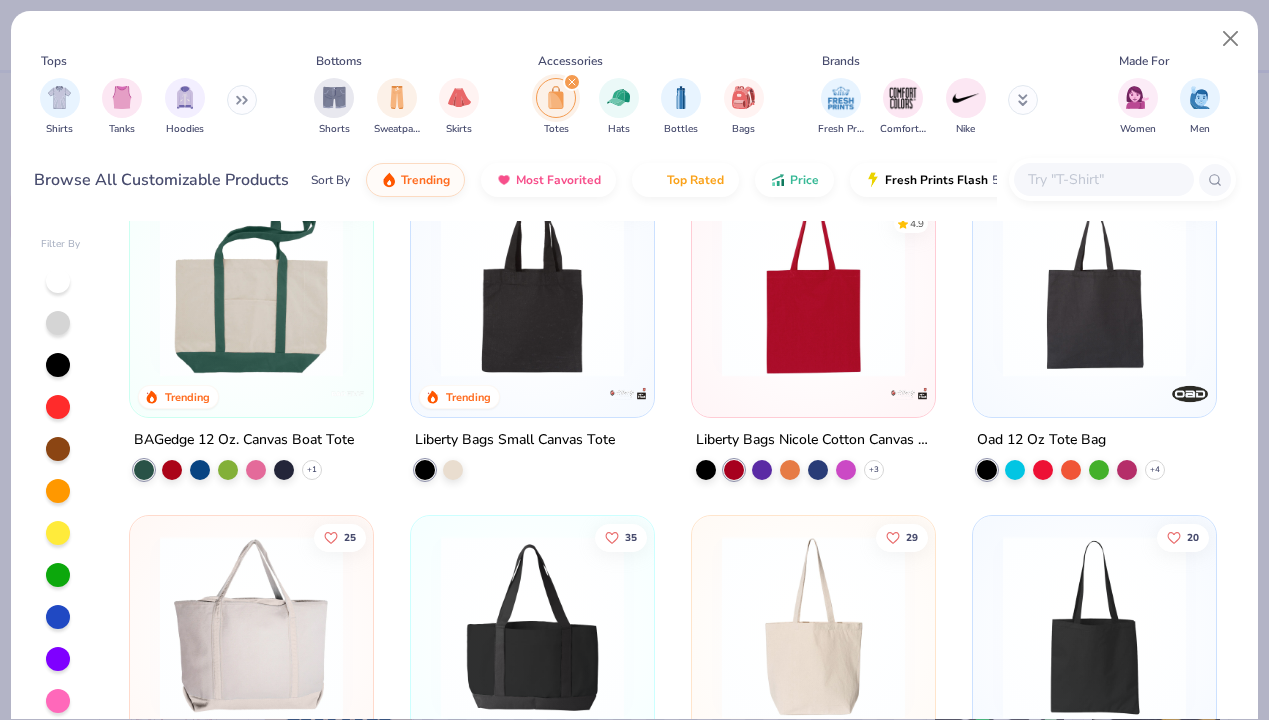scroll, scrollTop: 0, scrollLeft: 0, axis: both 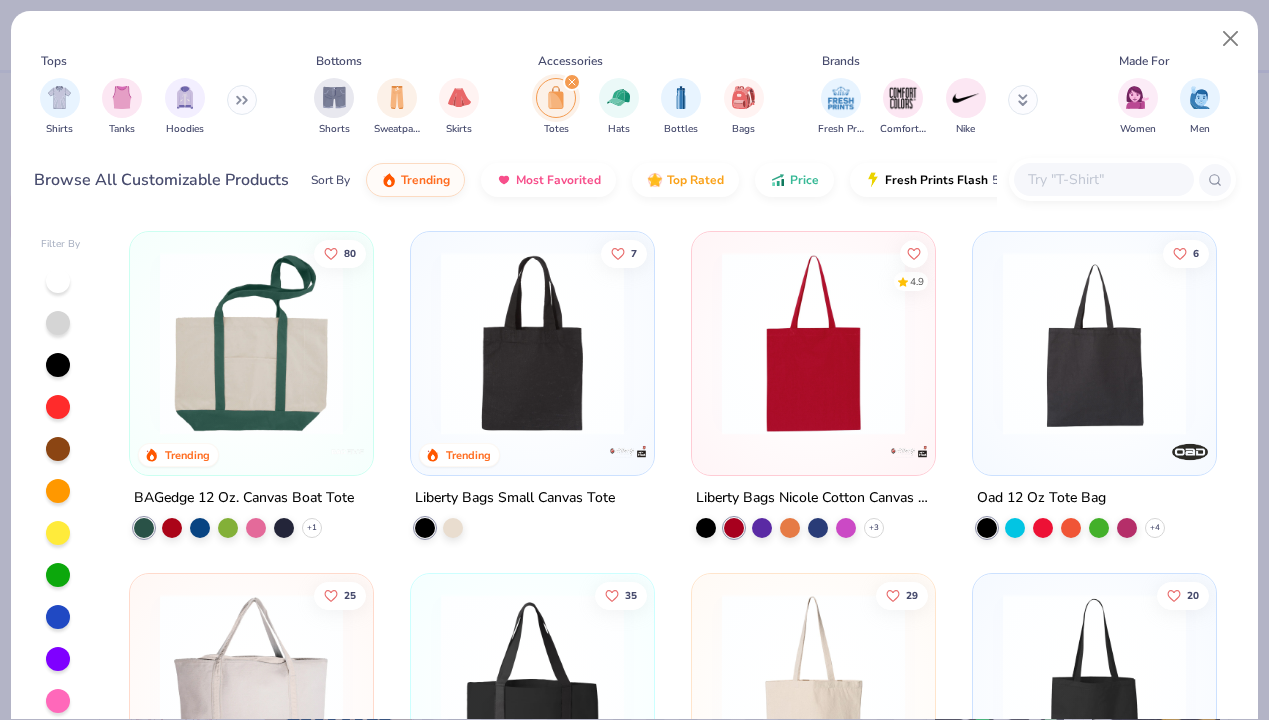 click at bounding box center (58, 407) 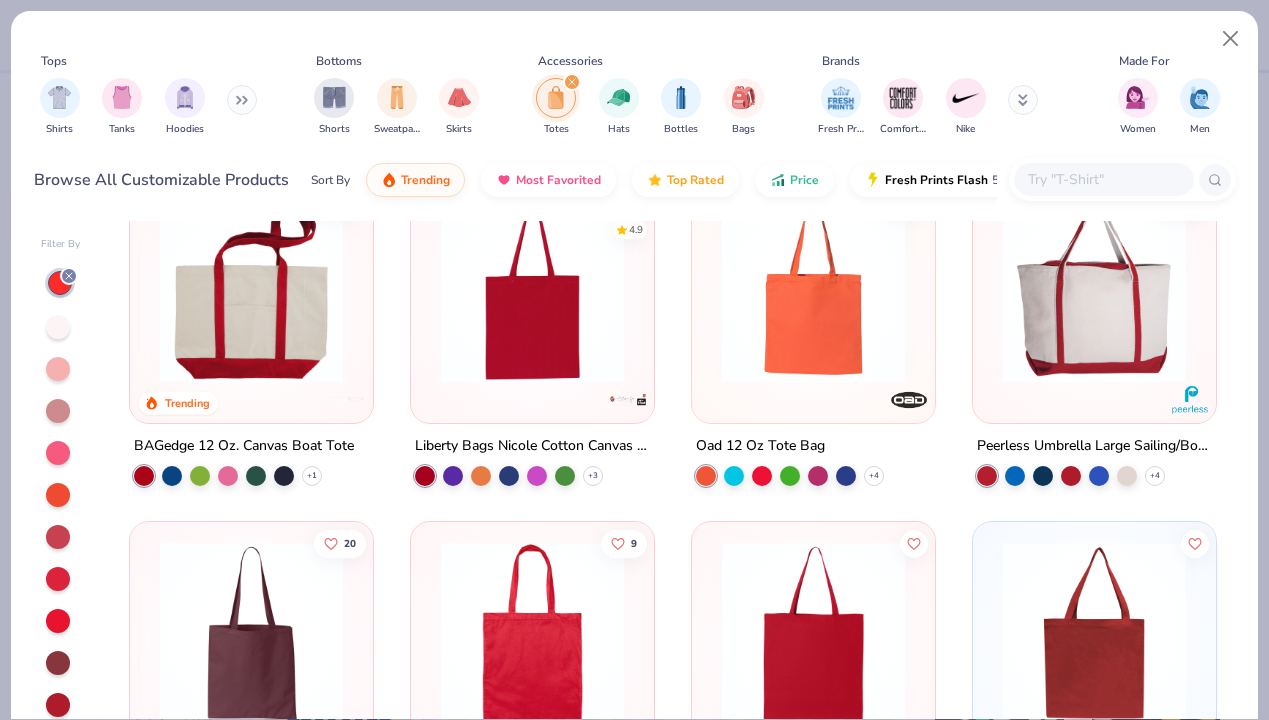scroll, scrollTop: 92, scrollLeft: 0, axis: vertical 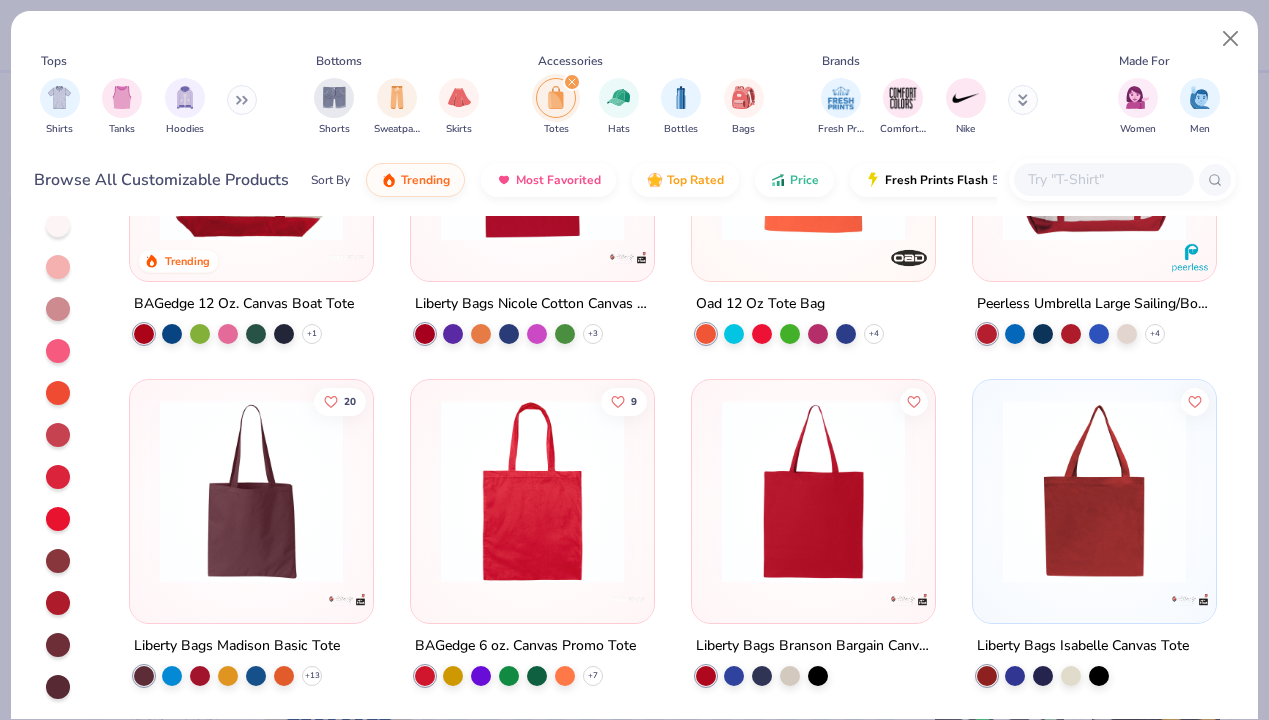 click at bounding box center (813, 491) 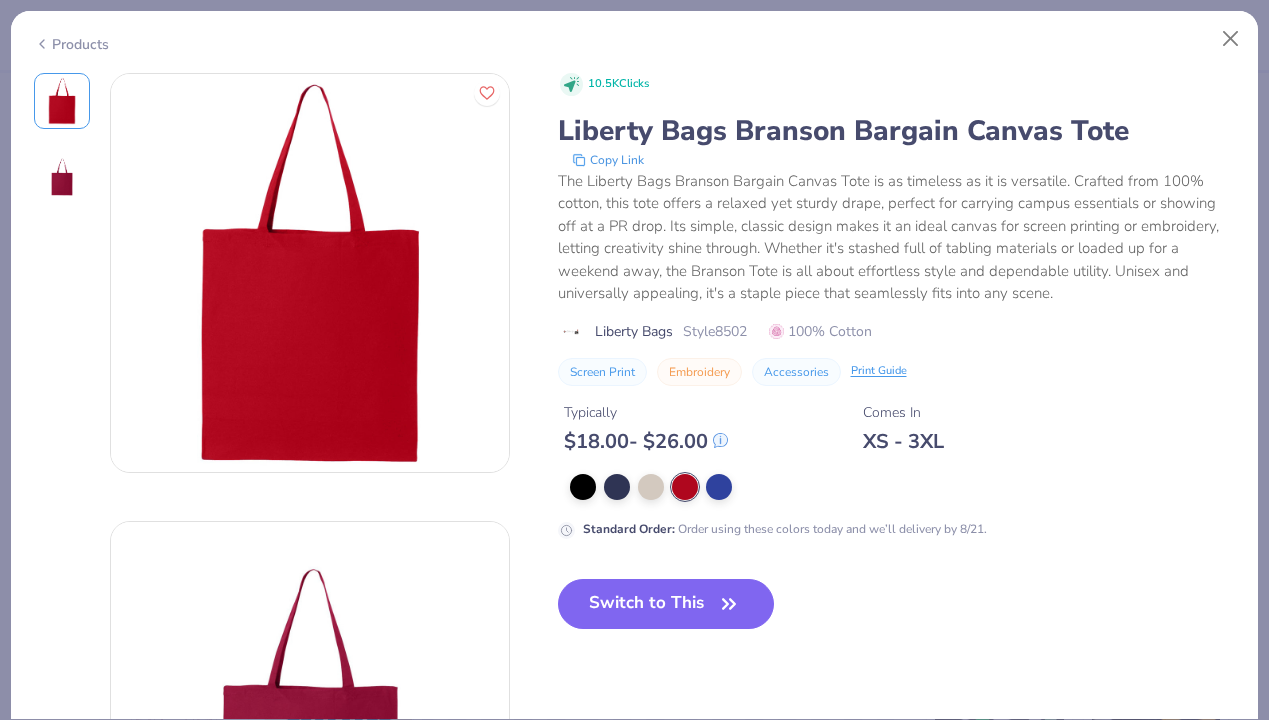 click at bounding box center (62, 177) 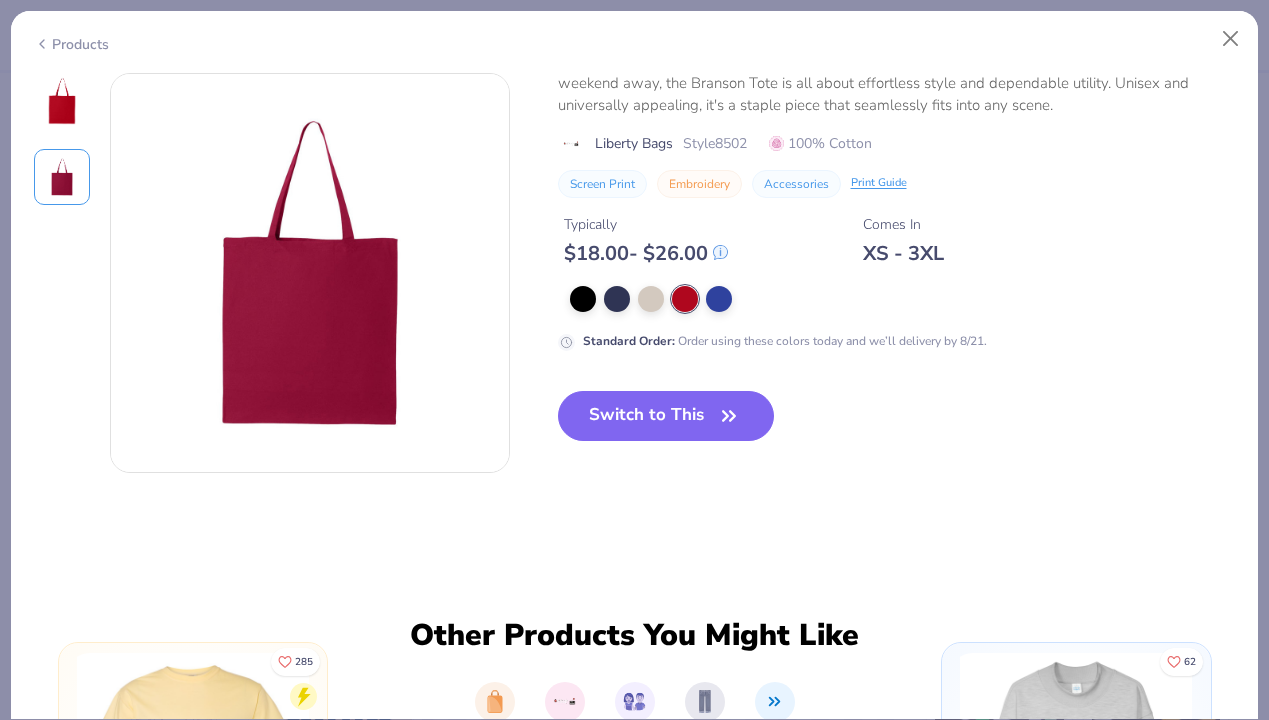 scroll, scrollTop: 0, scrollLeft: 0, axis: both 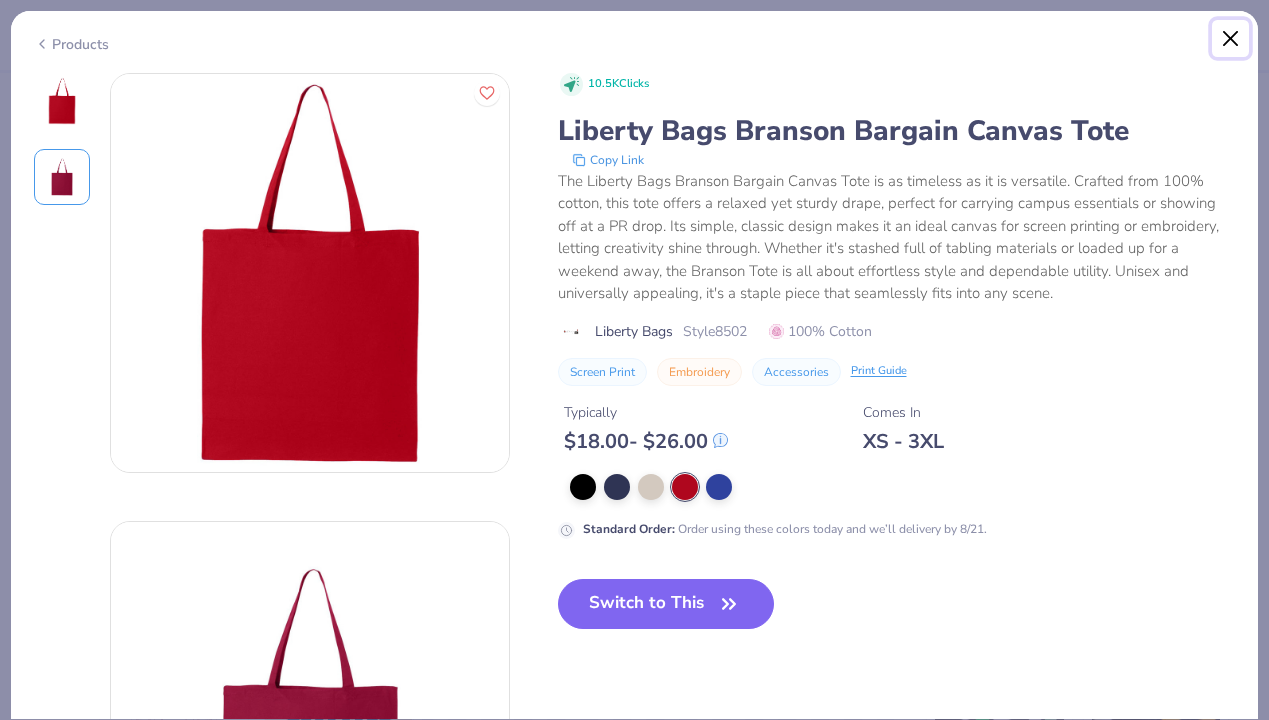 click at bounding box center (1231, 39) 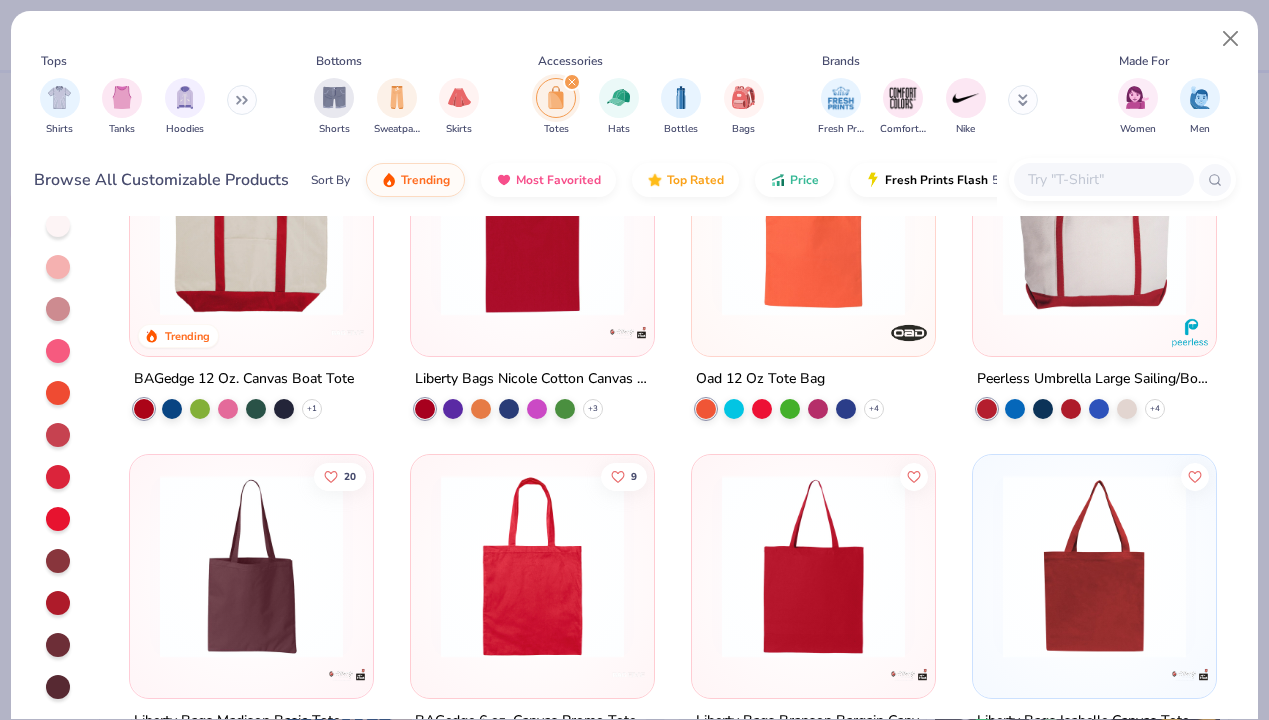 scroll, scrollTop: 0, scrollLeft: 0, axis: both 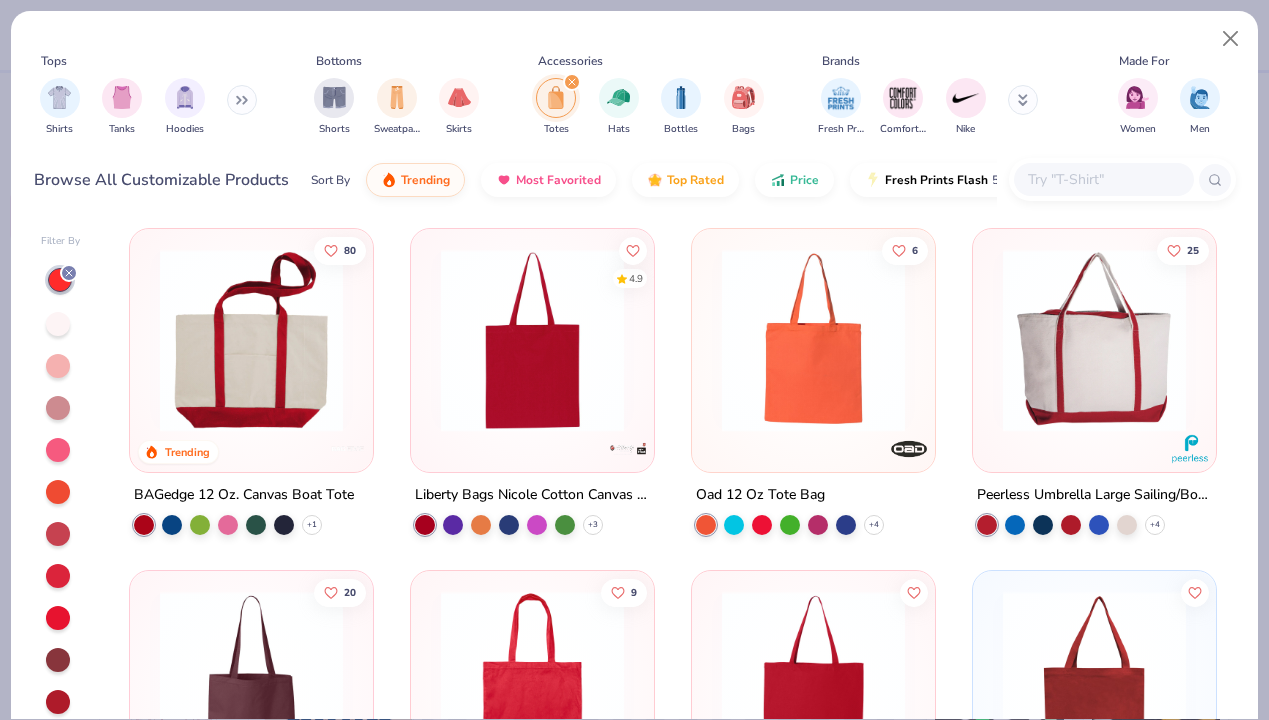 click at bounding box center [532, 340] 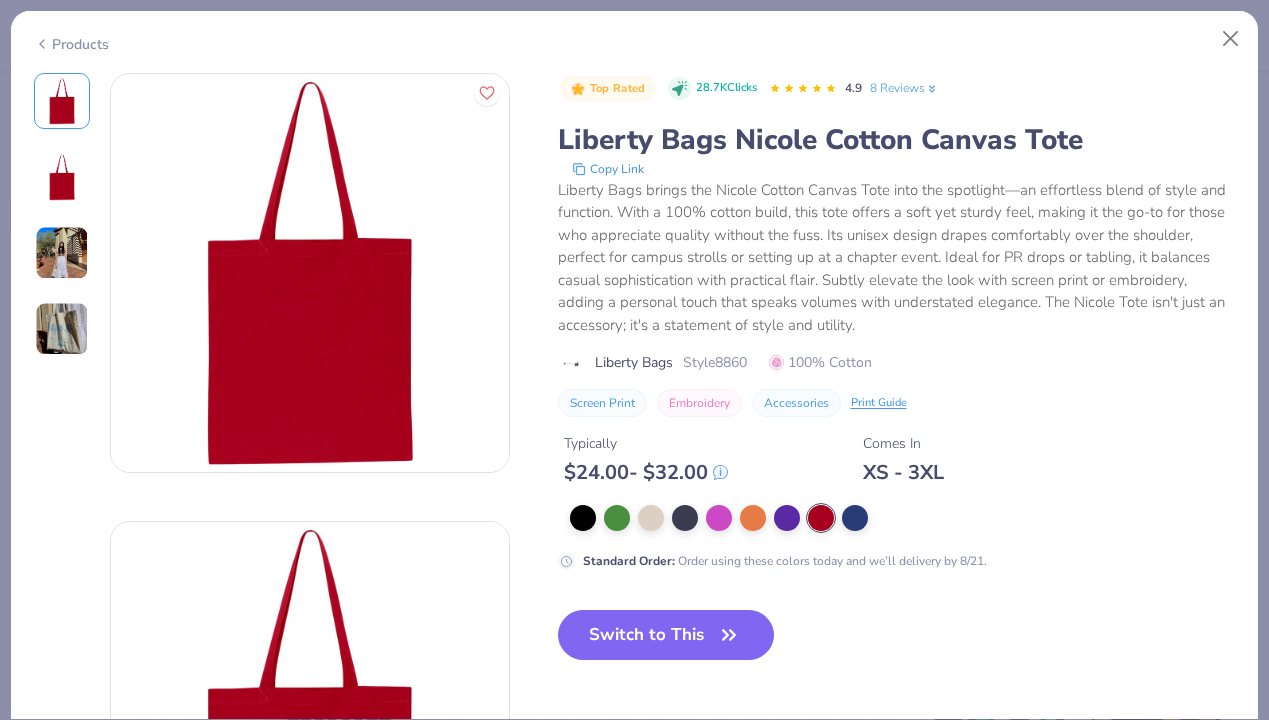 click at bounding box center [62, 177] 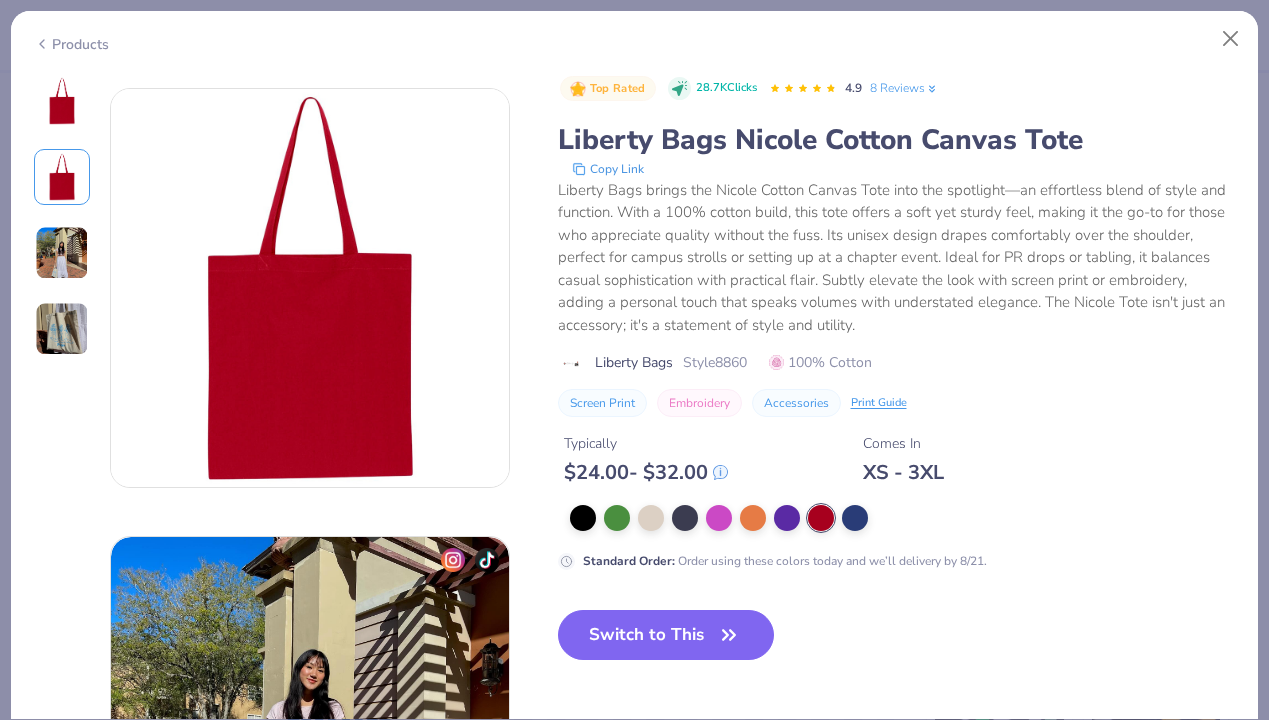 scroll, scrollTop: 448, scrollLeft: 0, axis: vertical 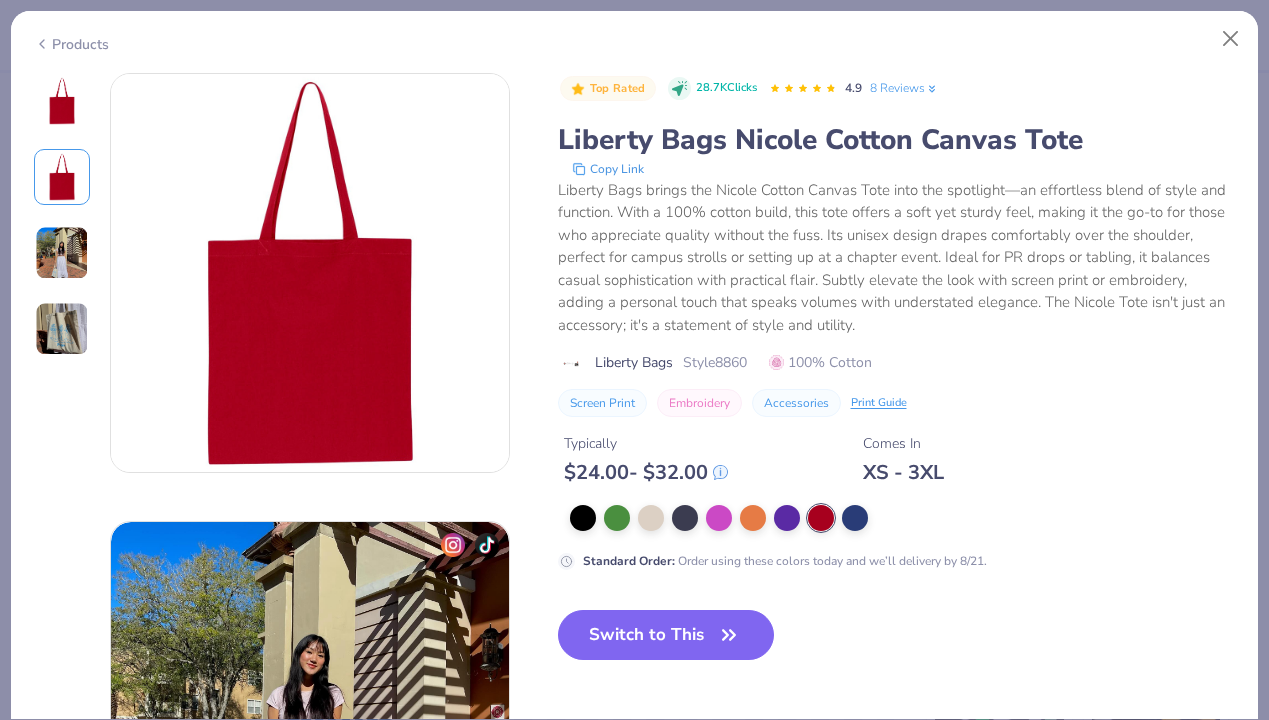 click at bounding box center (62, 177) 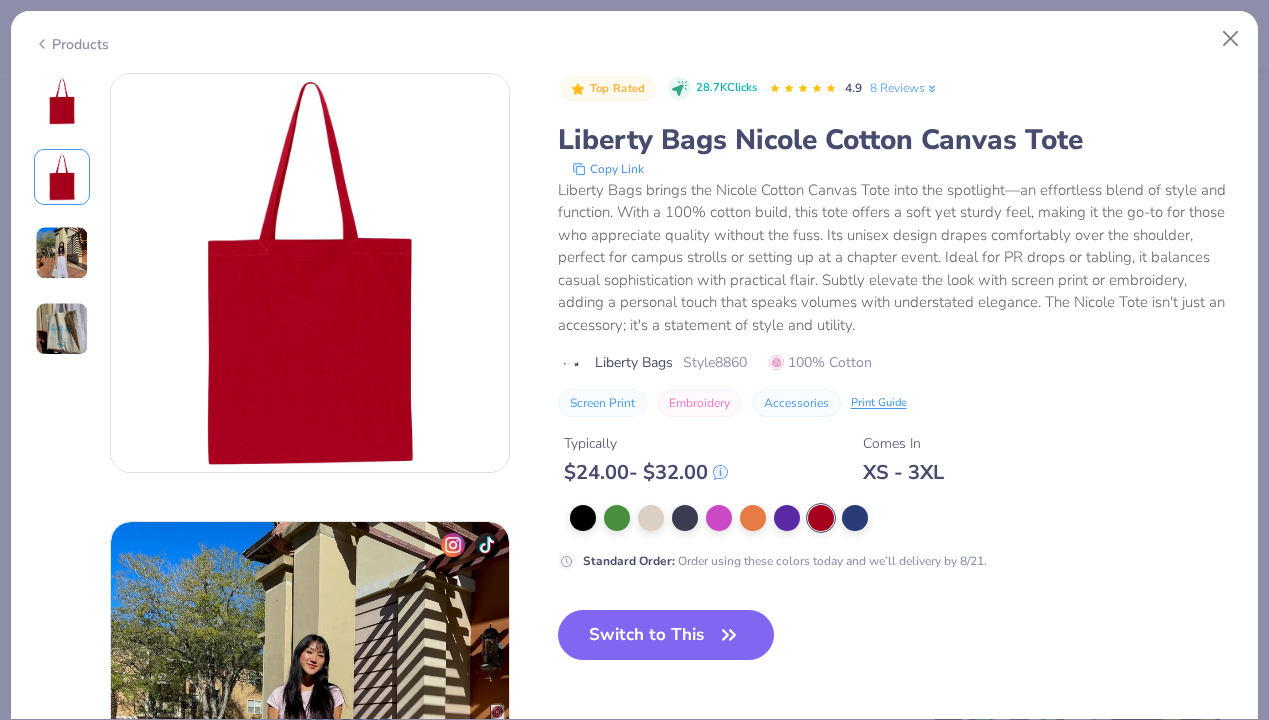 click at bounding box center (62, 253) 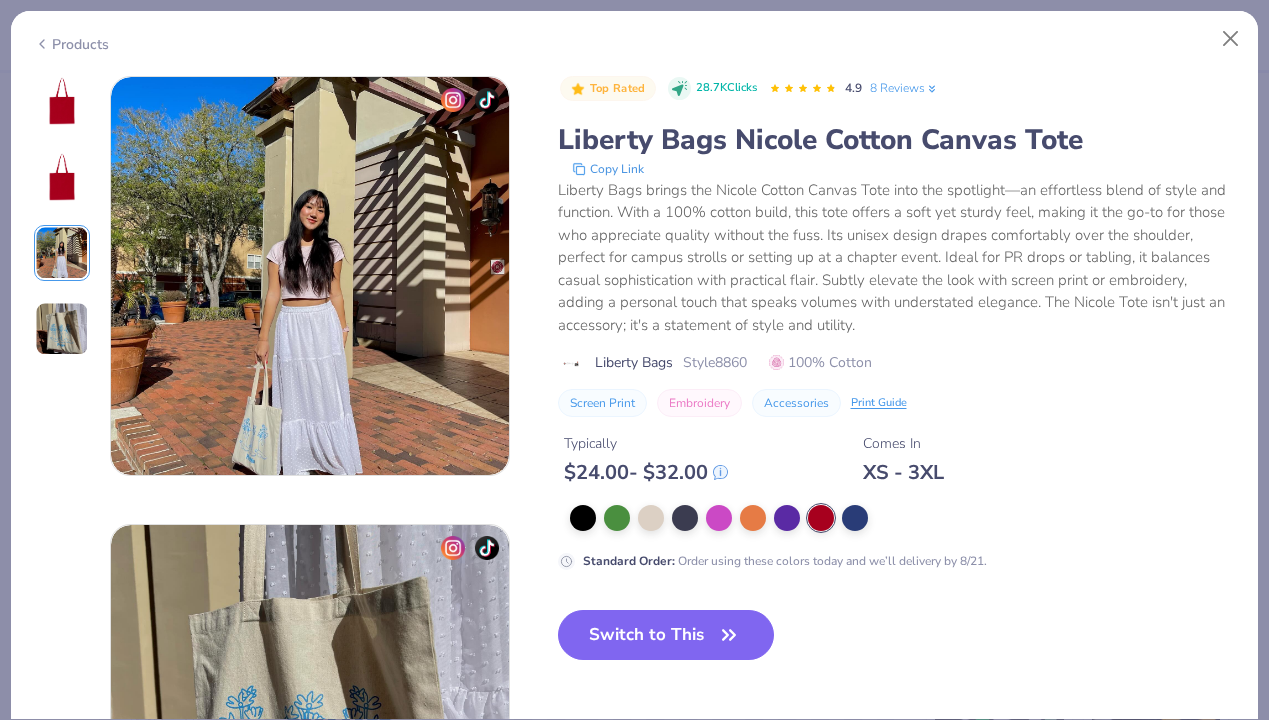 scroll, scrollTop: 896, scrollLeft: 0, axis: vertical 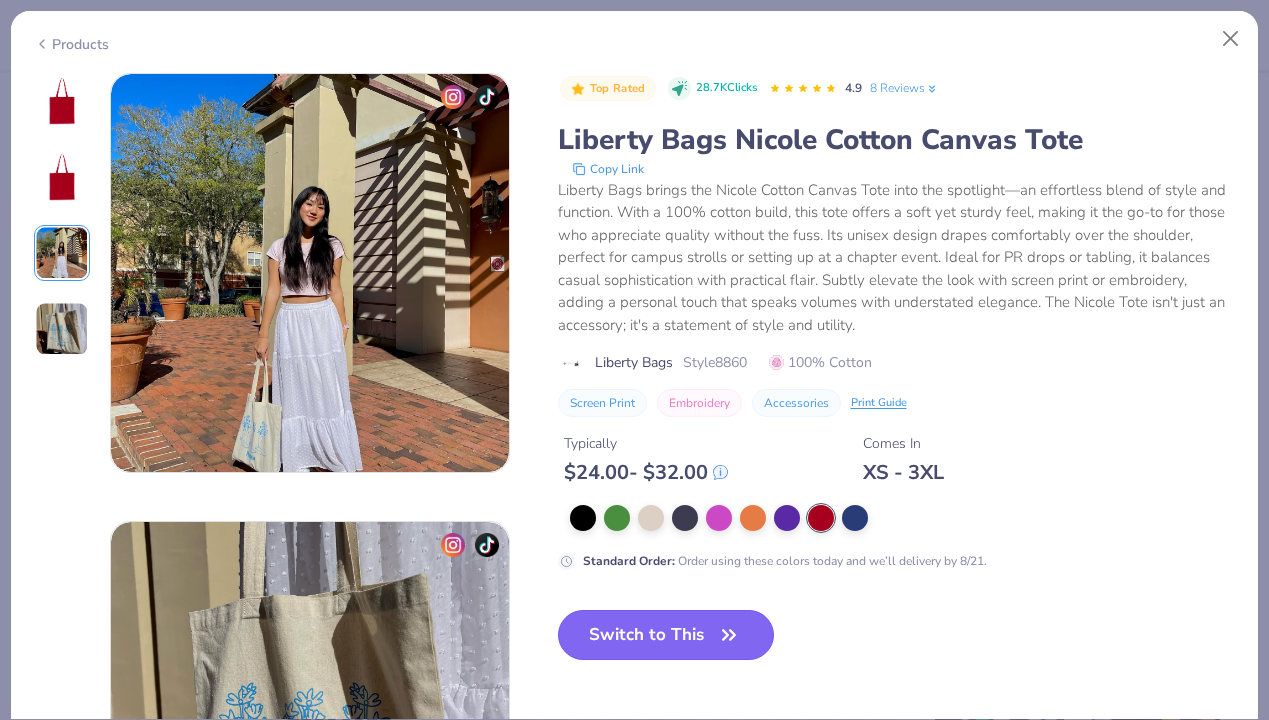 click 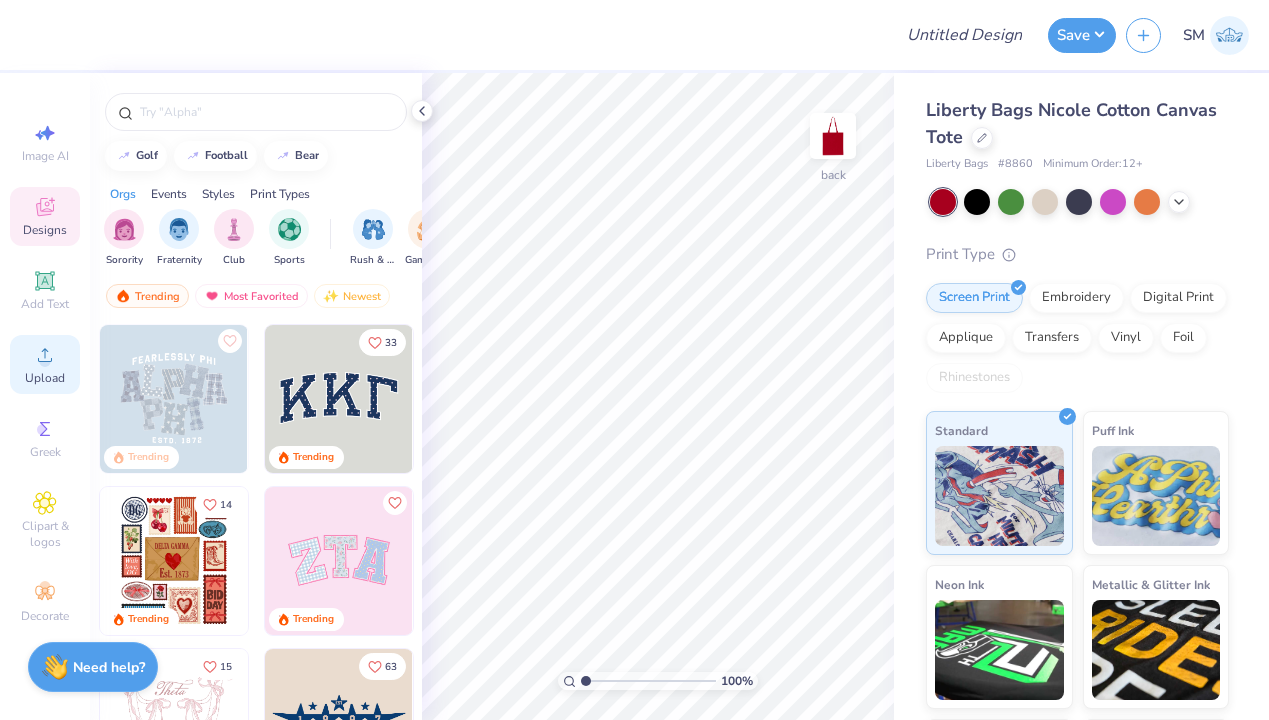 click 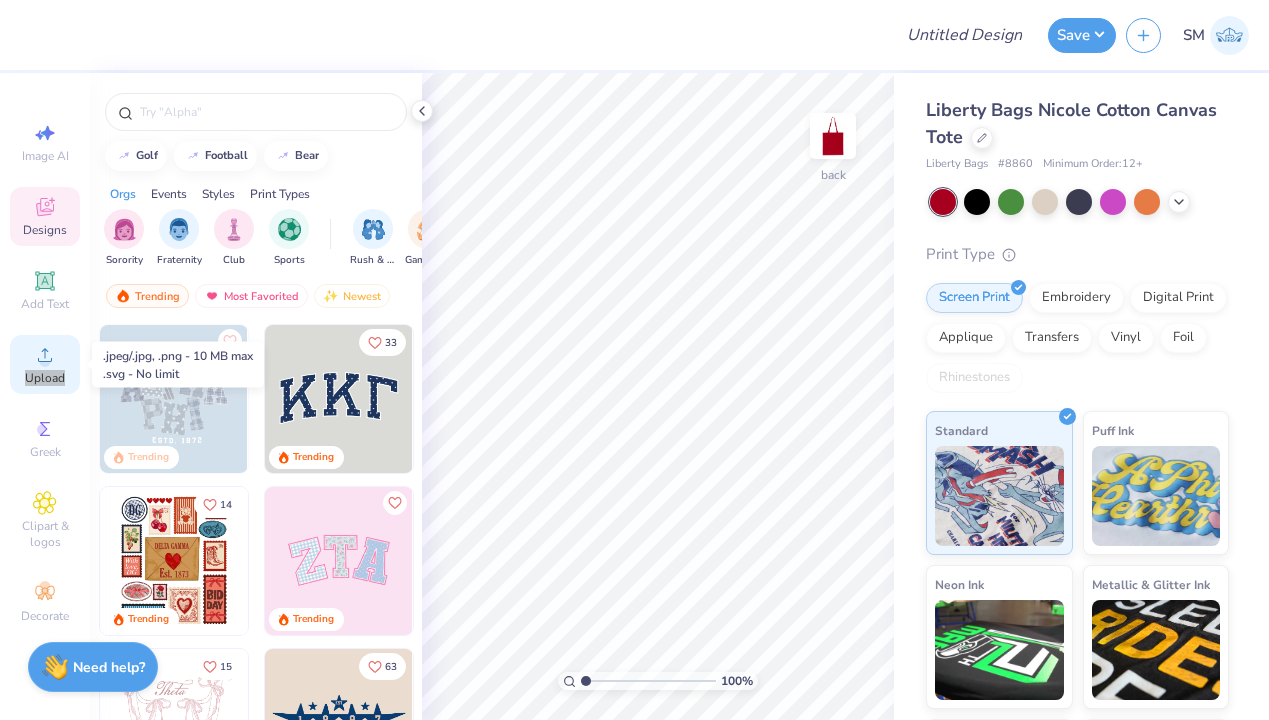 click 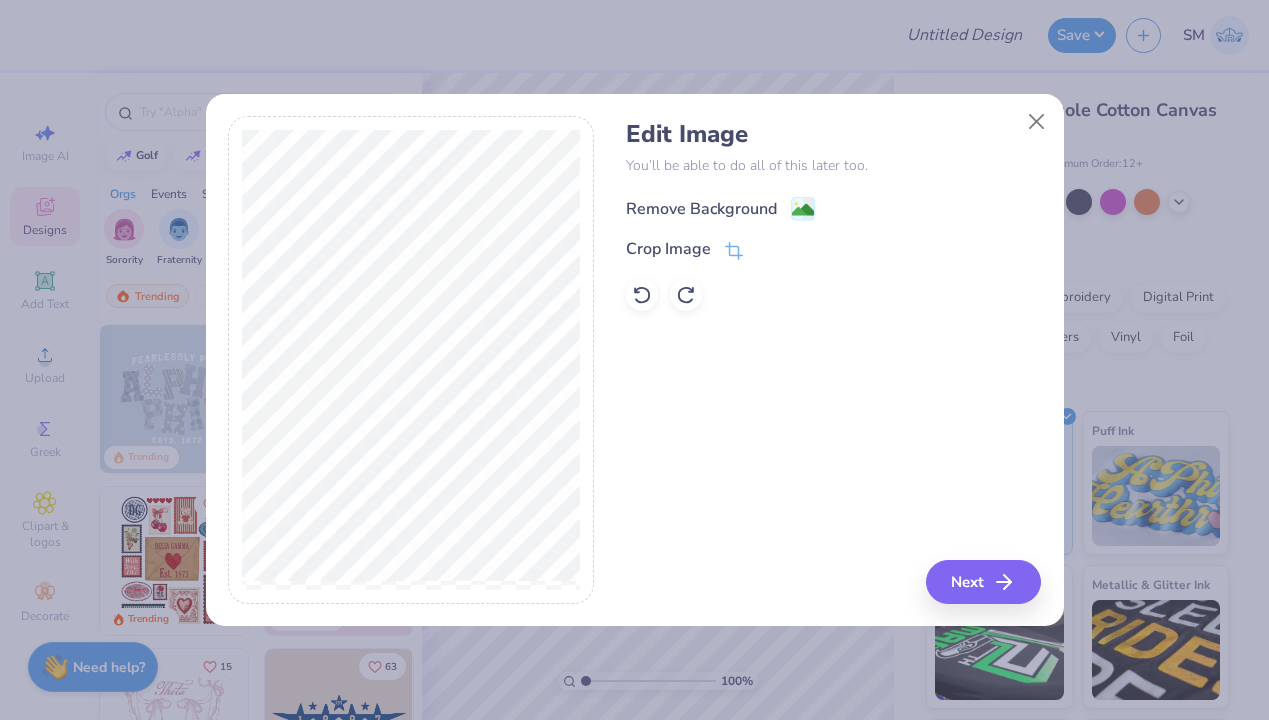 click on "Remove Background" at bounding box center (720, 208) 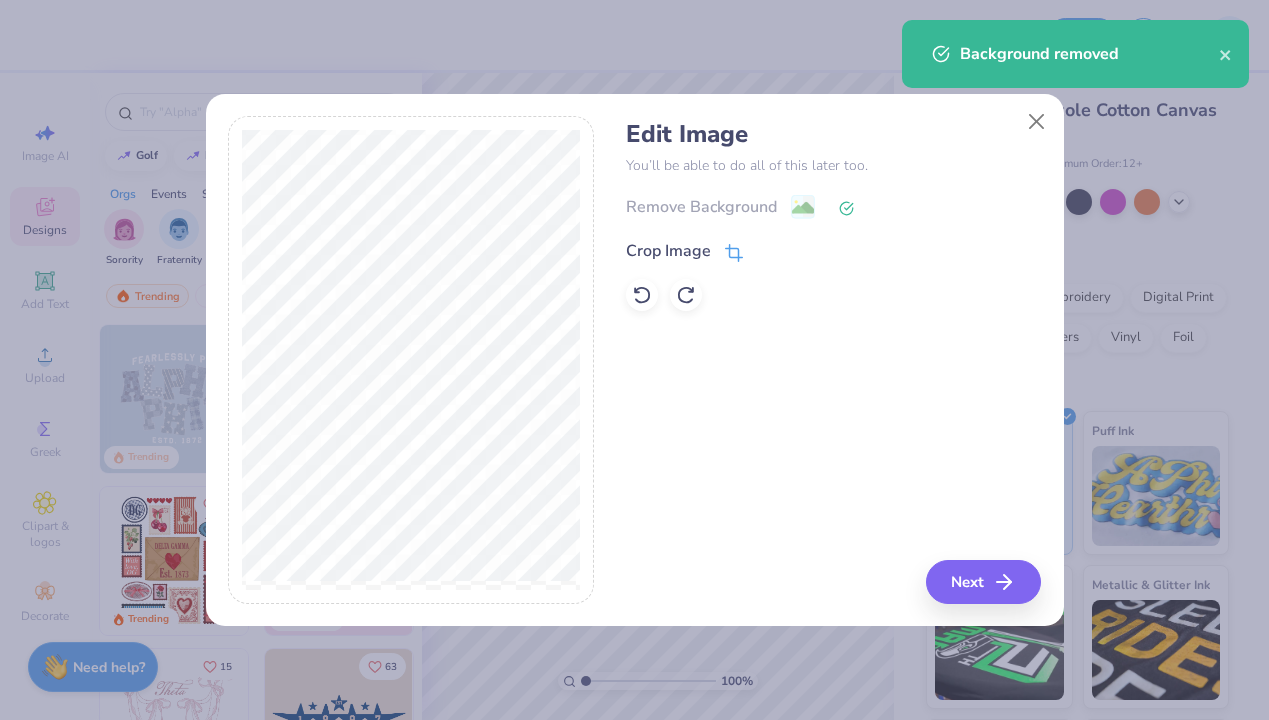 click 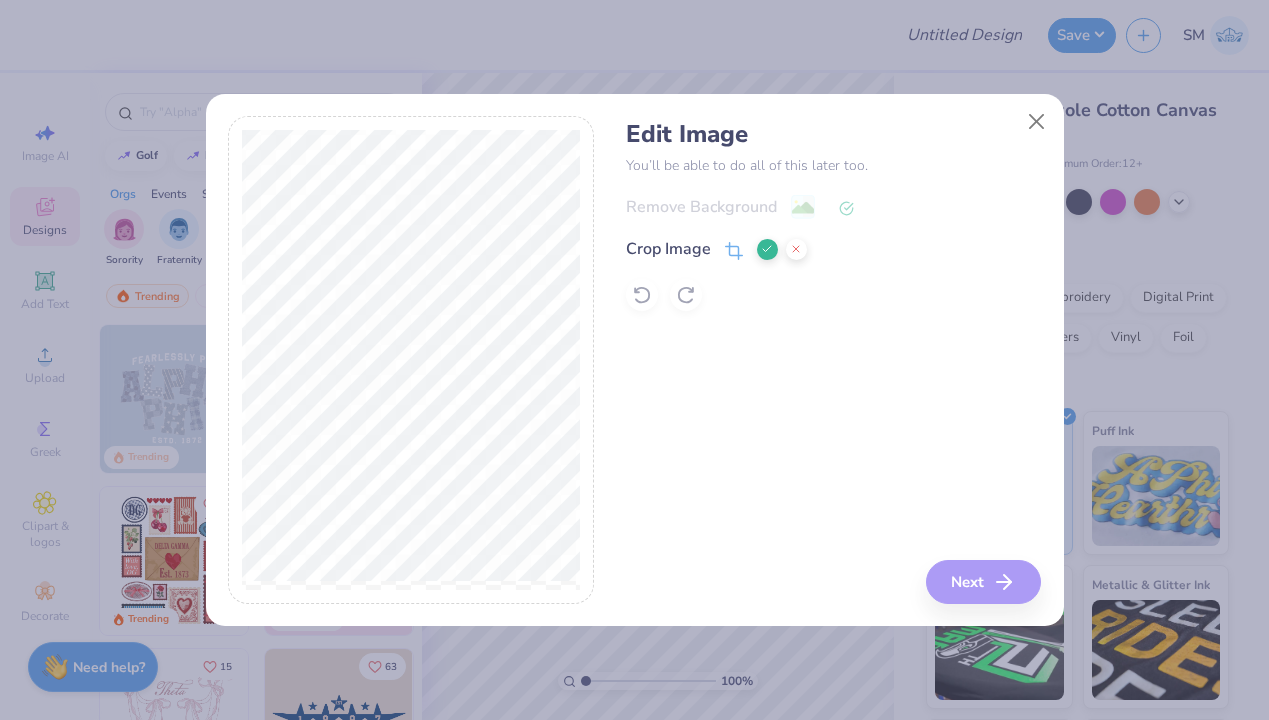 click on "Edit Image You’ll be able to do all of this later too. Remove Background Crop Image Next" at bounding box center [833, 360] 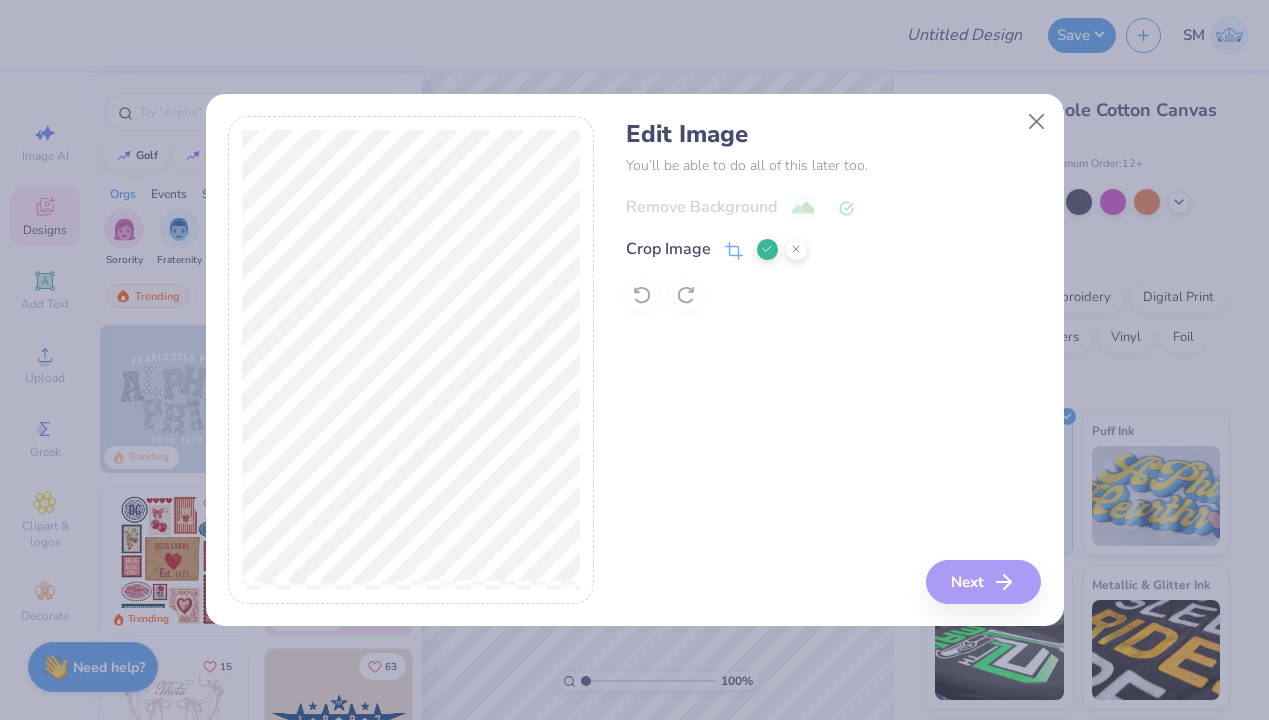 click on "Edit Image You’ll be able to do all of this later too. Remove Background Crop Image Next" at bounding box center (634, 360) 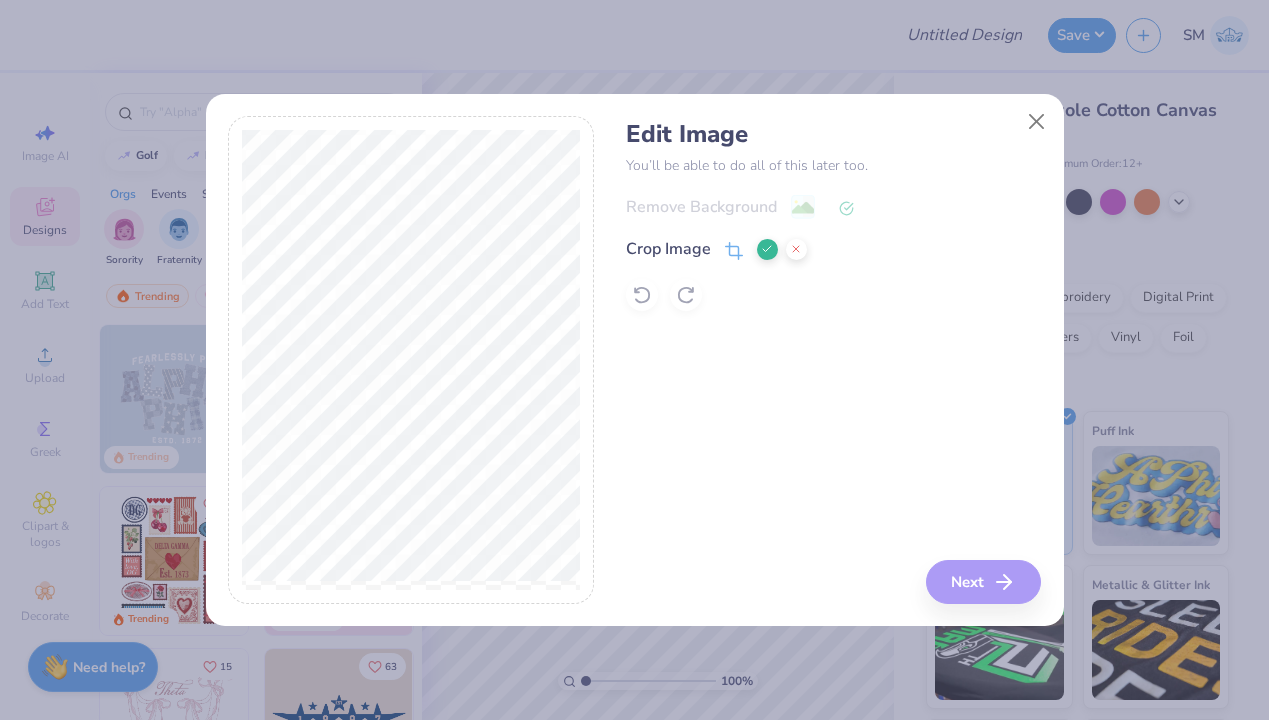click 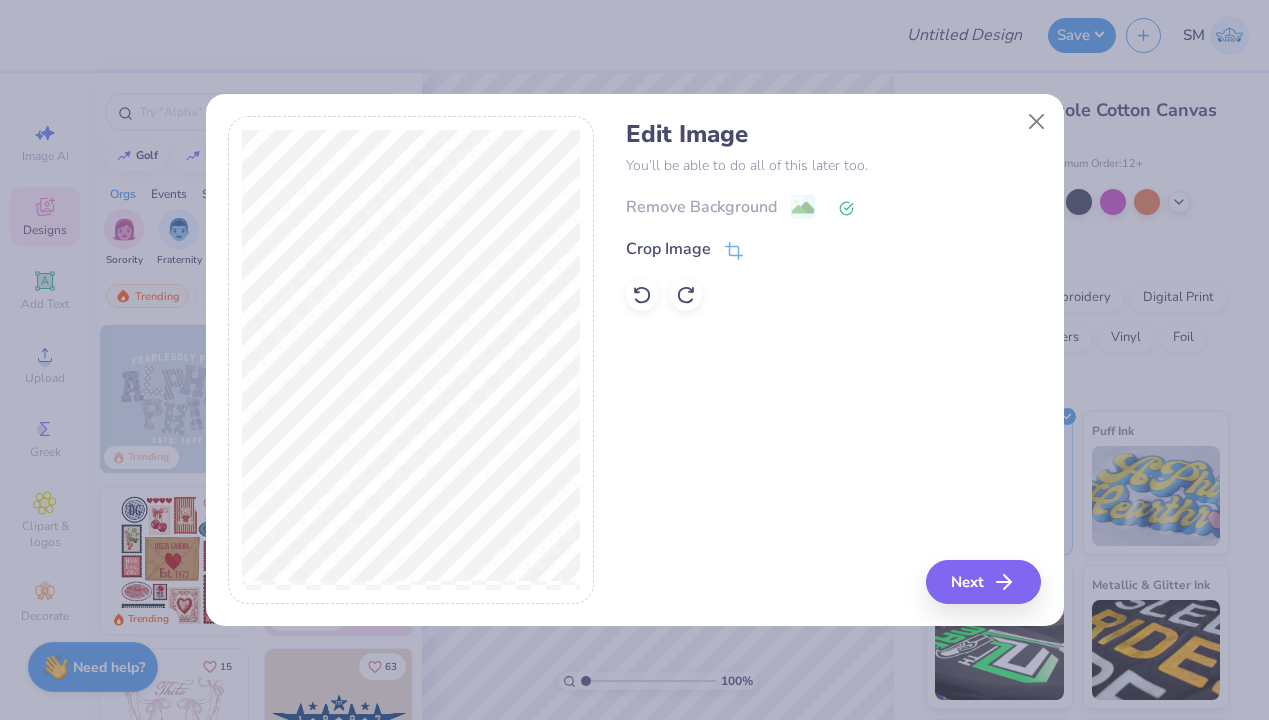 click on "Remove Background" at bounding box center [833, 206] 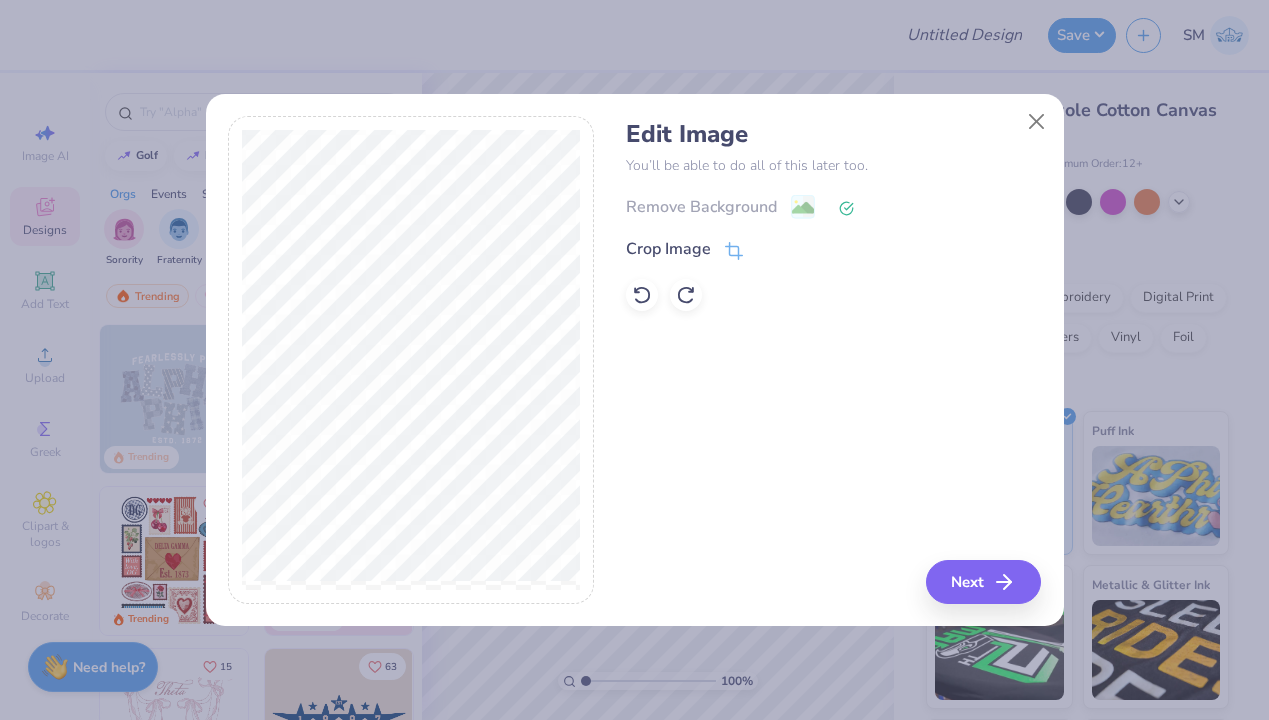 click 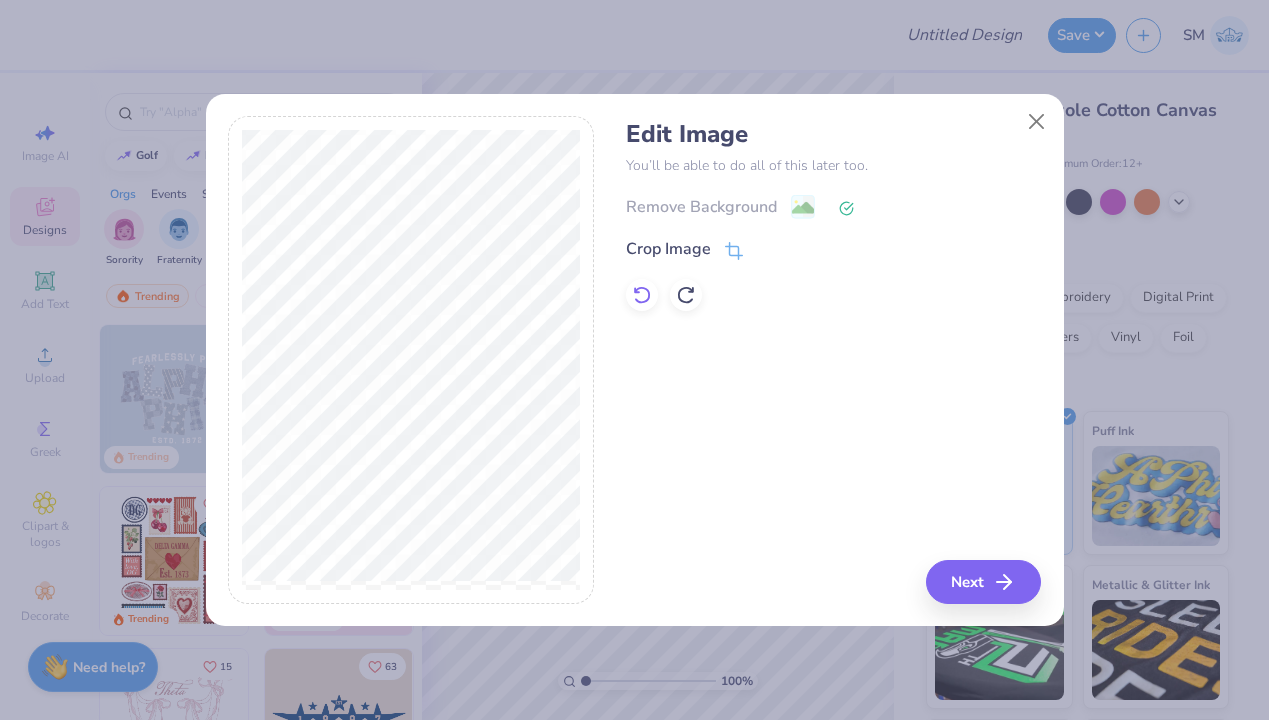 click 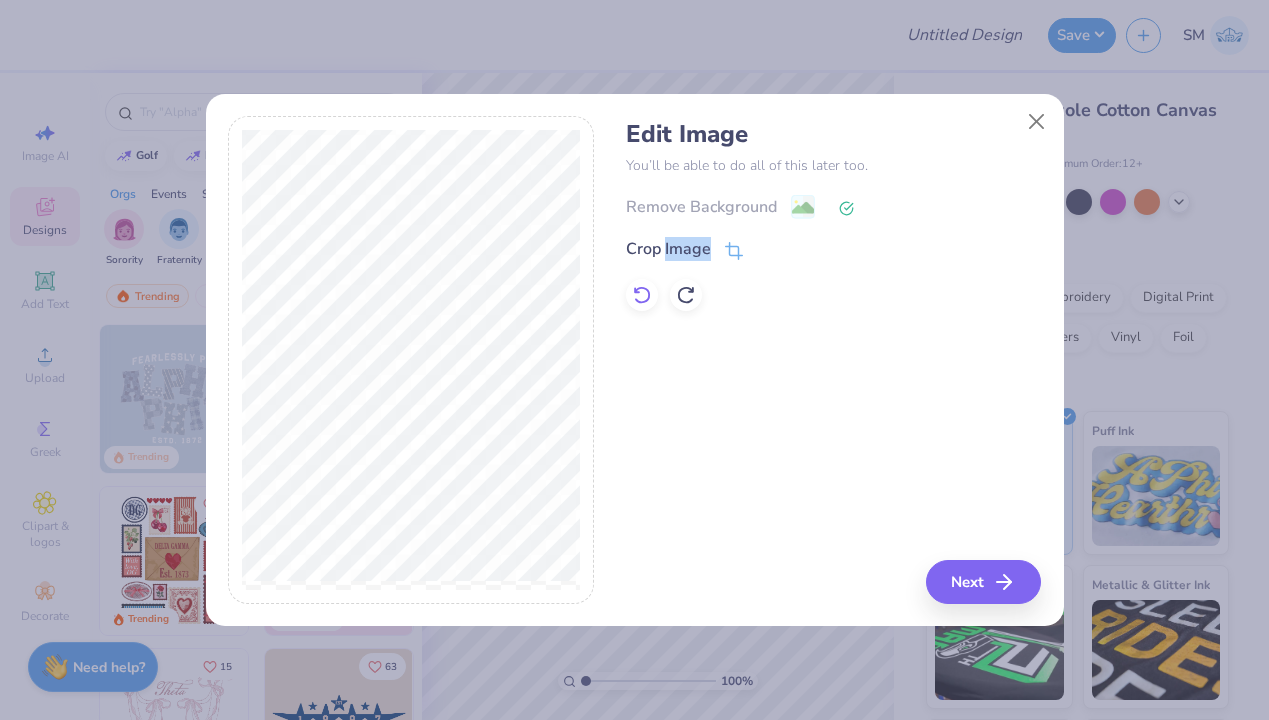 click 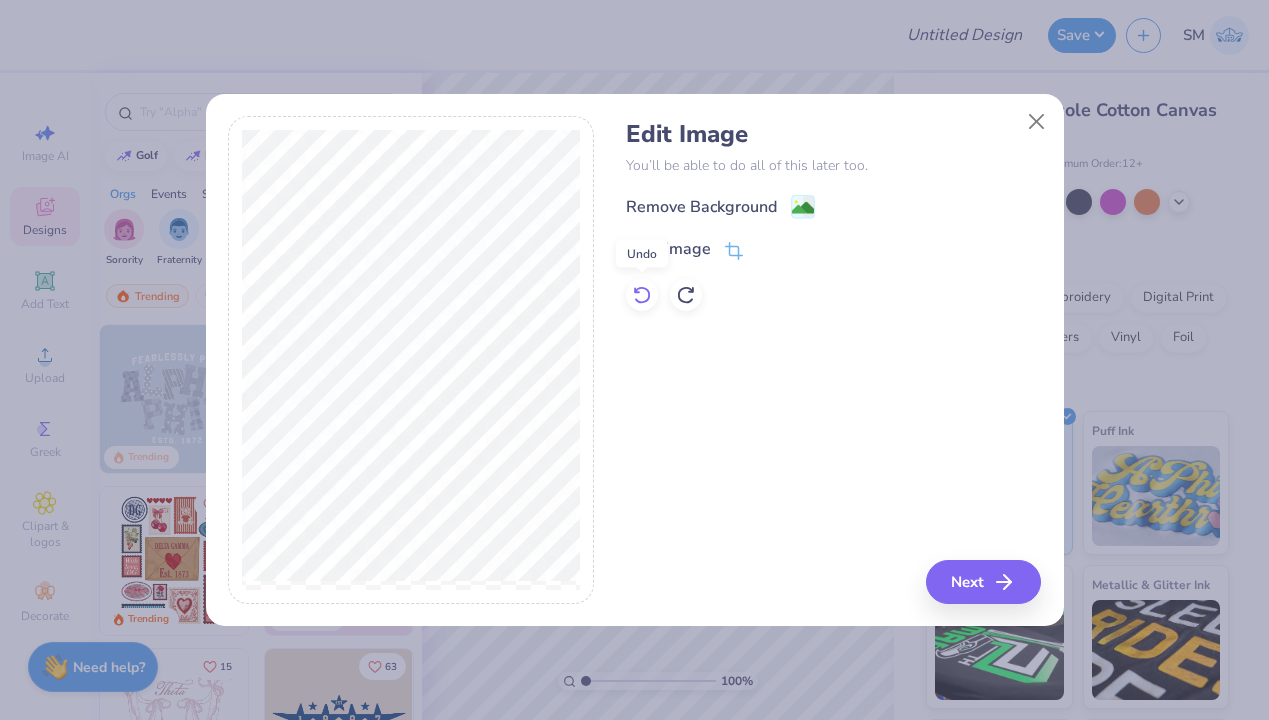 click 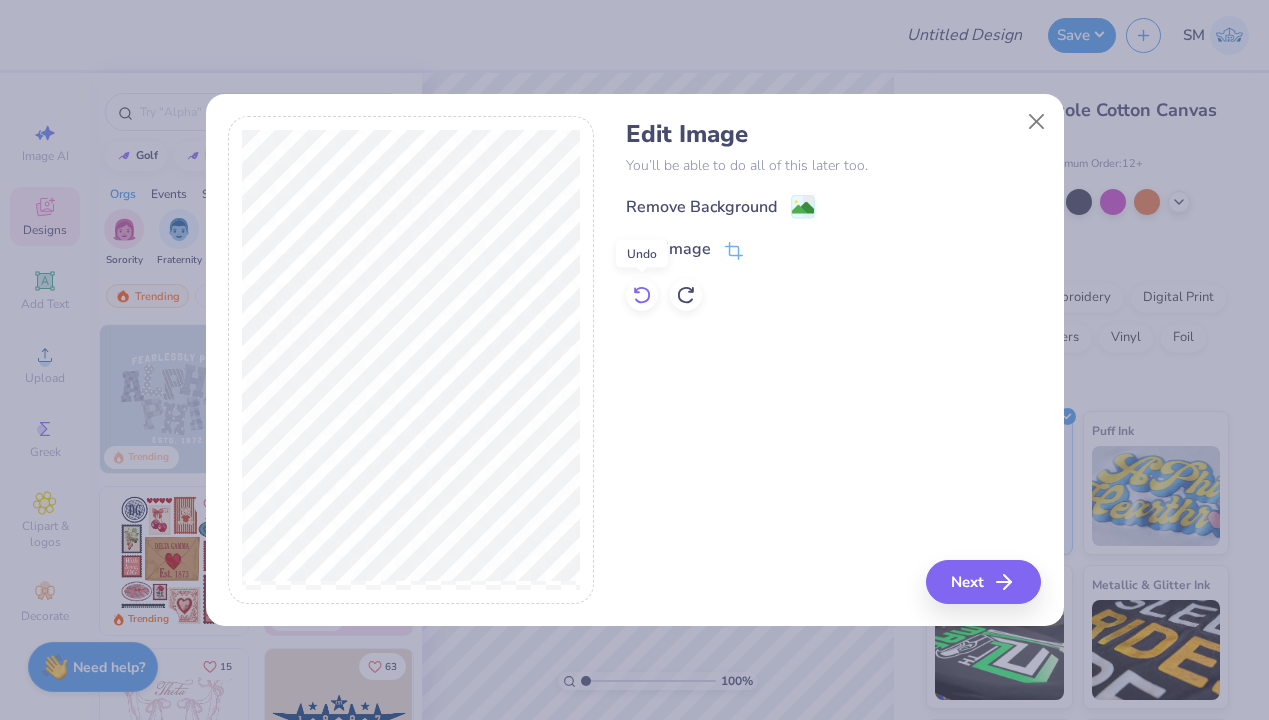 click 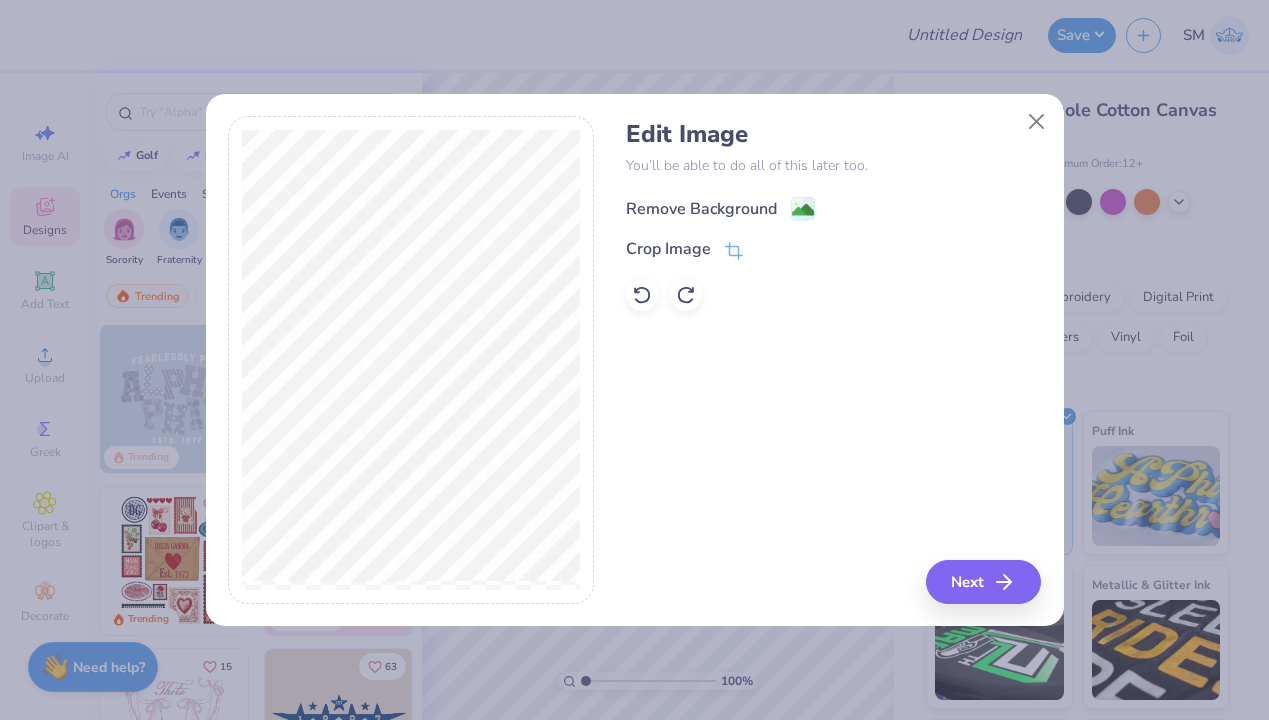 click 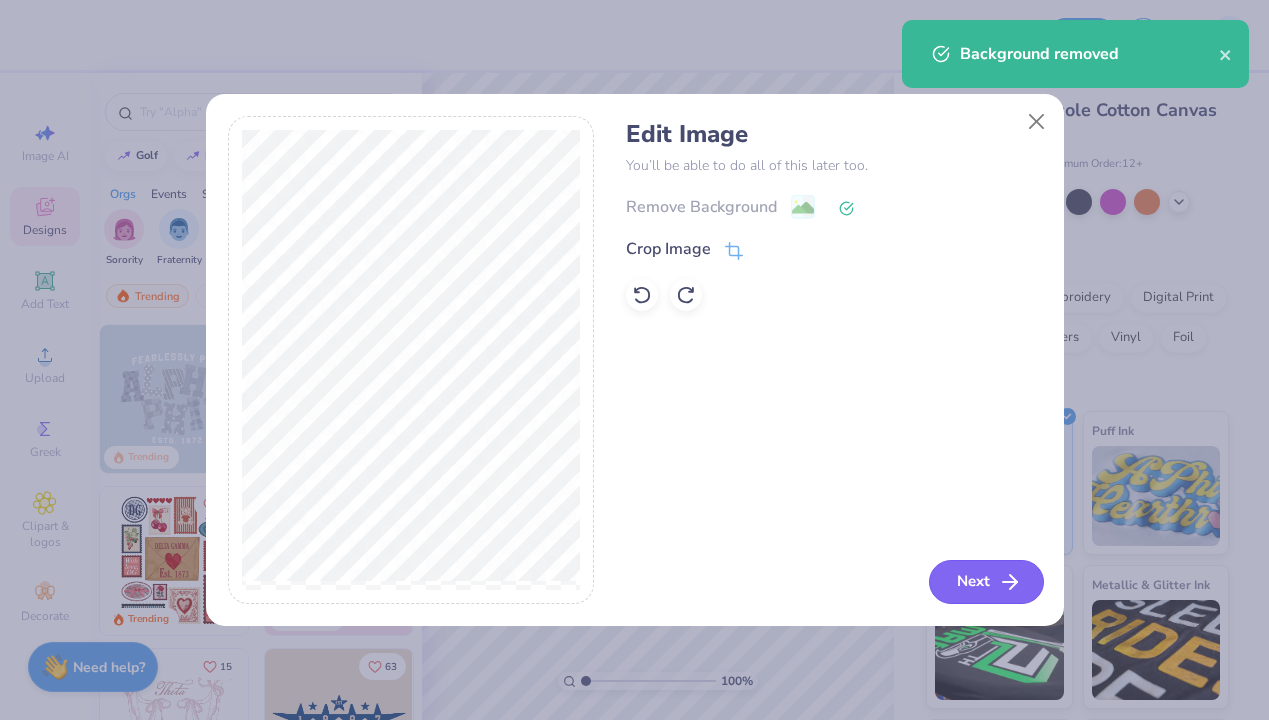 click on "Next" at bounding box center (986, 582) 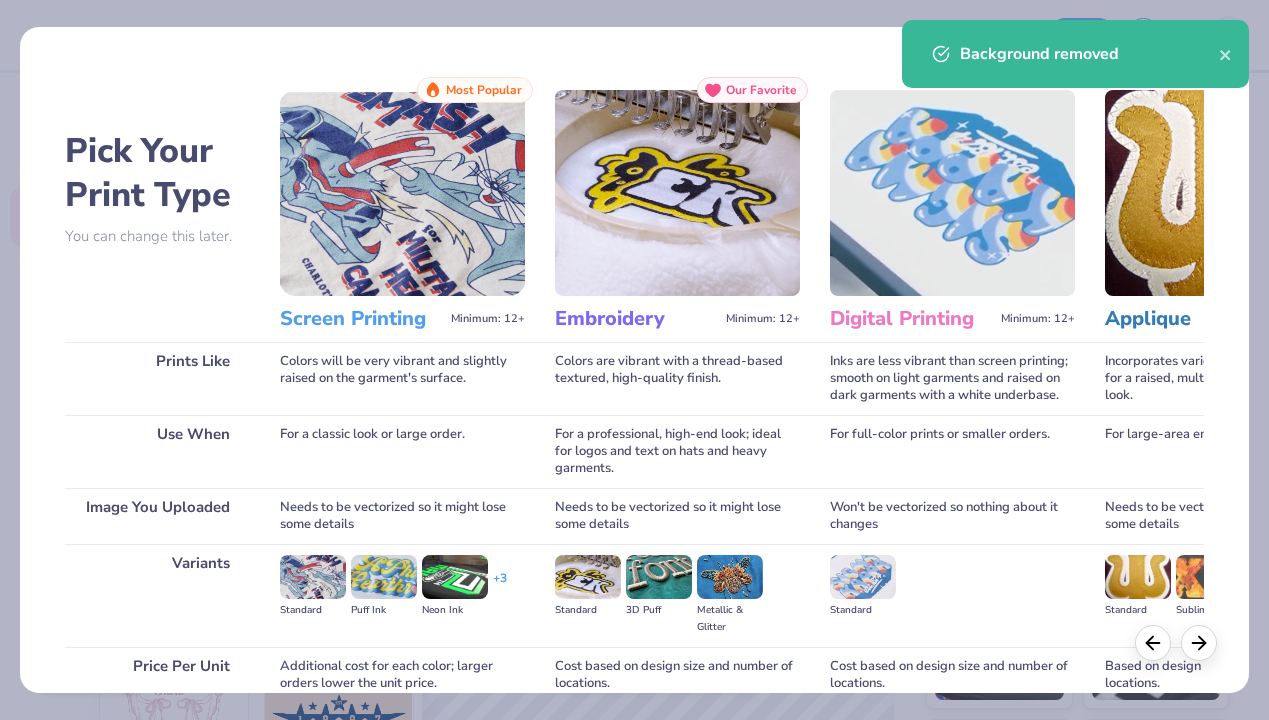 scroll, scrollTop: 177, scrollLeft: 0, axis: vertical 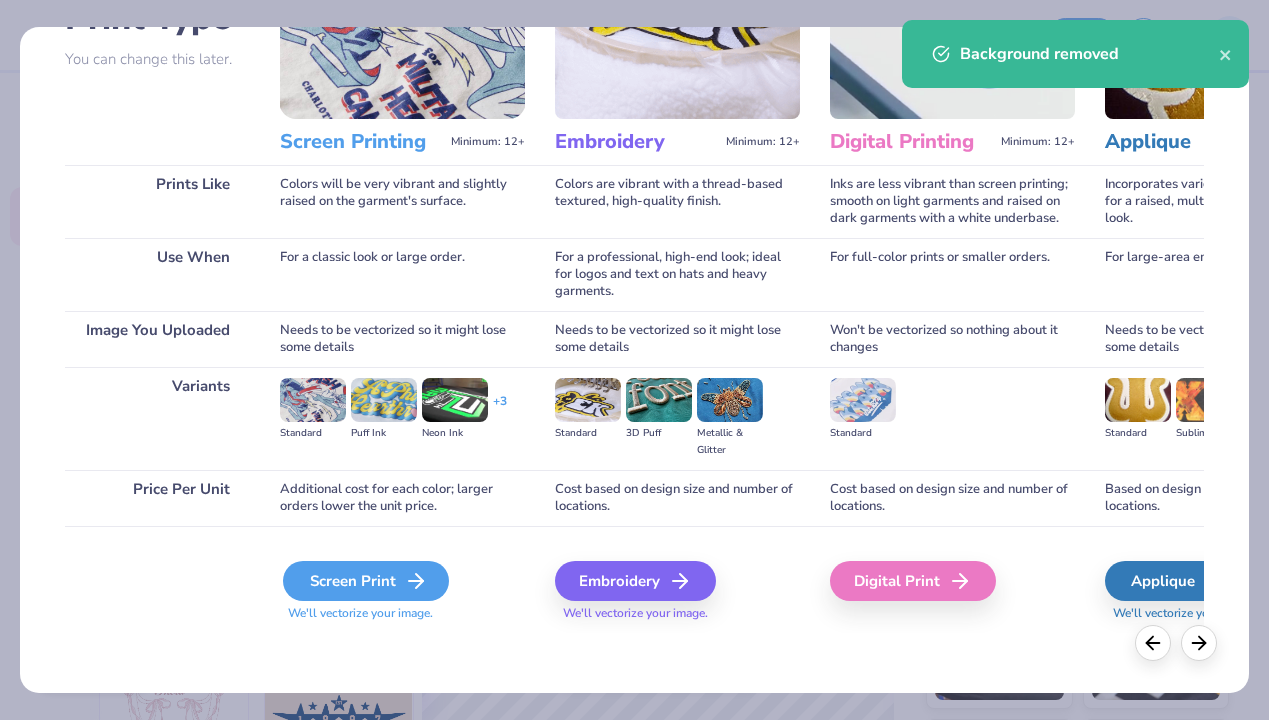 click 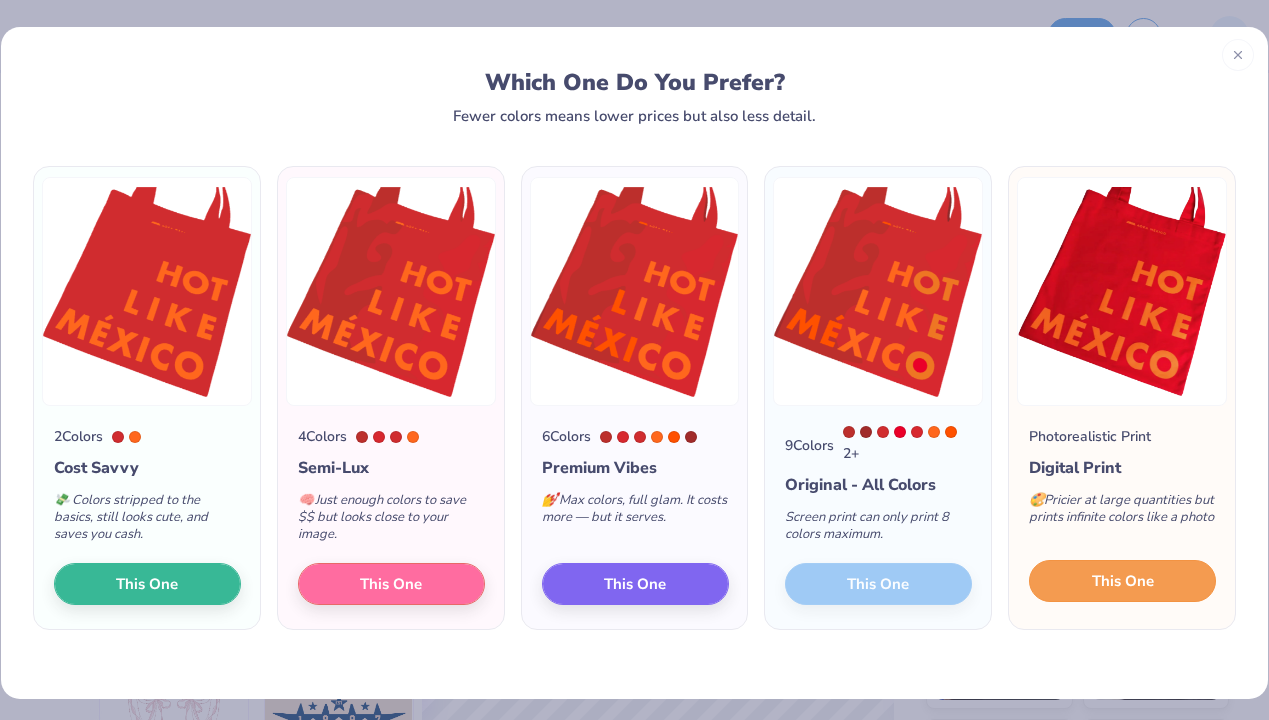 click on "This One" at bounding box center [1122, 581] 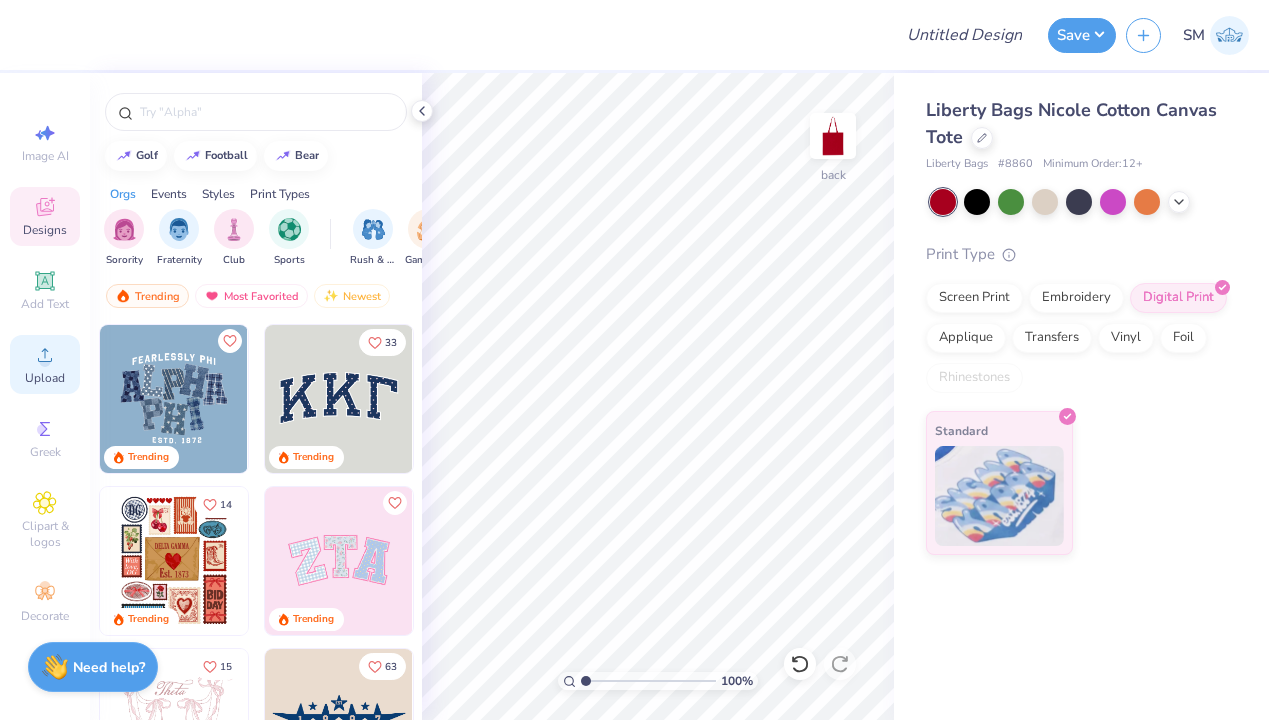 click on "Upload" at bounding box center (45, 378) 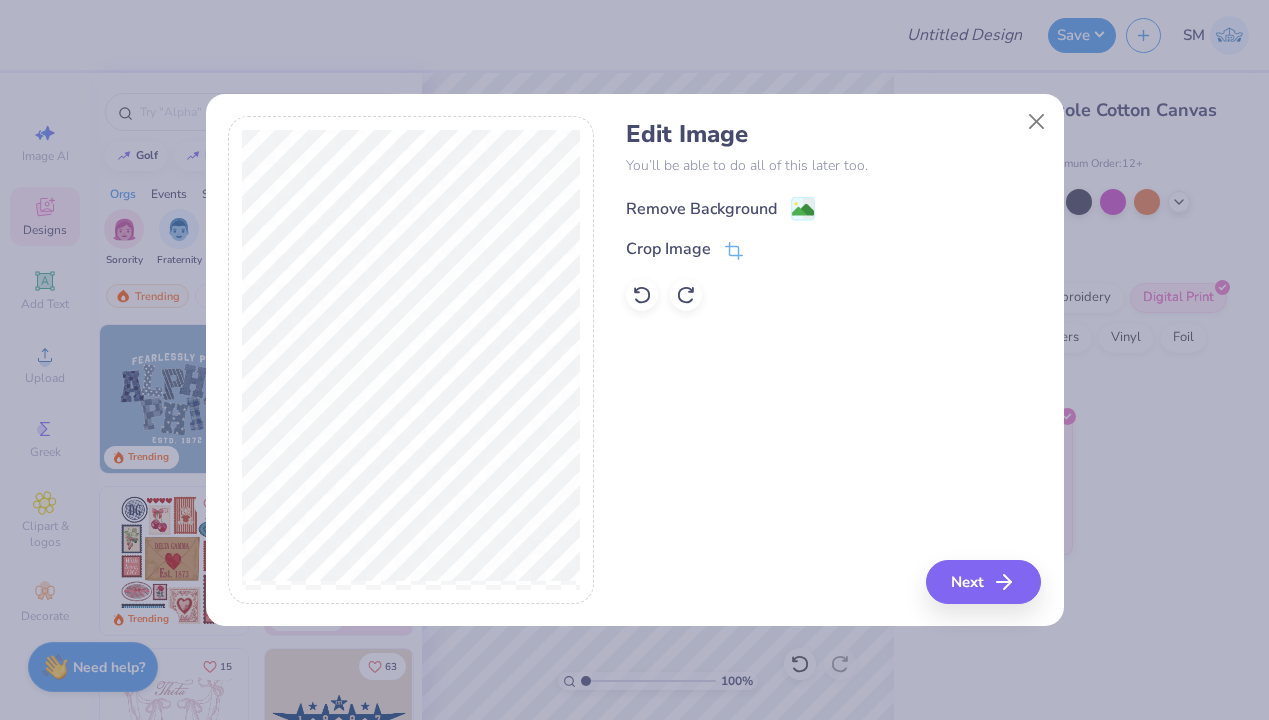 click on "Remove Background" at bounding box center [701, 209] 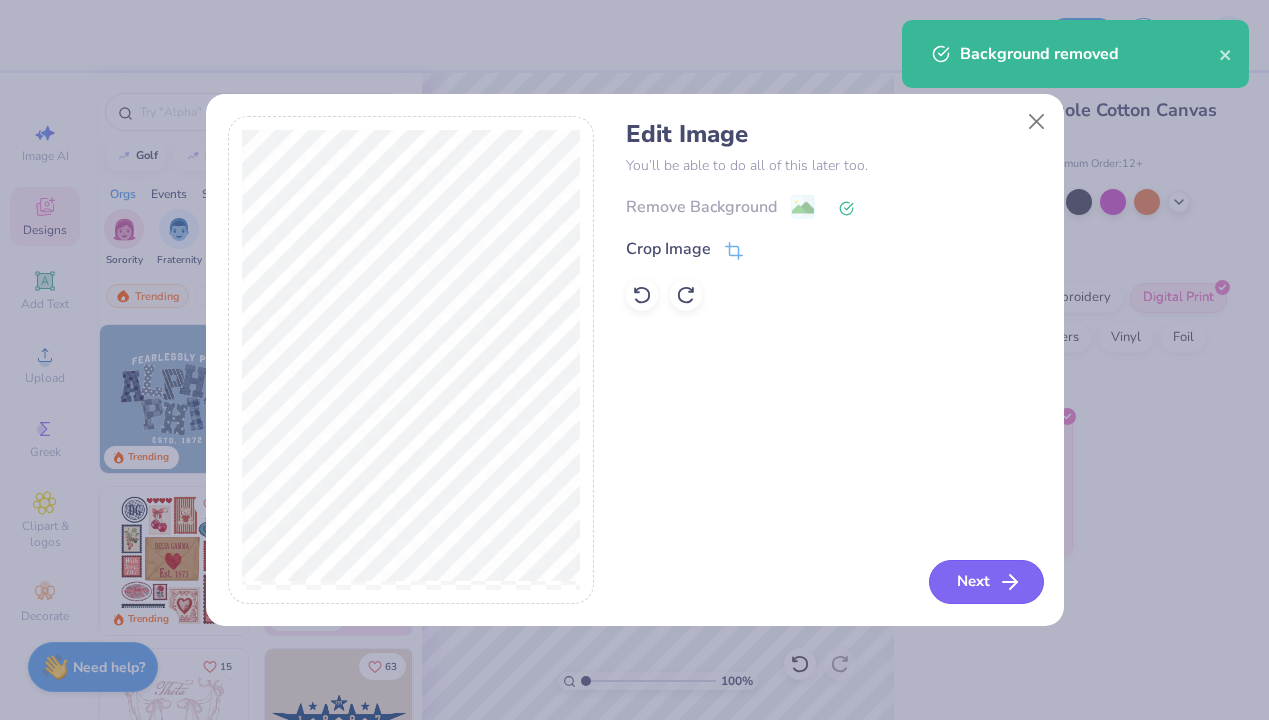 click on "Next" at bounding box center [986, 582] 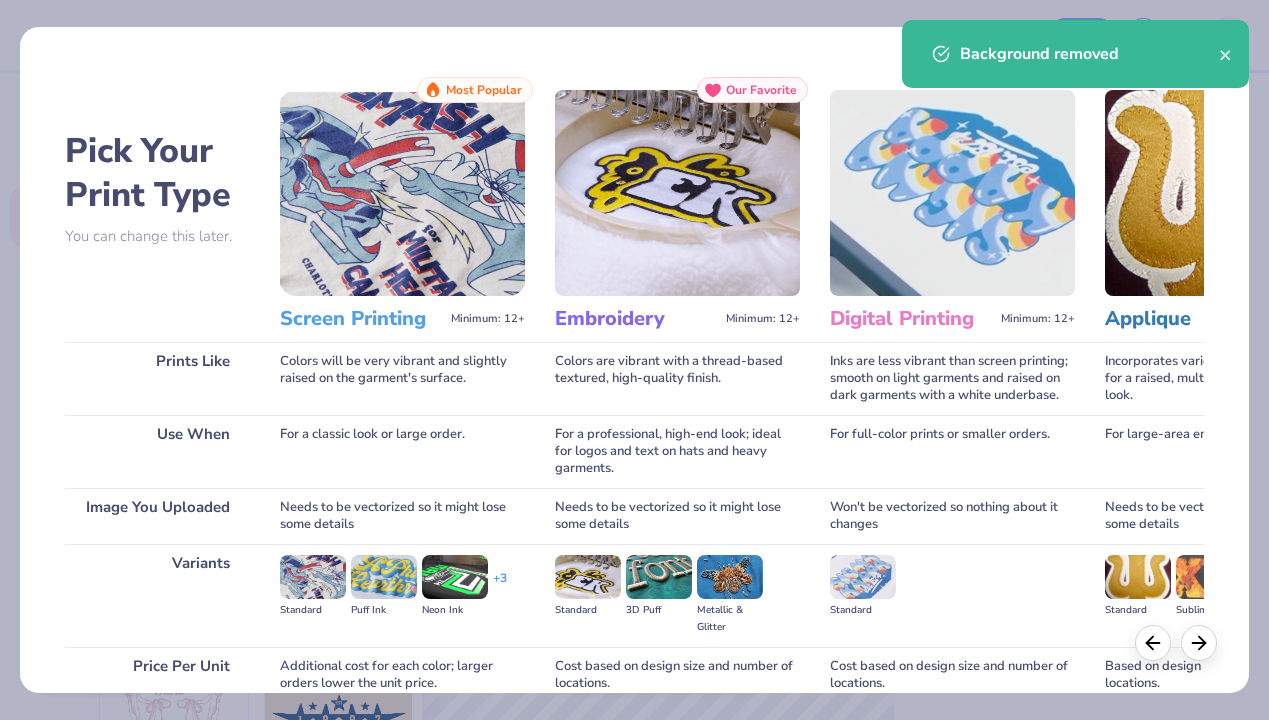 scroll, scrollTop: 177, scrollLeft: 0, axis: vertical 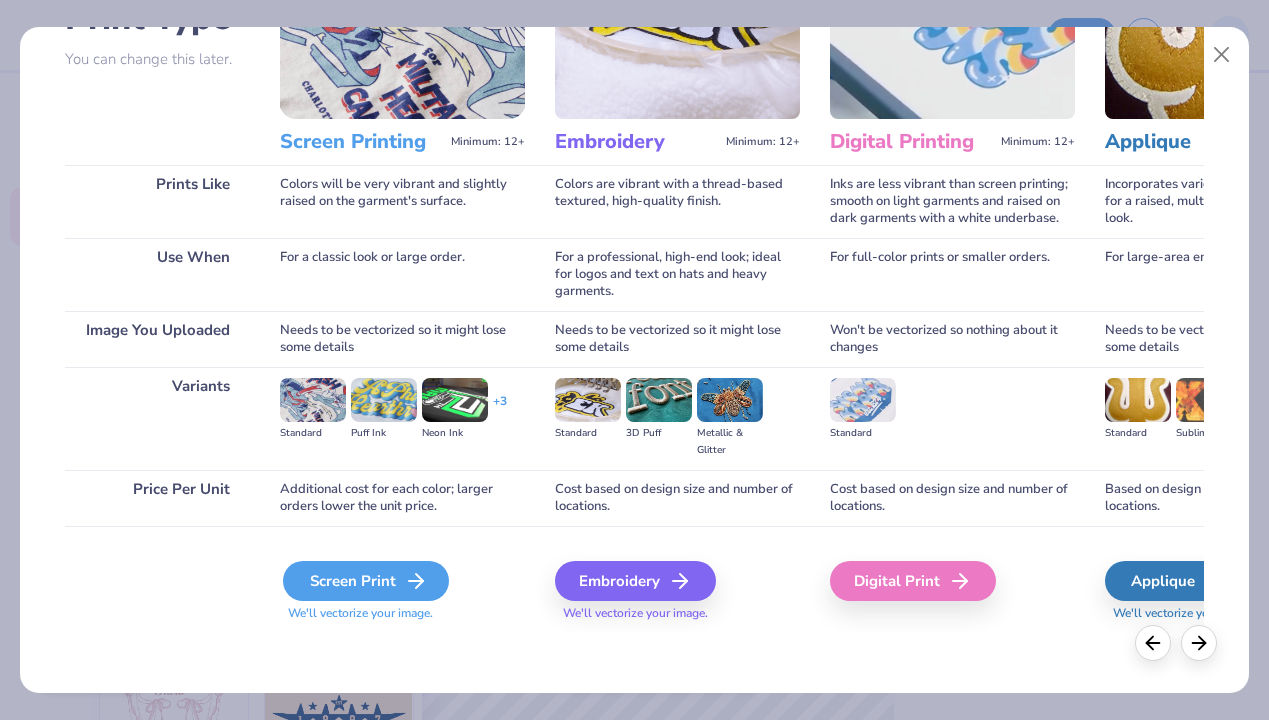 click on "Screen Print" at bounding box center [366, 581] 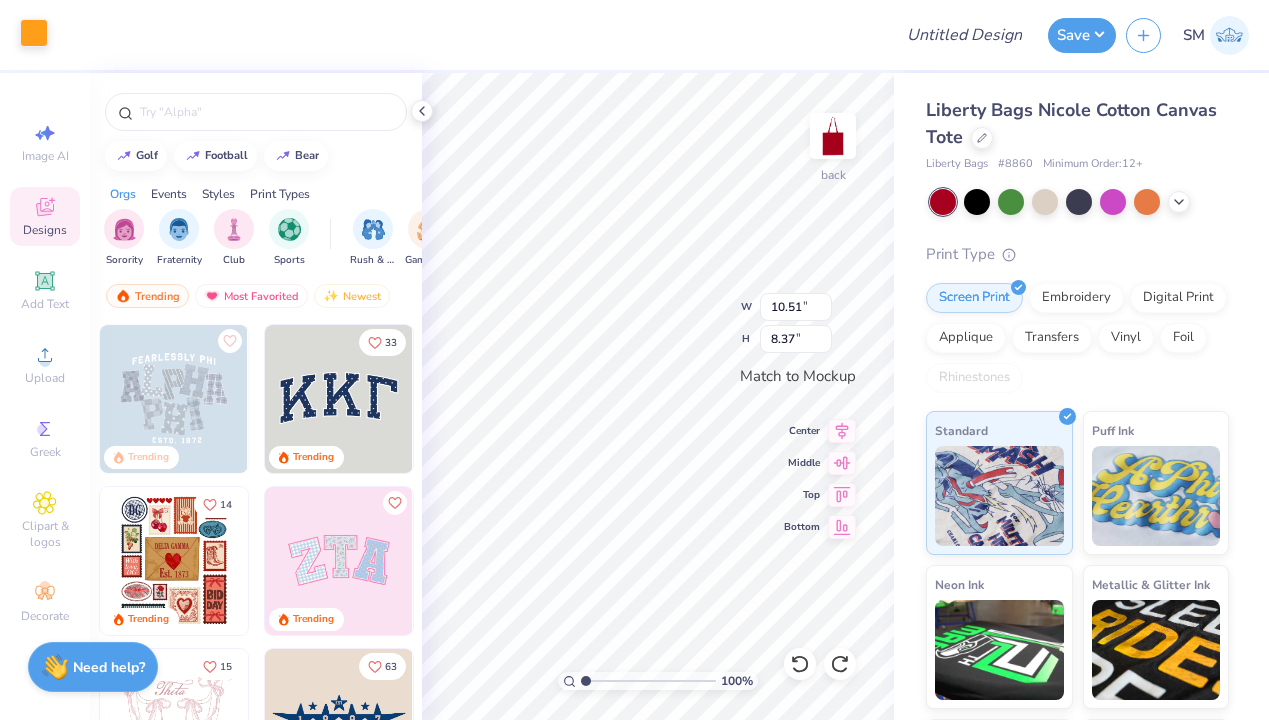 click at bounding box center [34, 33] 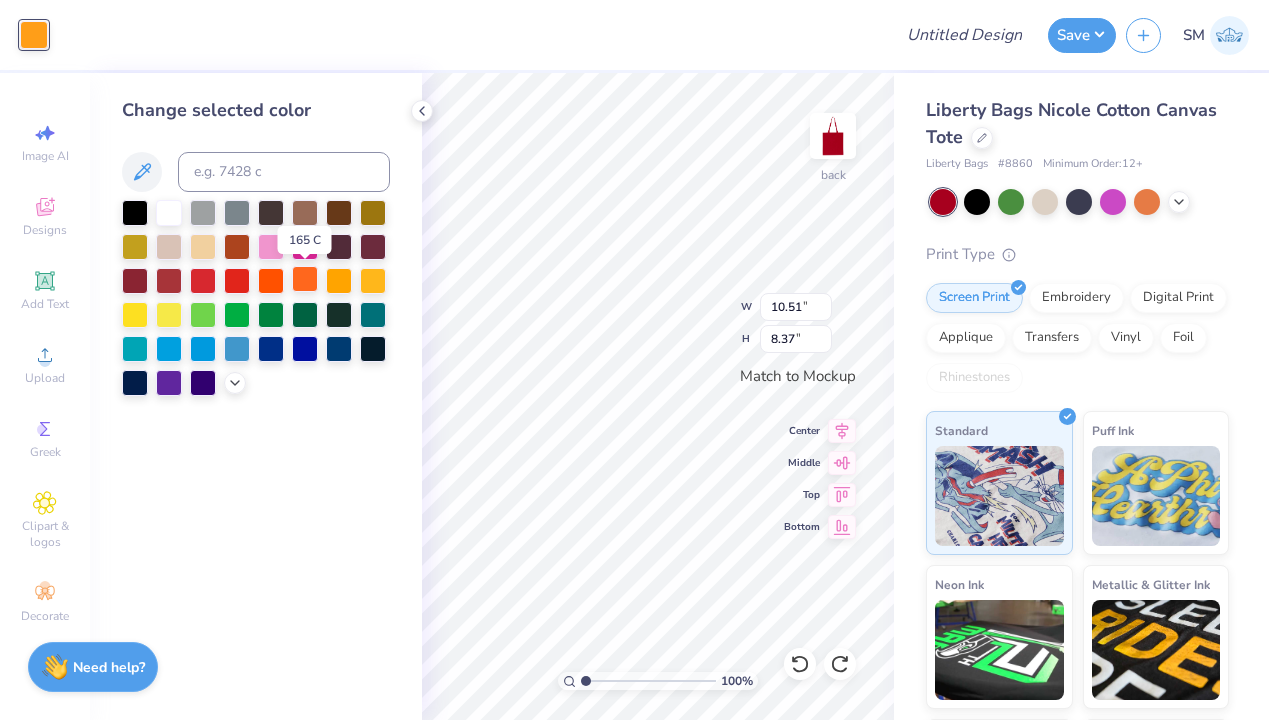 click at bounding box center [305, 279] 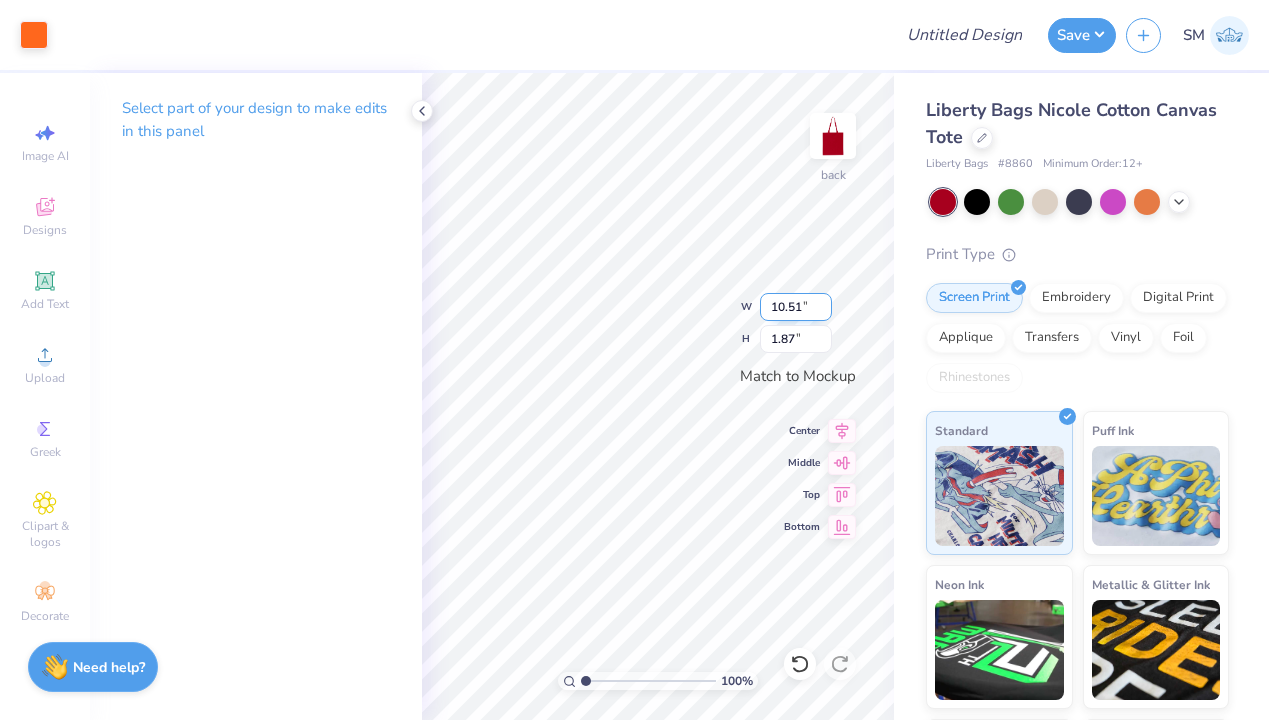 click on "10.51" at bounding box center [796, 307] 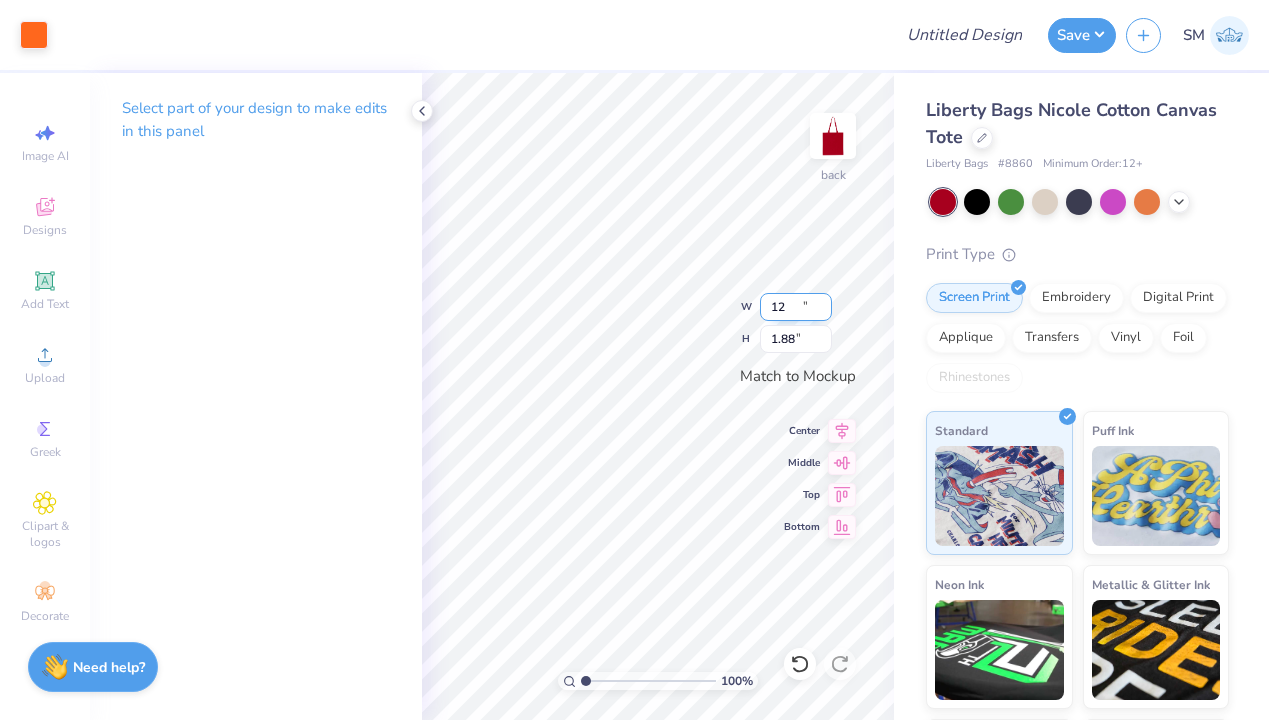 type on "10.57" 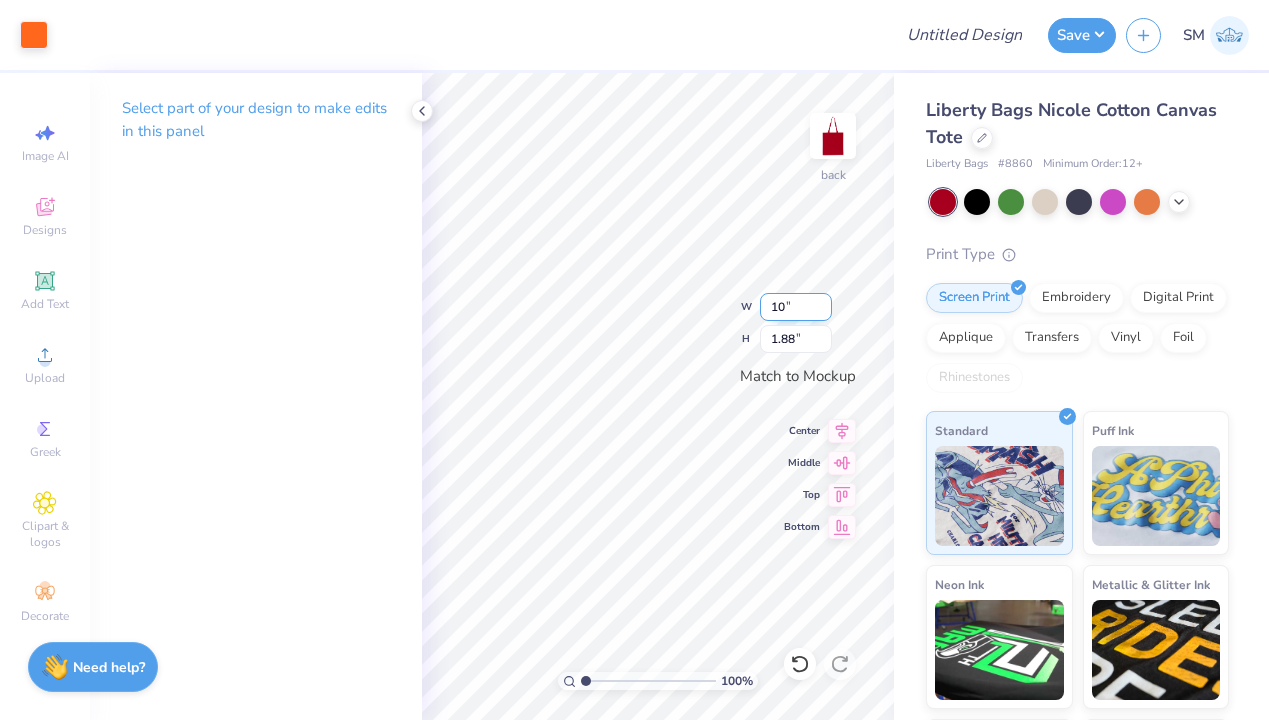 type on "1" 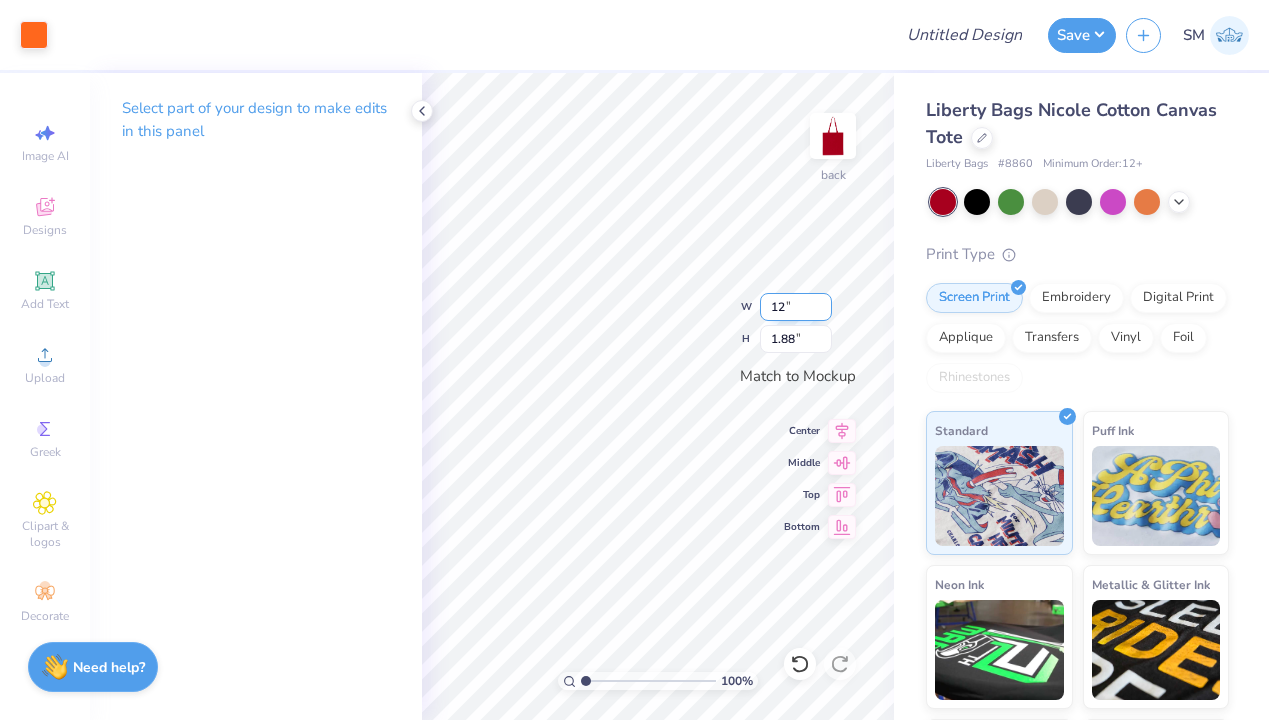 type on "12" 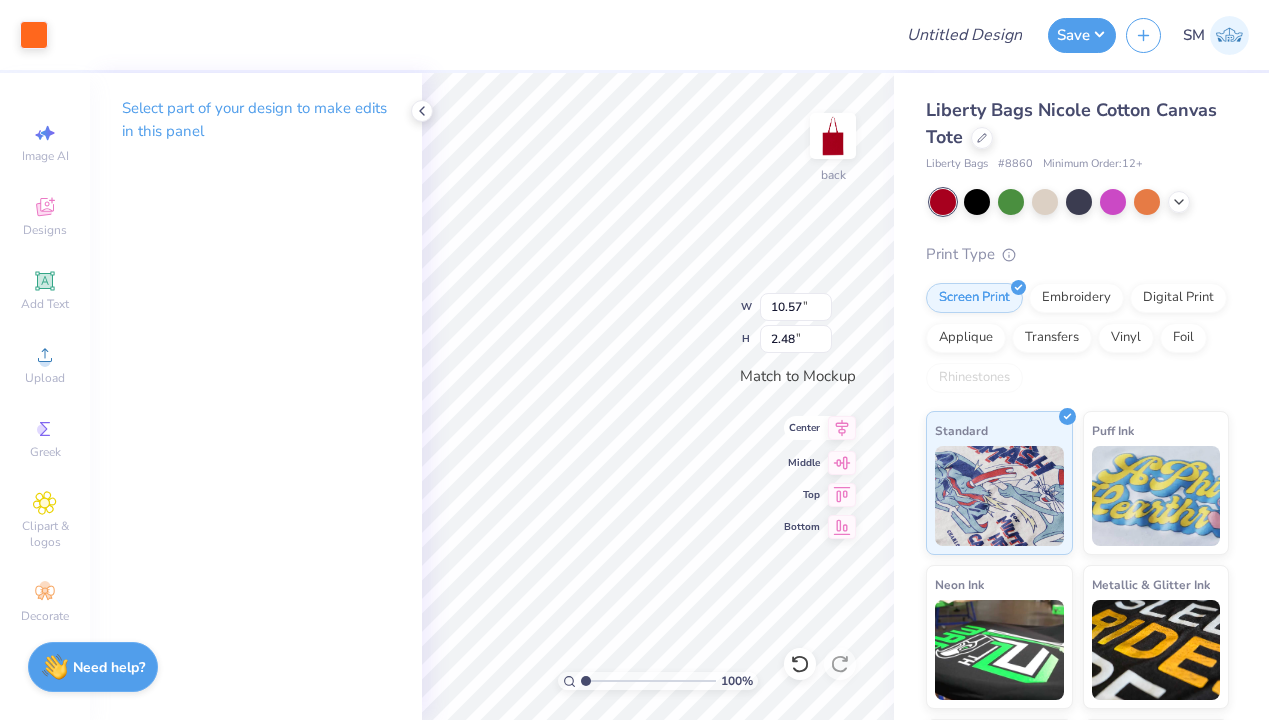 click 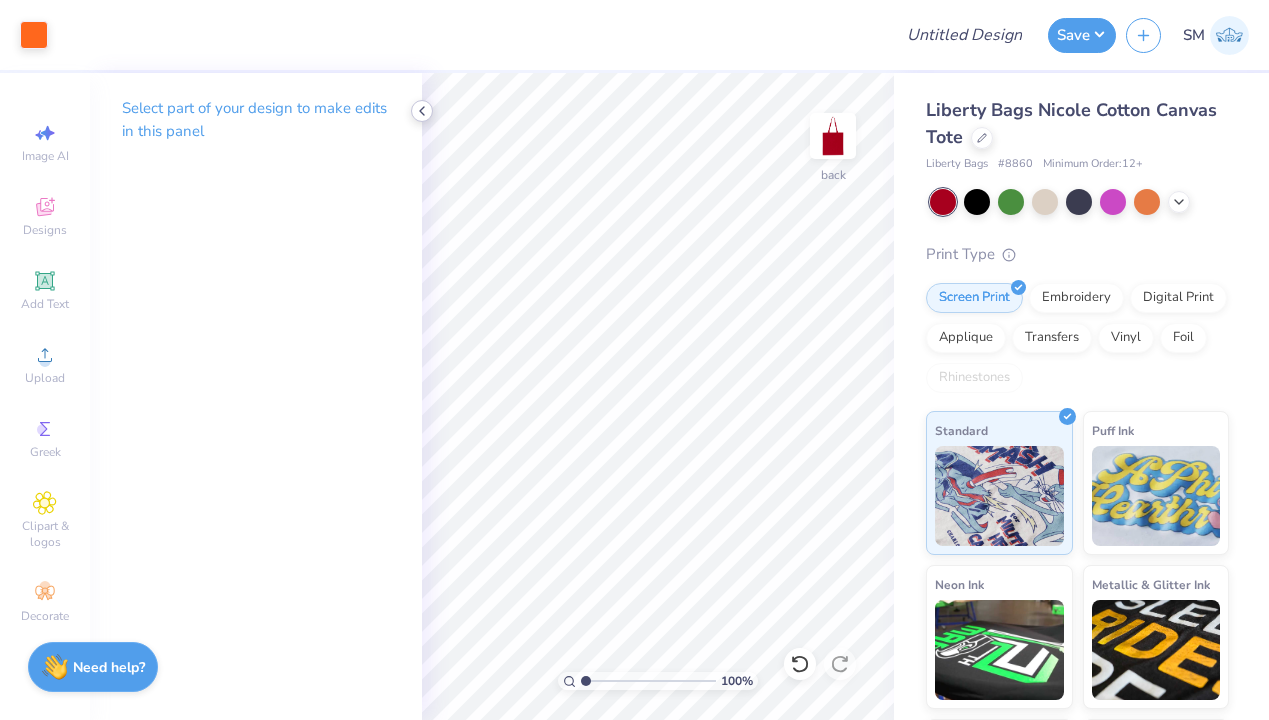 click 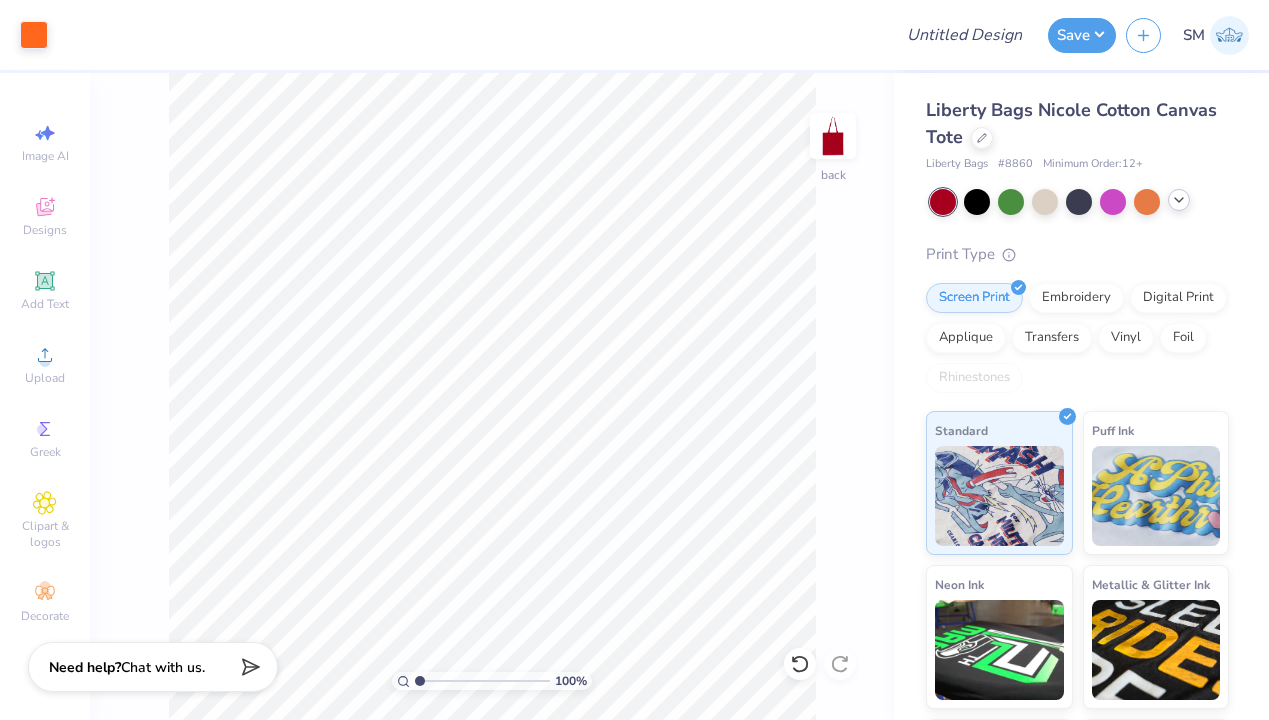 click 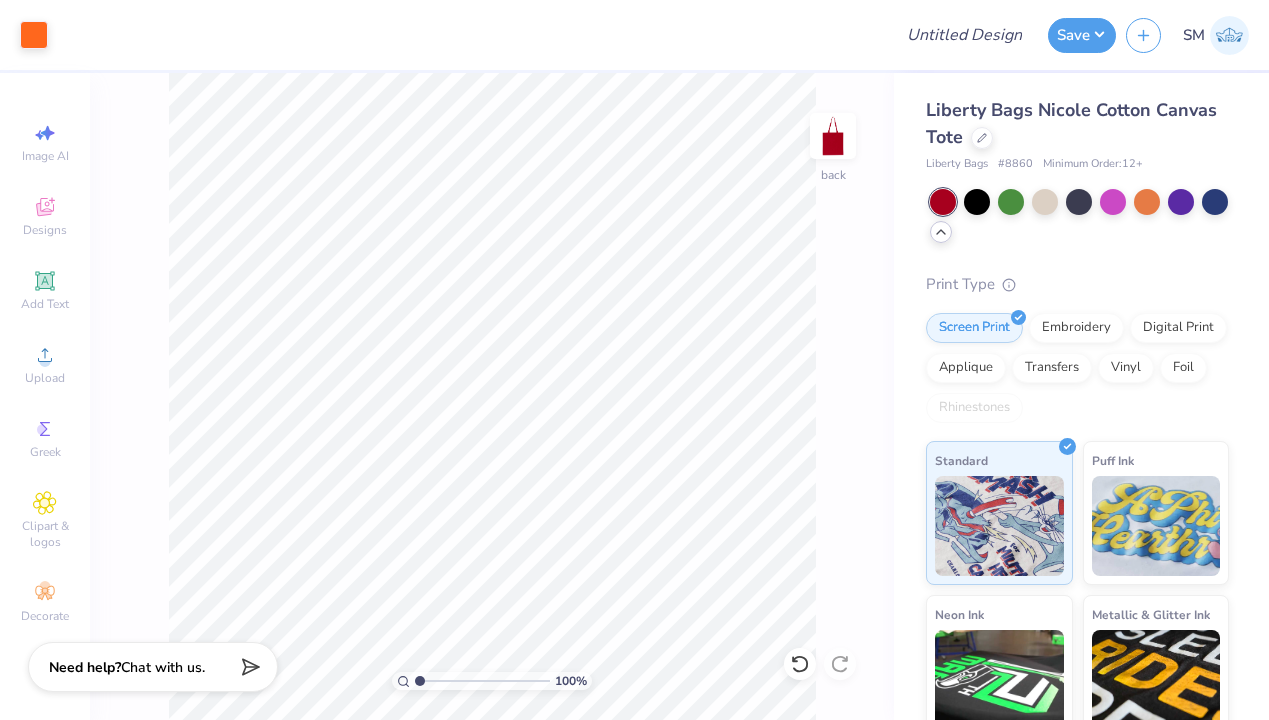 click 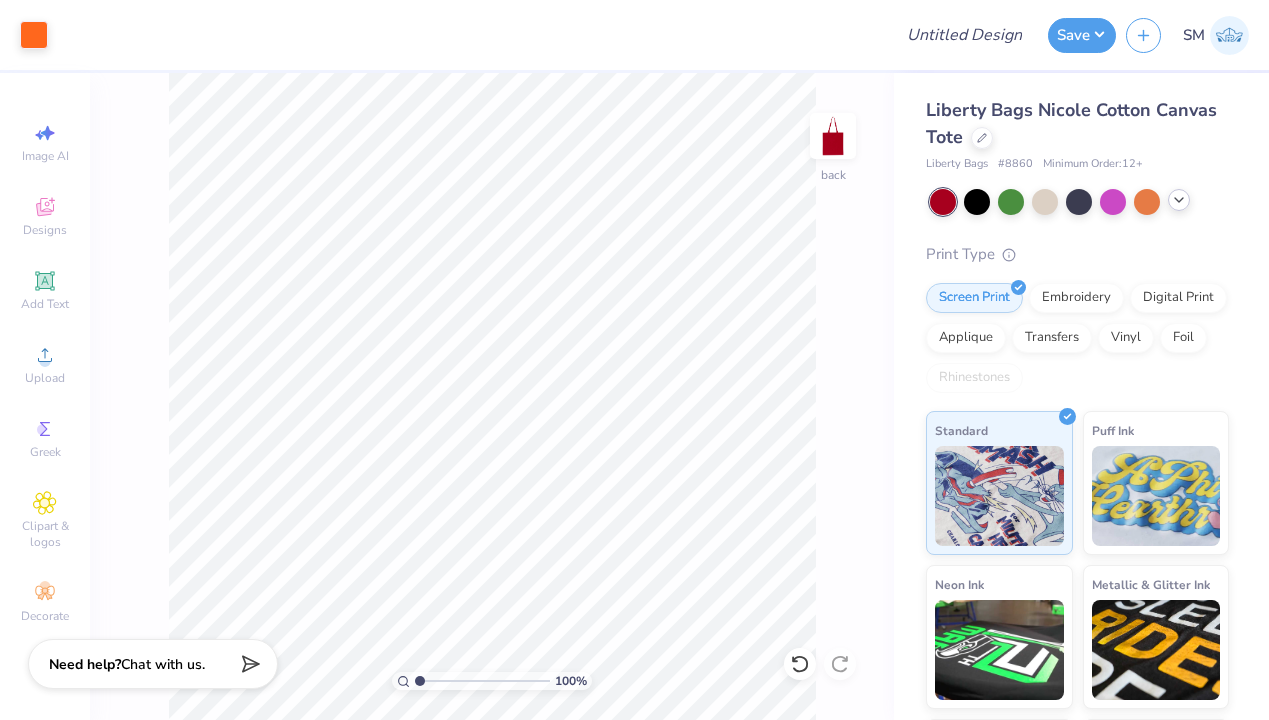 click on "Chat with us." at bounding box center [163, 664] 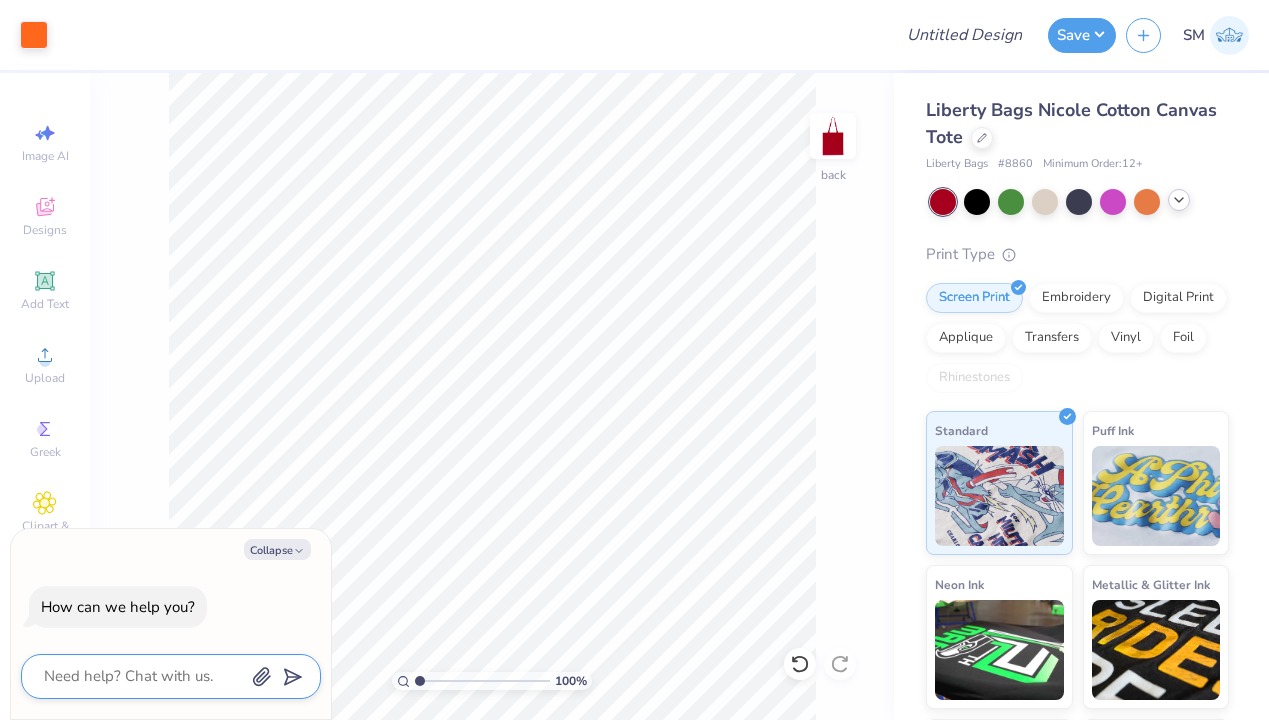 click at bounding box center [143, 676] 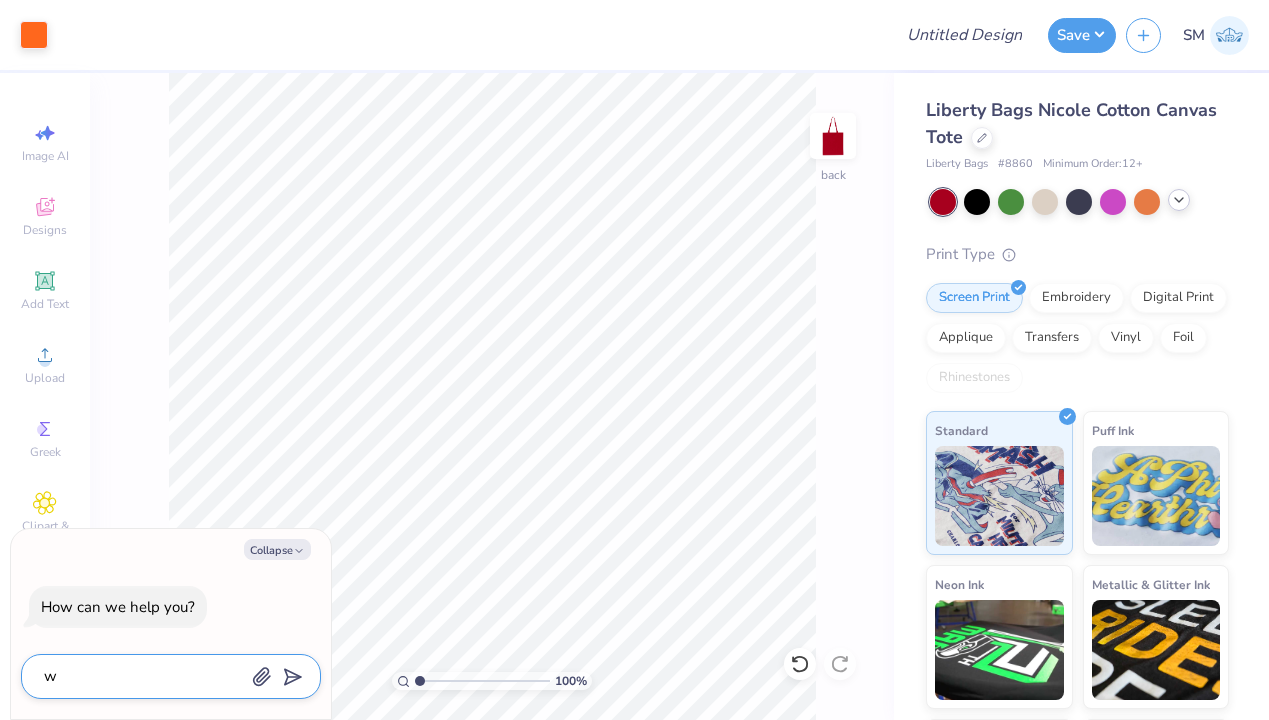 type on "wh" 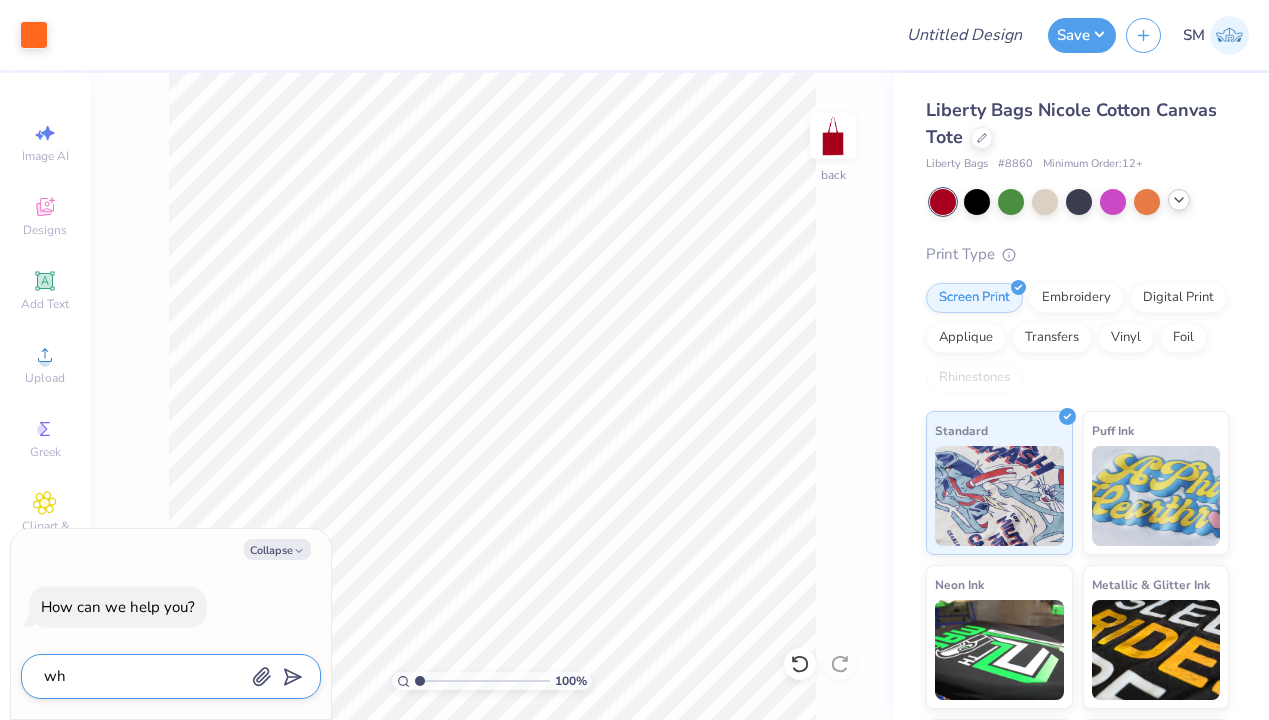type on "why" 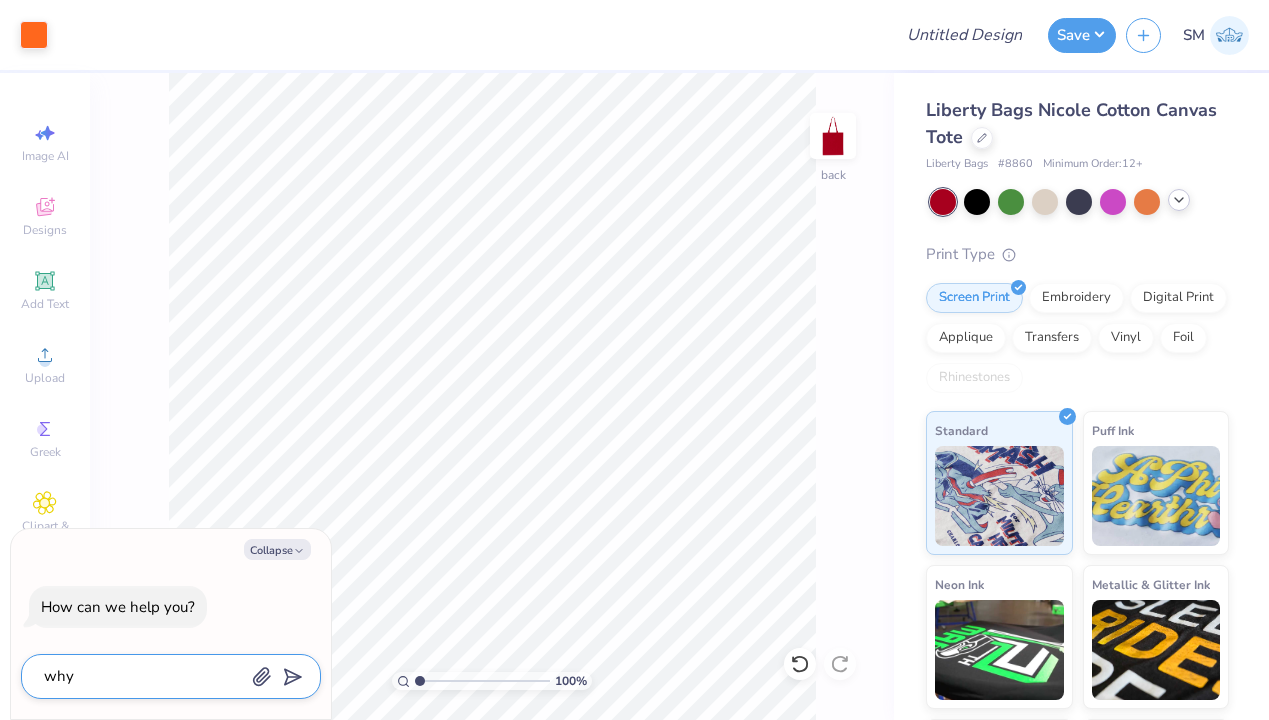 type on "why" 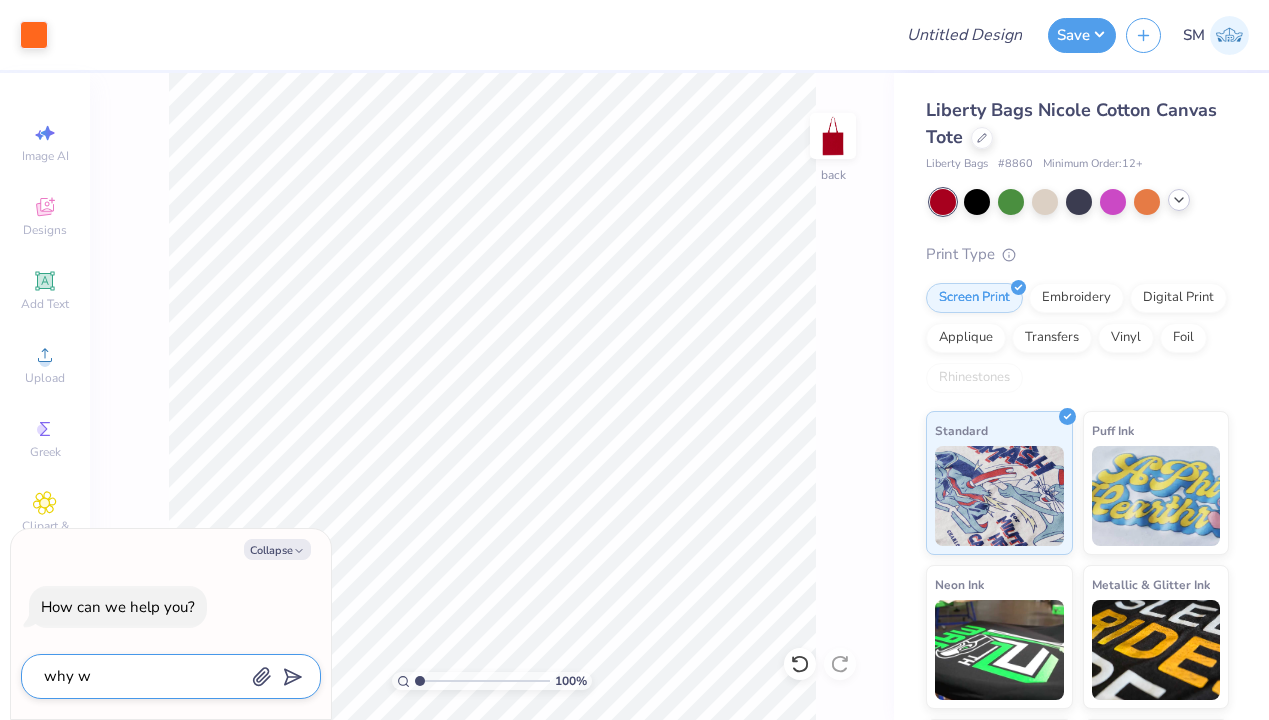 type on "why wo" 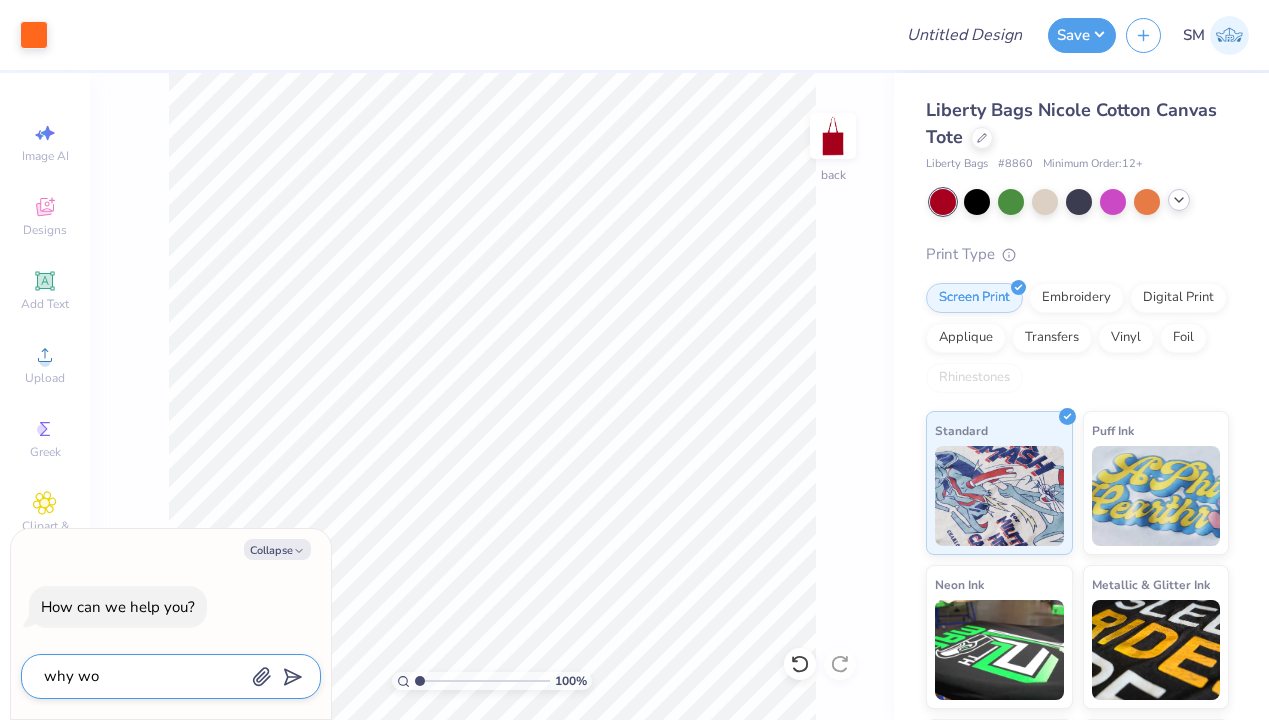 type on "why won" 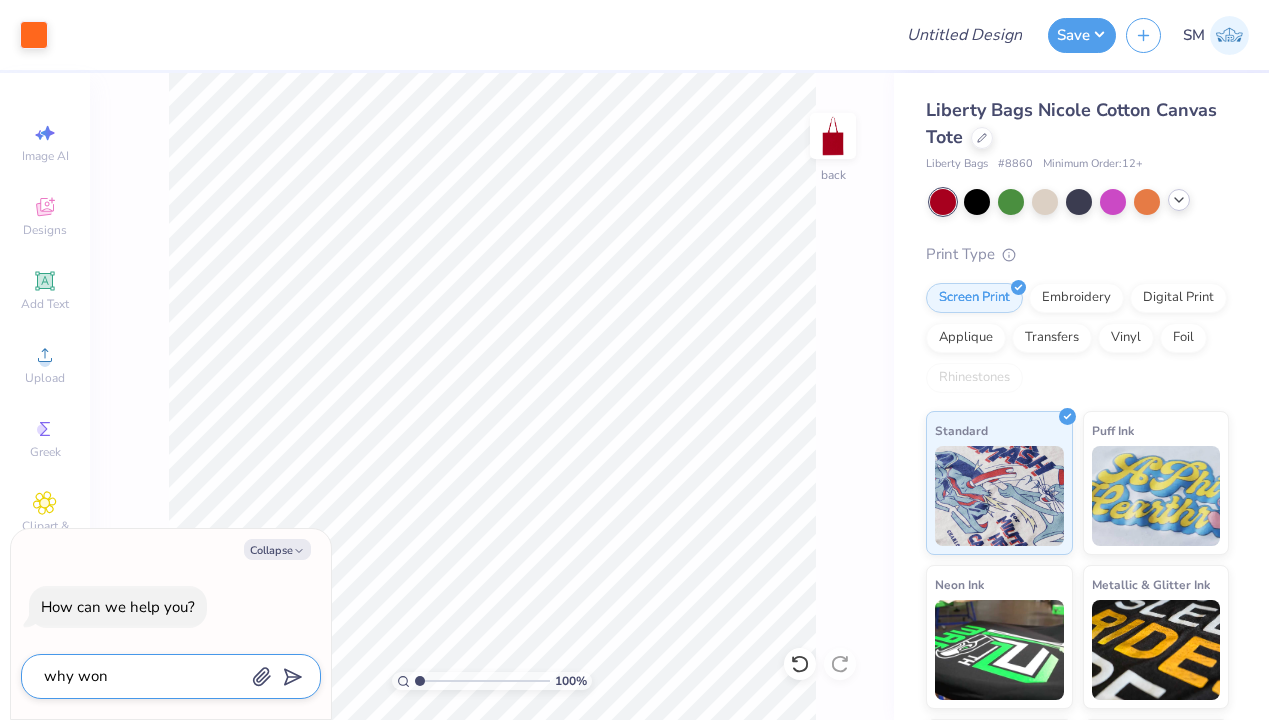 type on "why wont" 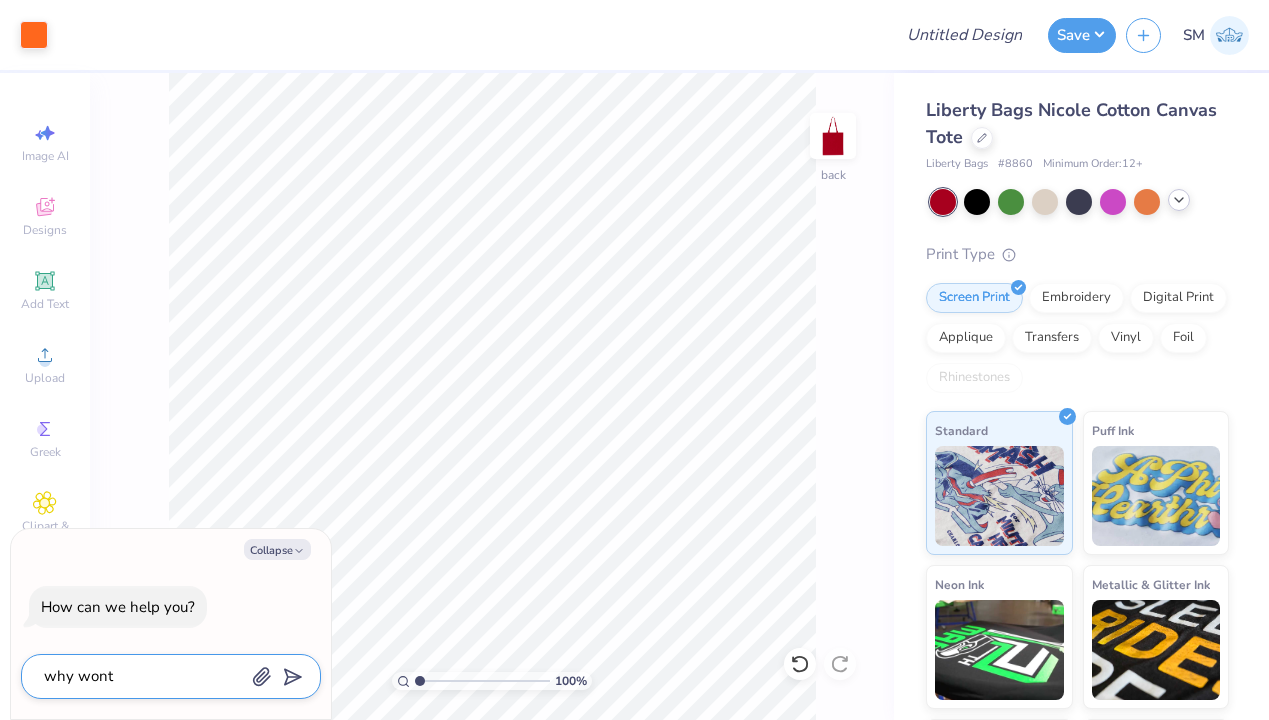 type on "why wont" 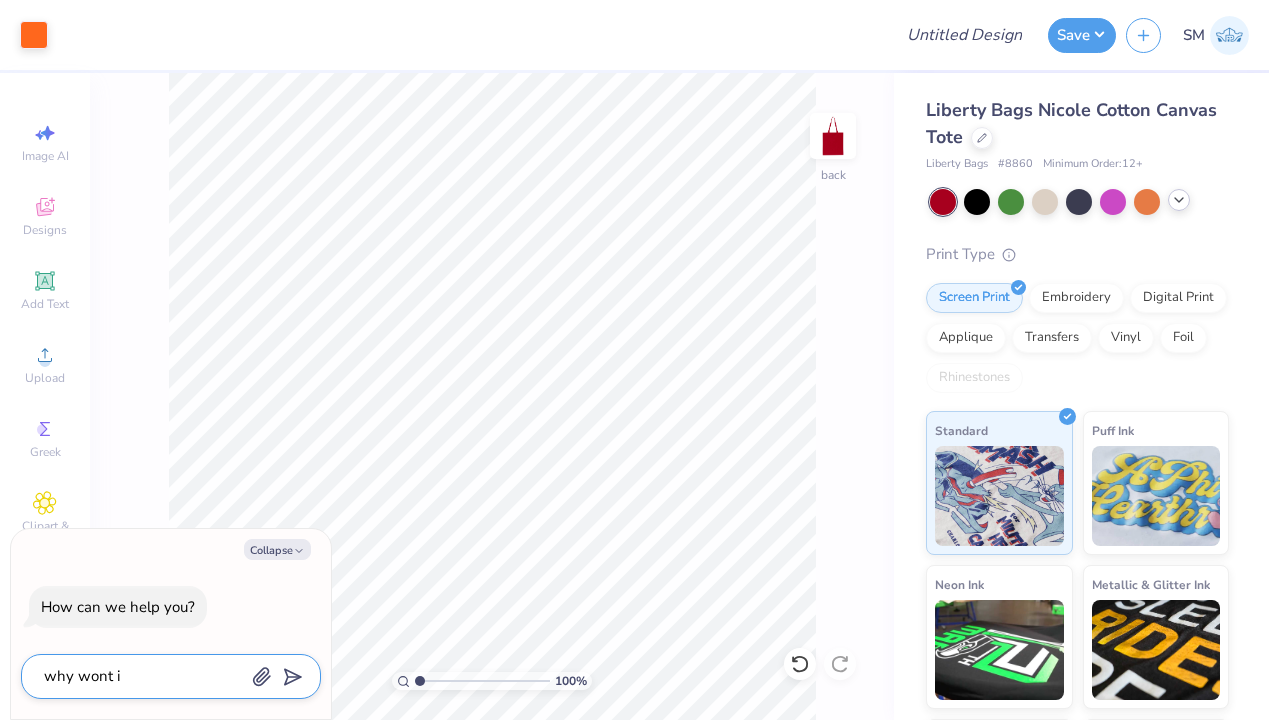 type on "why wont it" 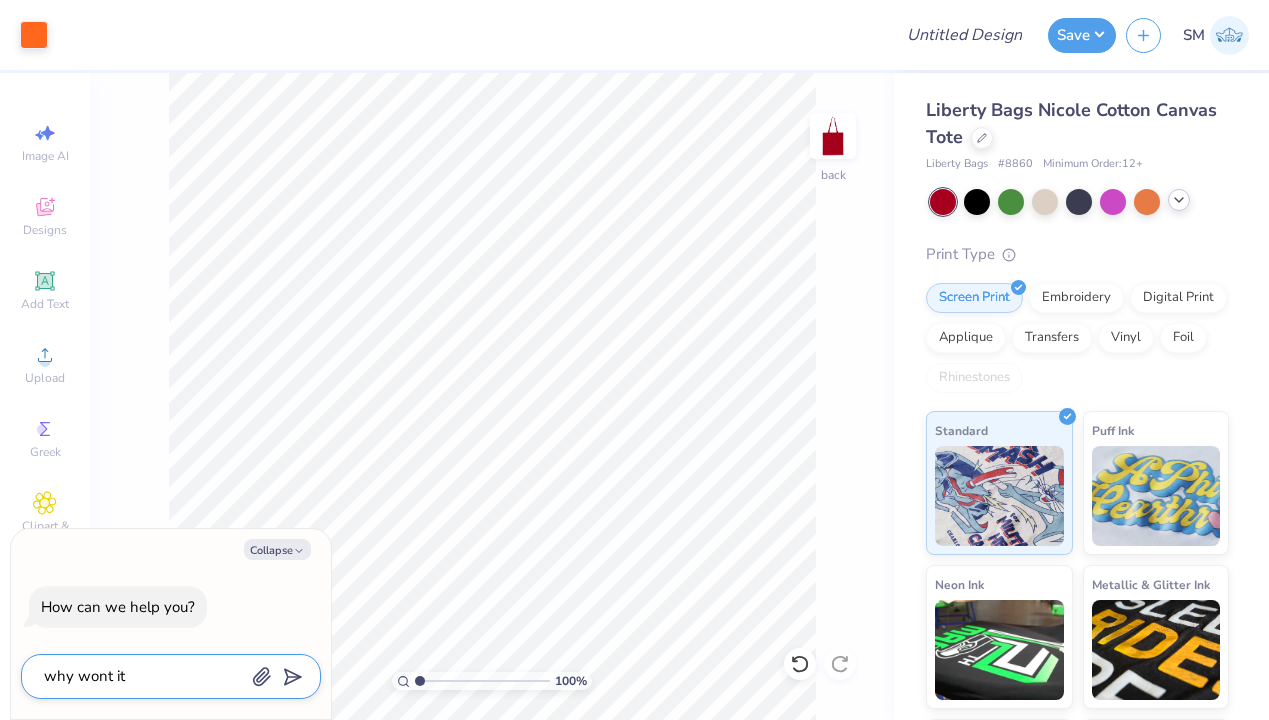 type on "x" 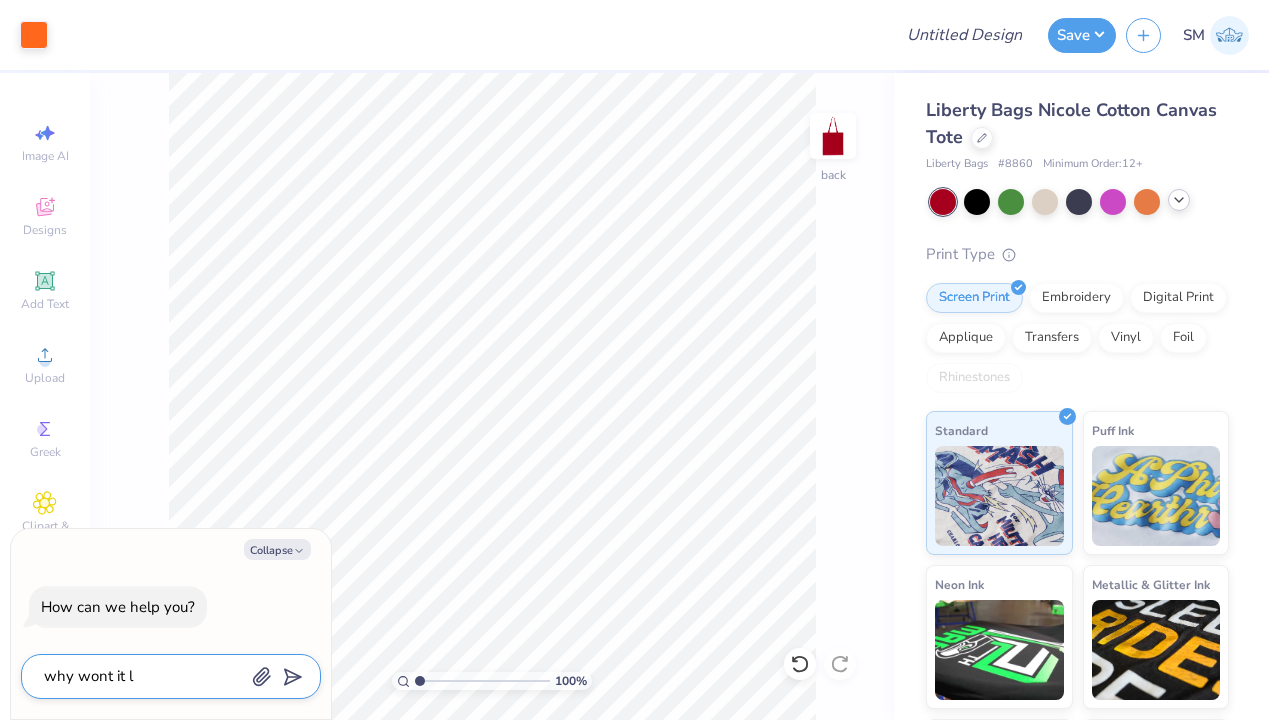 type on "why wont it le" 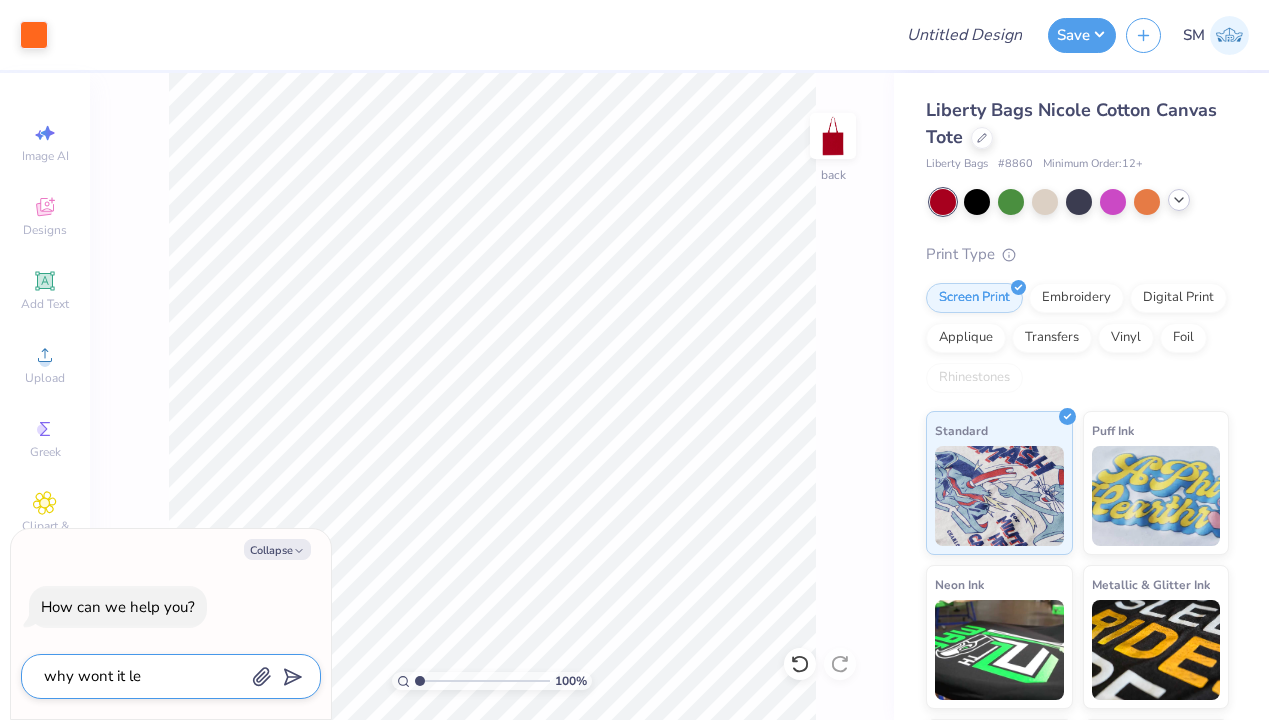 type on "why wont it let" 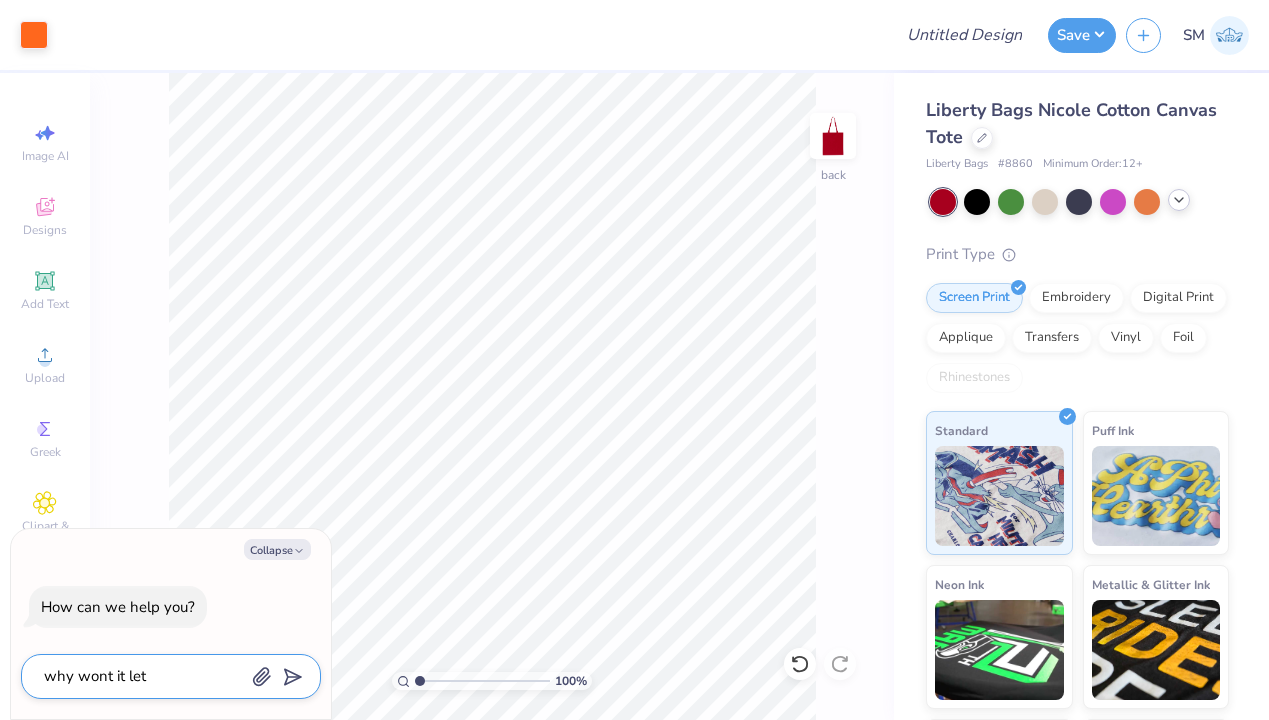 type on "why wont it let" 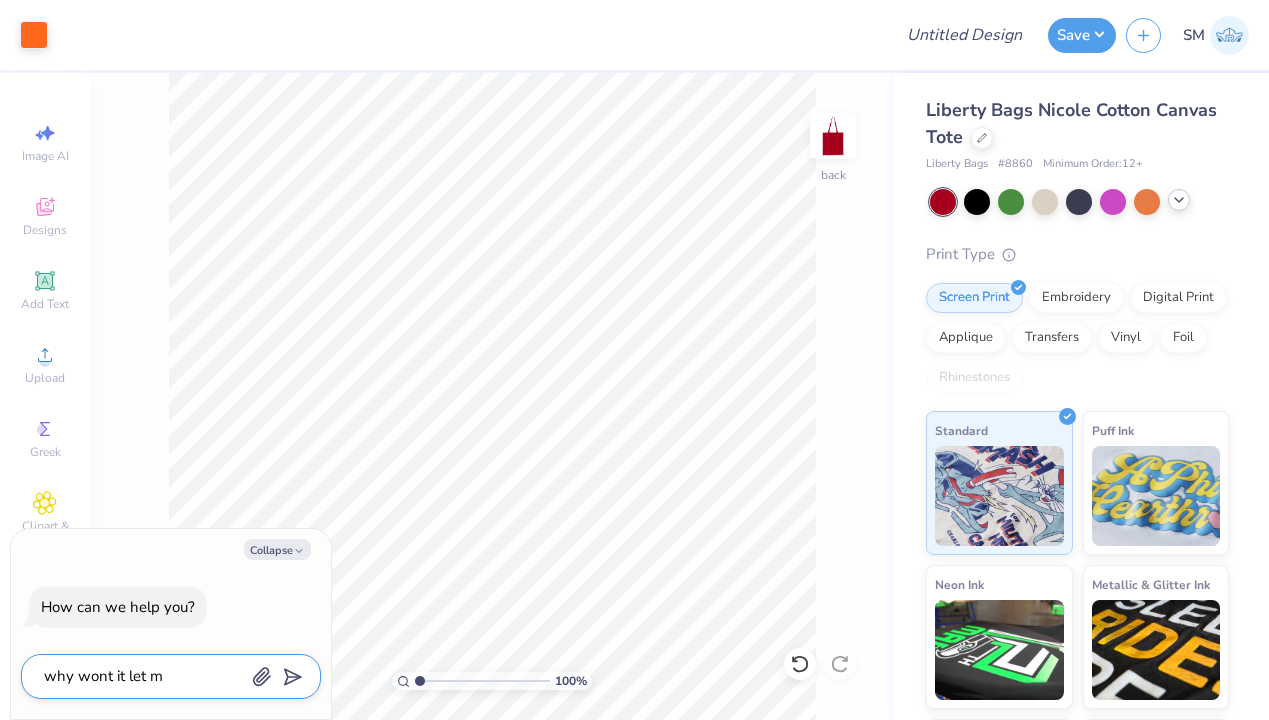 type on "why wont it let me" 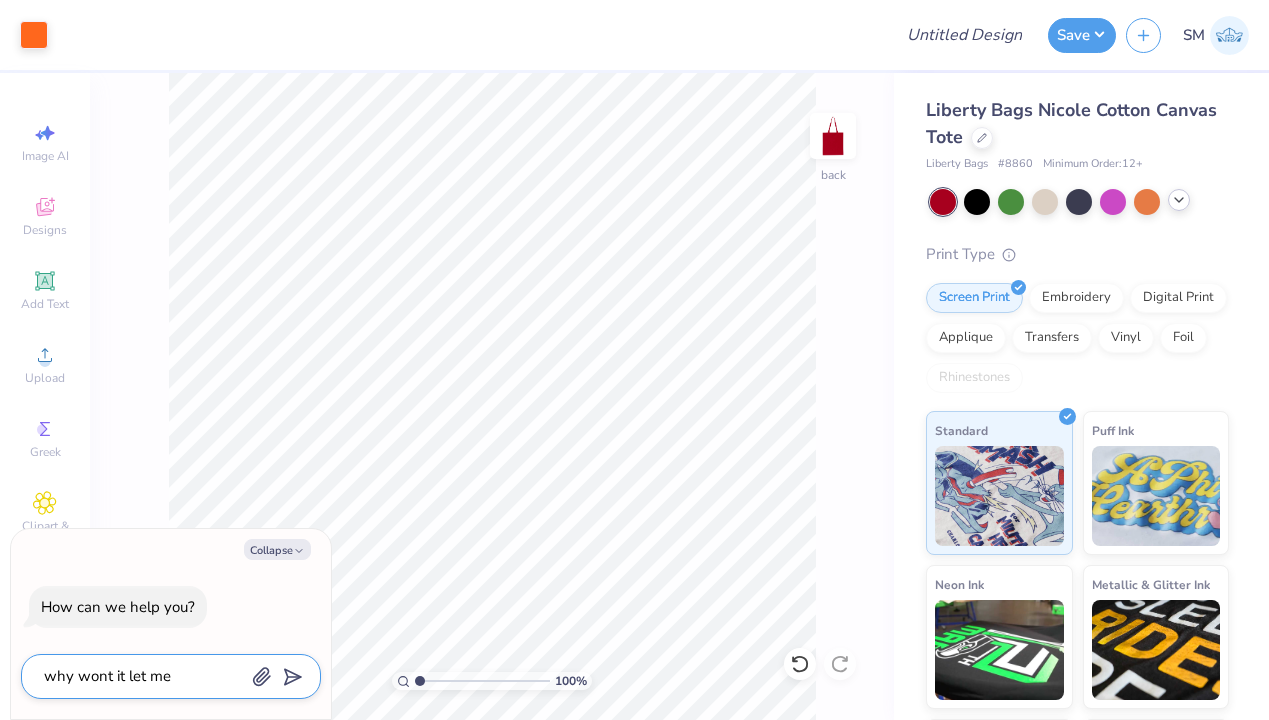 type on "x" 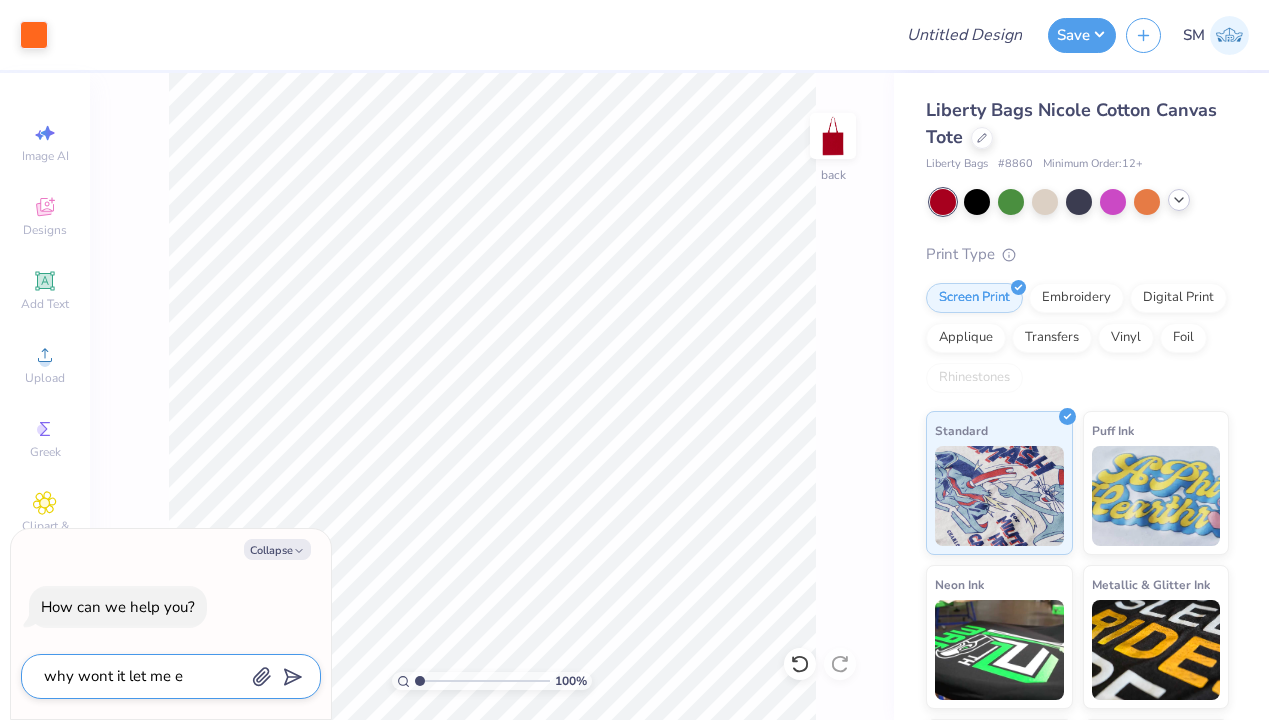 type on "why wont it let me en" 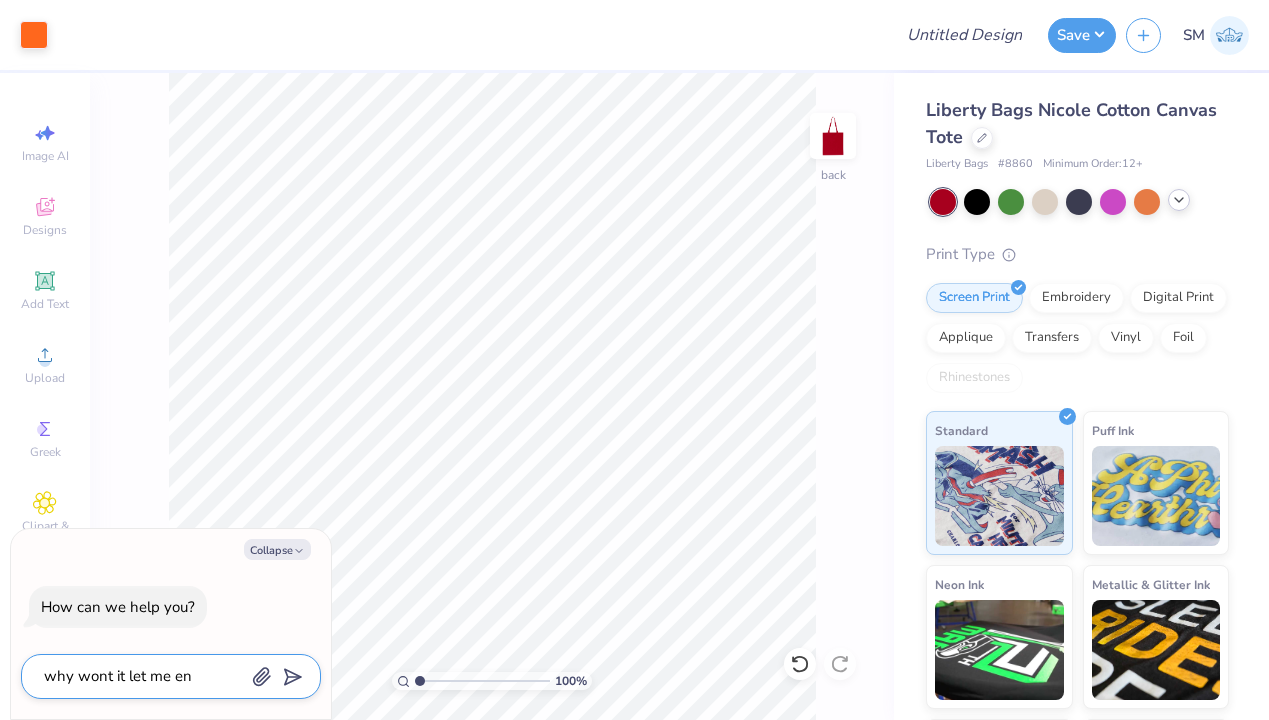 type on "why wont it let me enl" 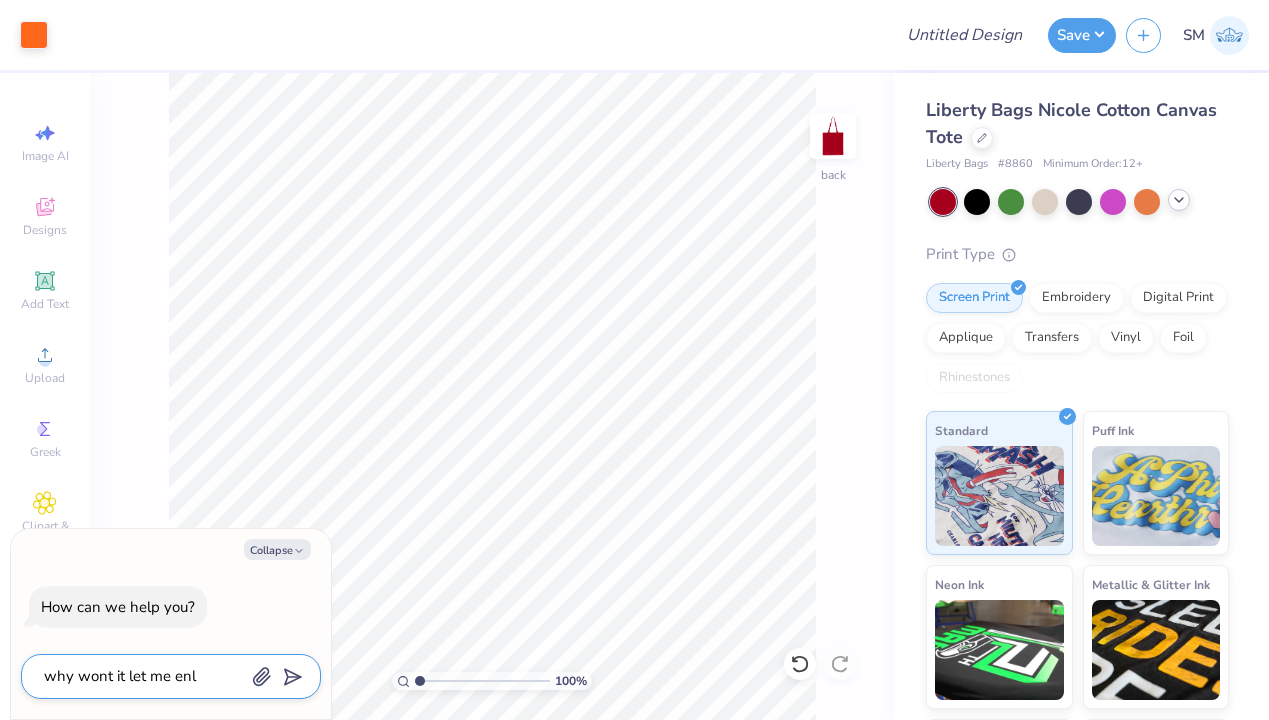 type on "why wont it let me enla" 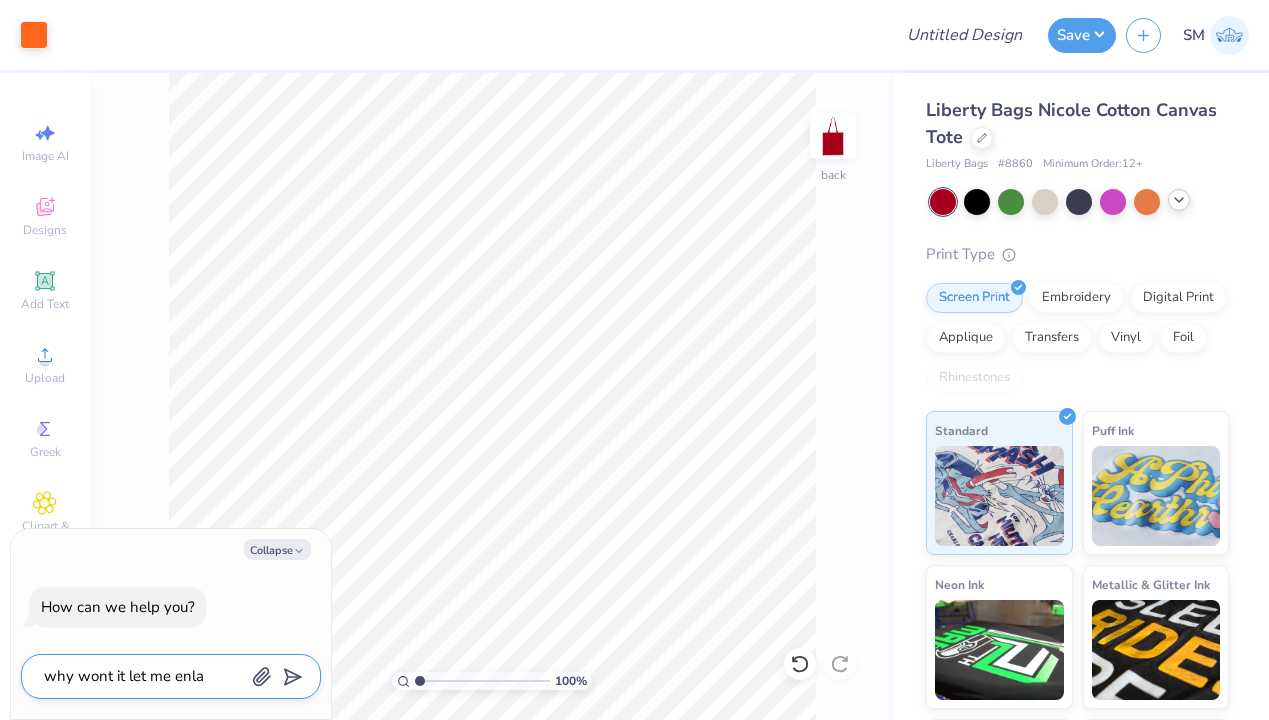 type on "why wont it let me enlar" 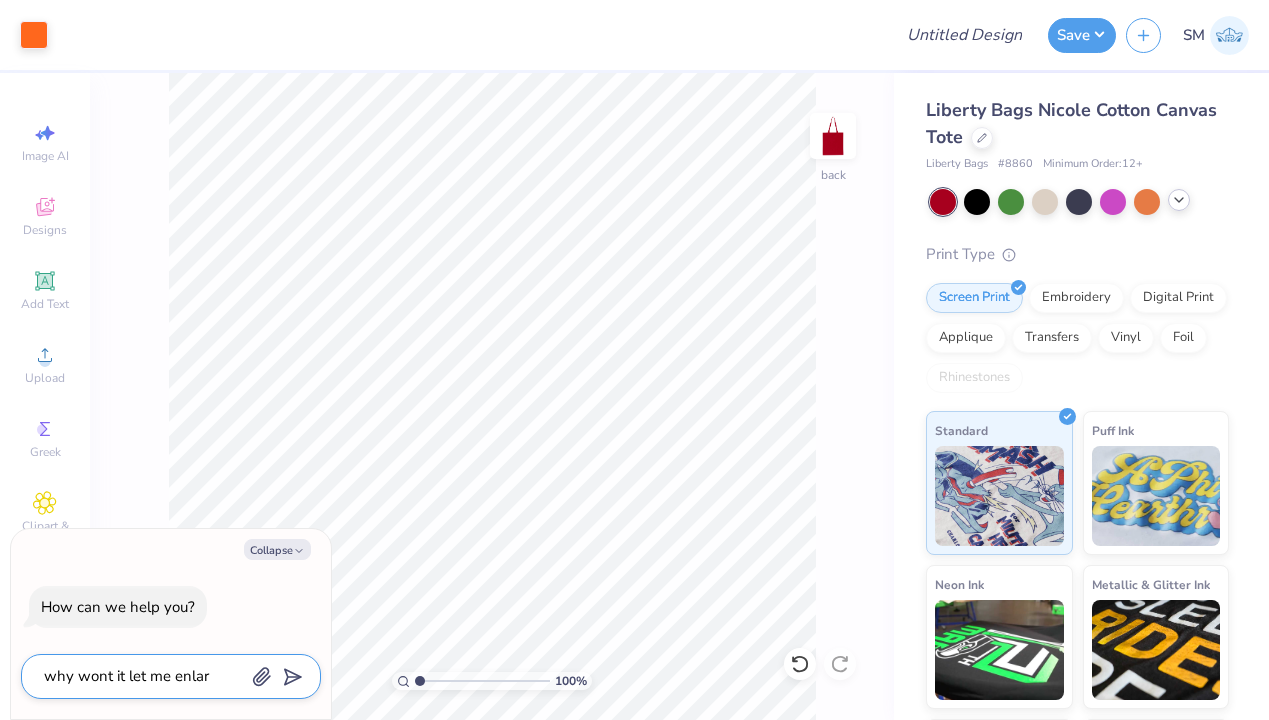 type on "why wont it let me enlarg" 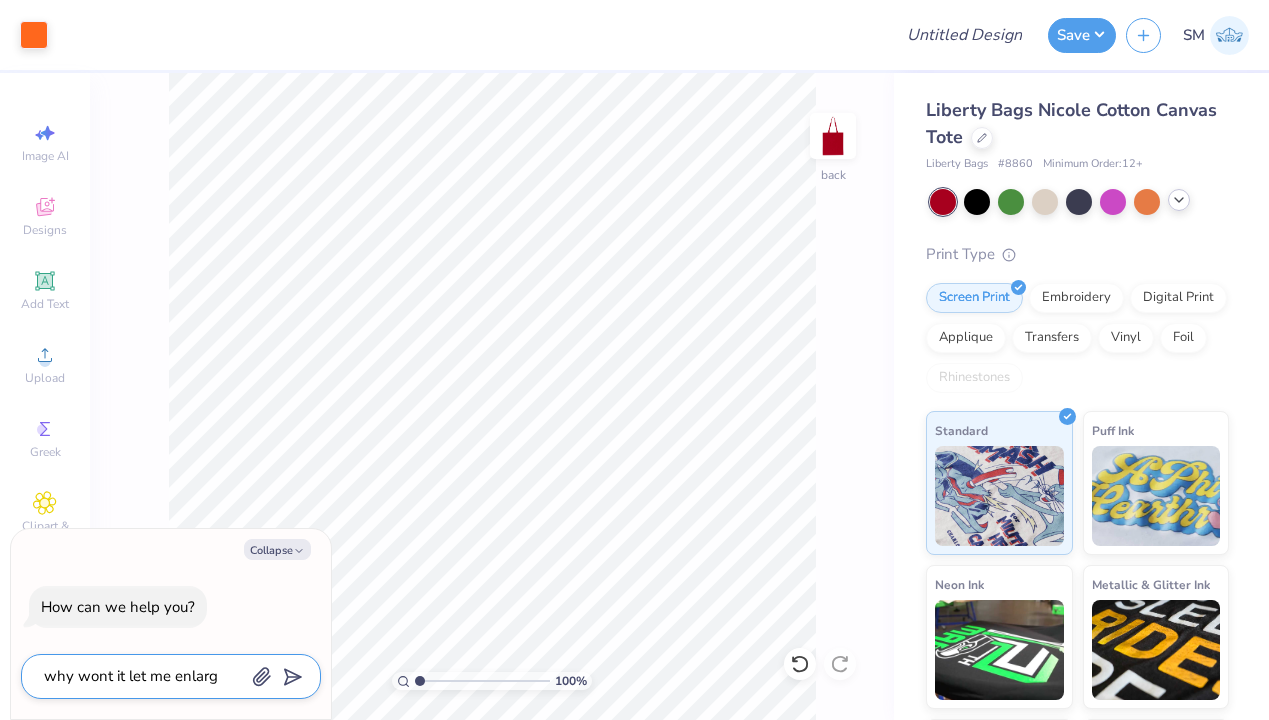 type on "why wont it let me enlarge" 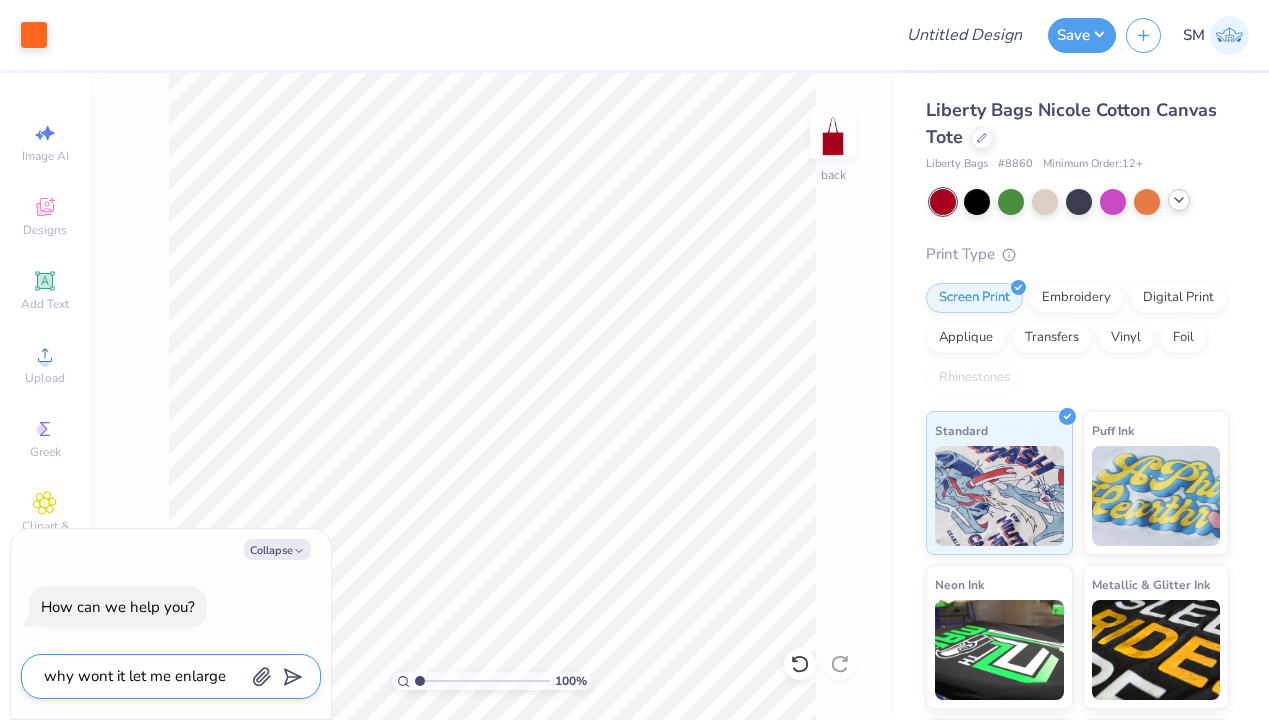 type on "why wont it let me enlarge" 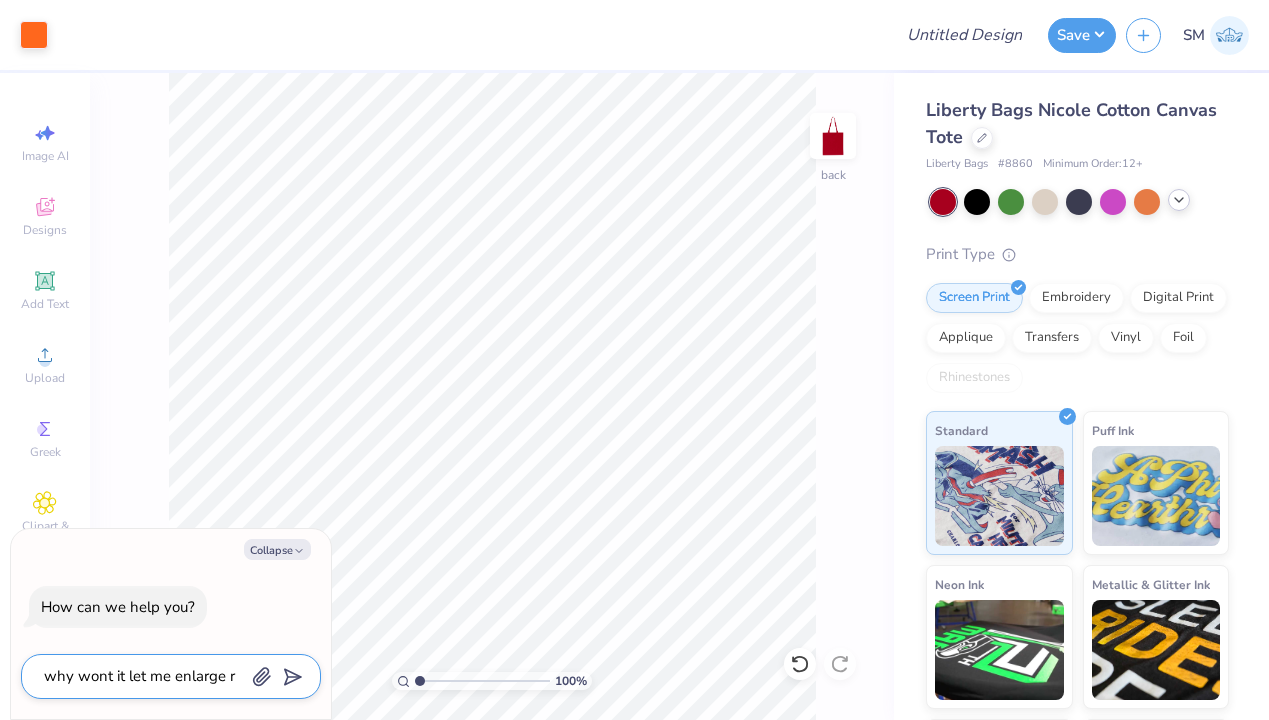 type on "why wont it let me enlarge" 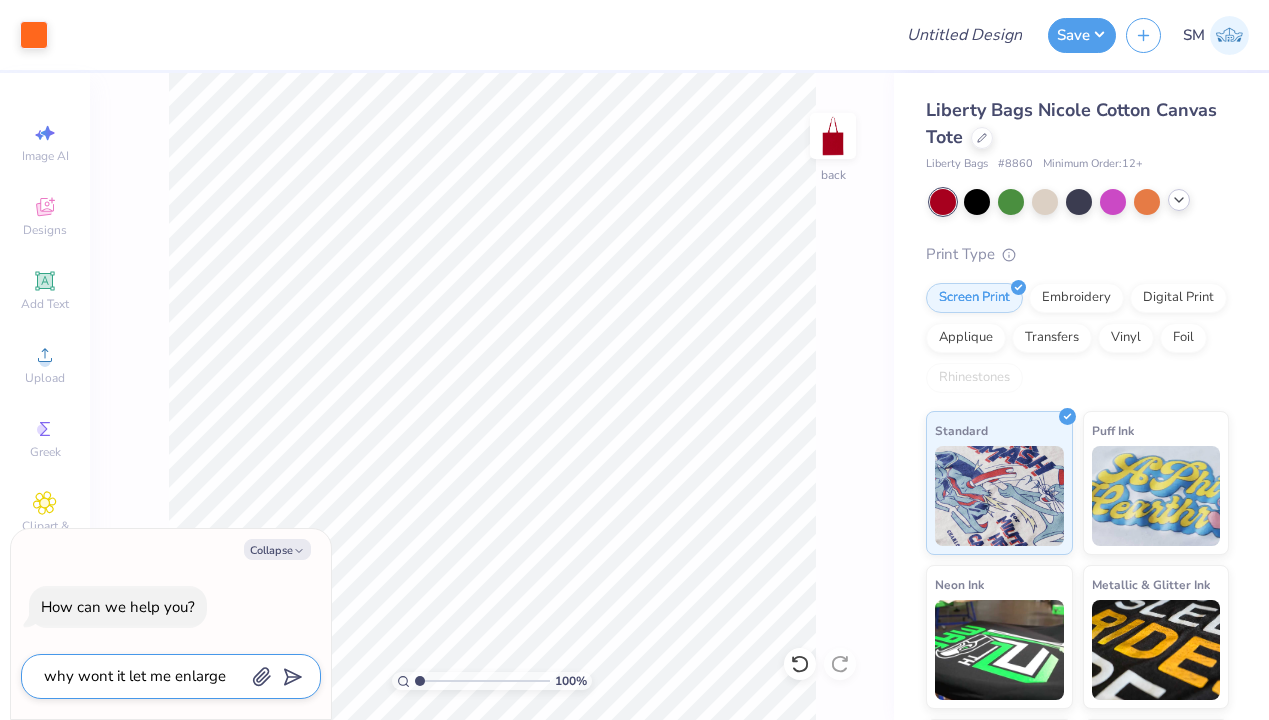 type on "why wont it let me enlarge t" 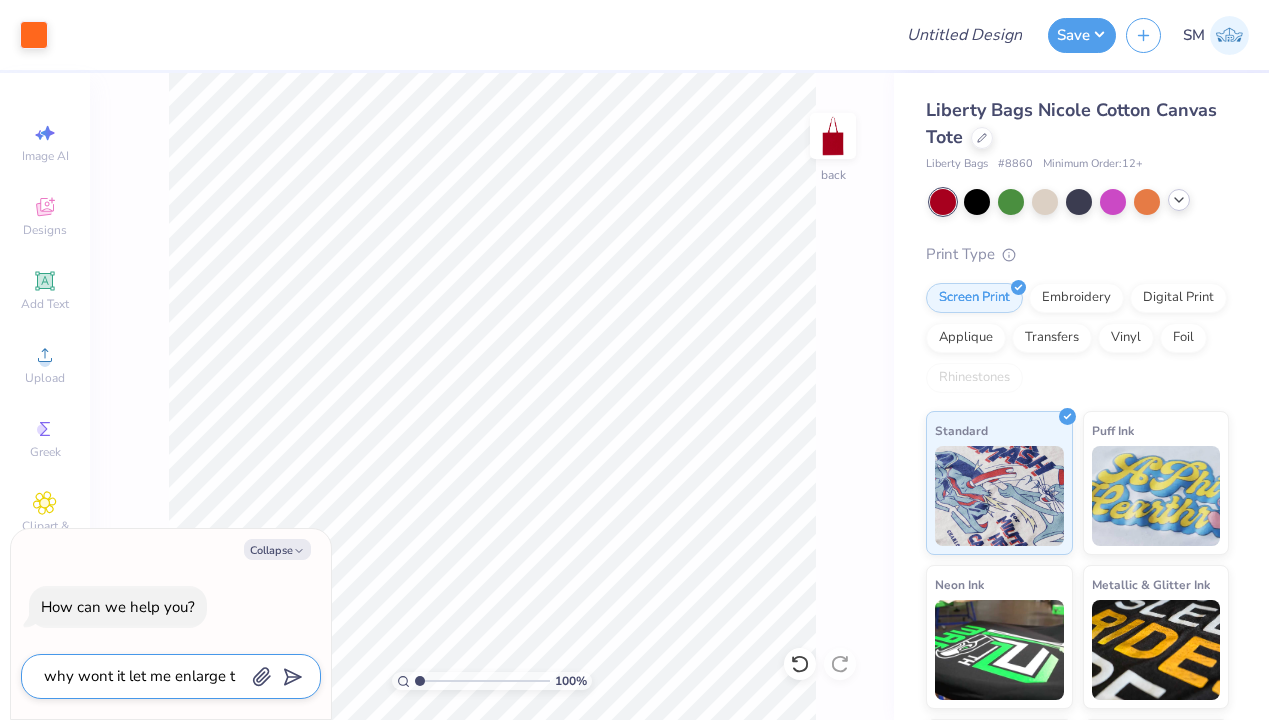 type on "why wont it let me enlarge th" 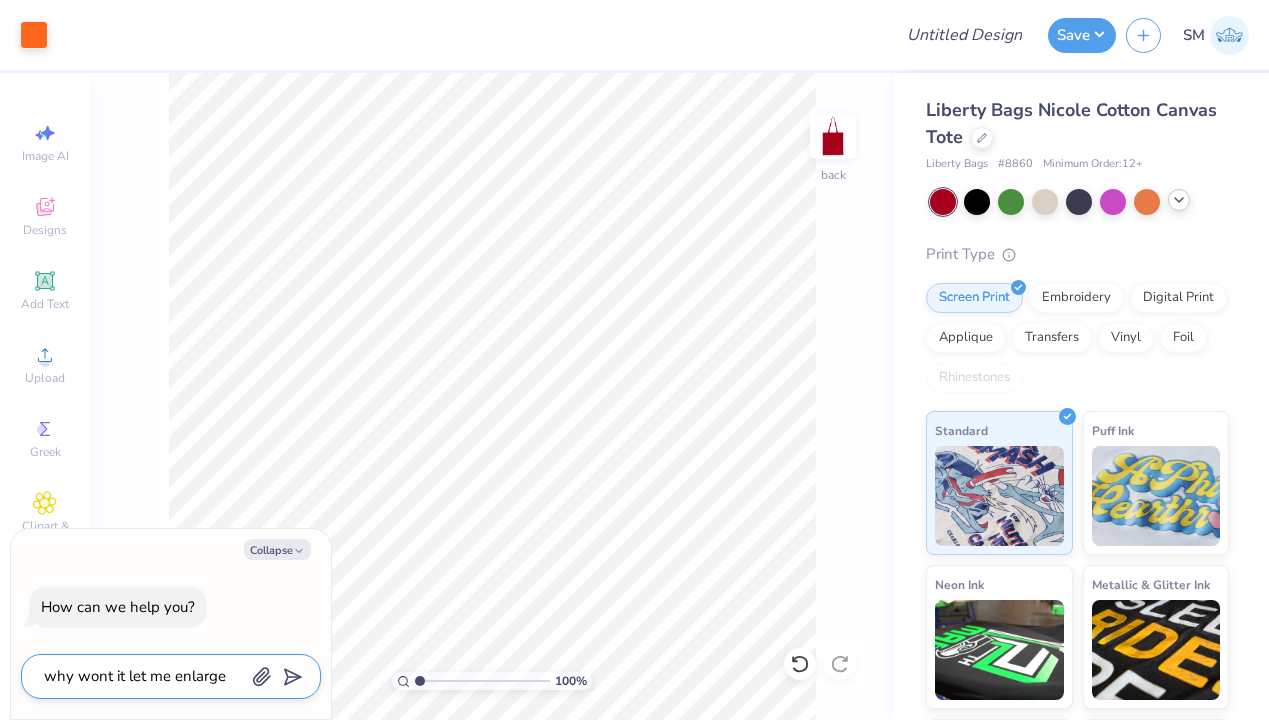 type on "why wont it let me enlarge the" 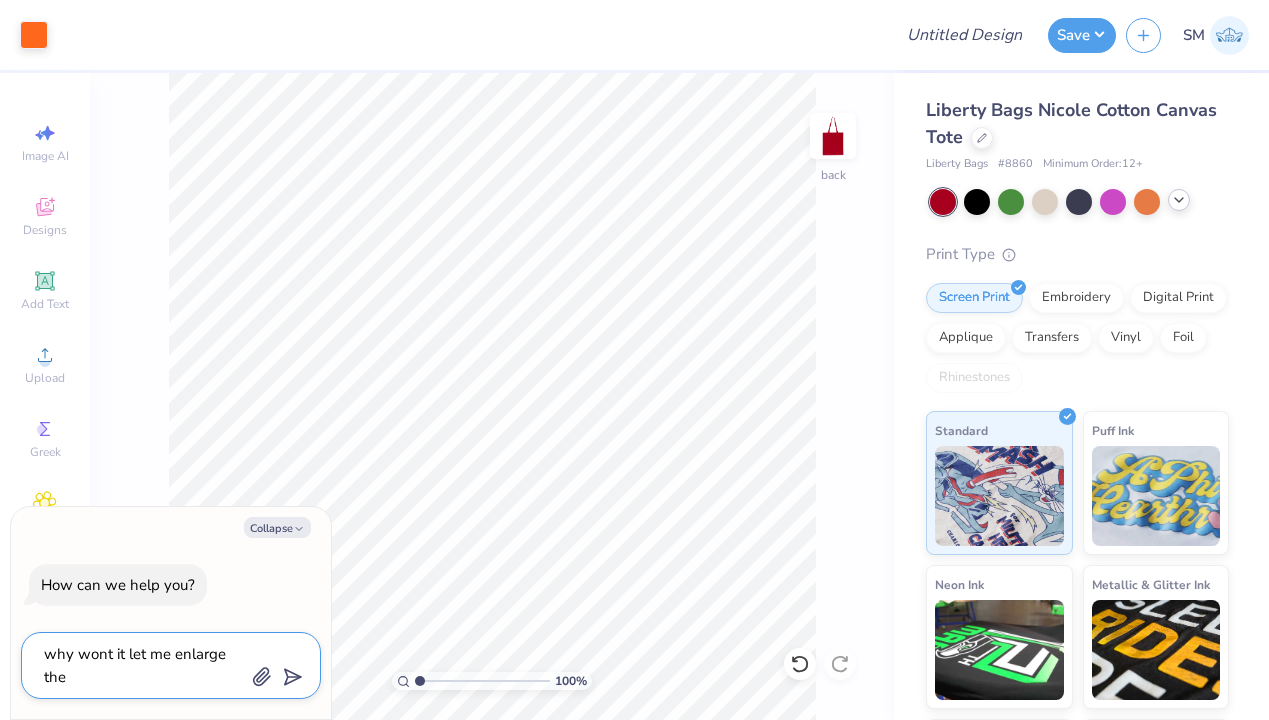 type on "why wont it let me enlarge the k" 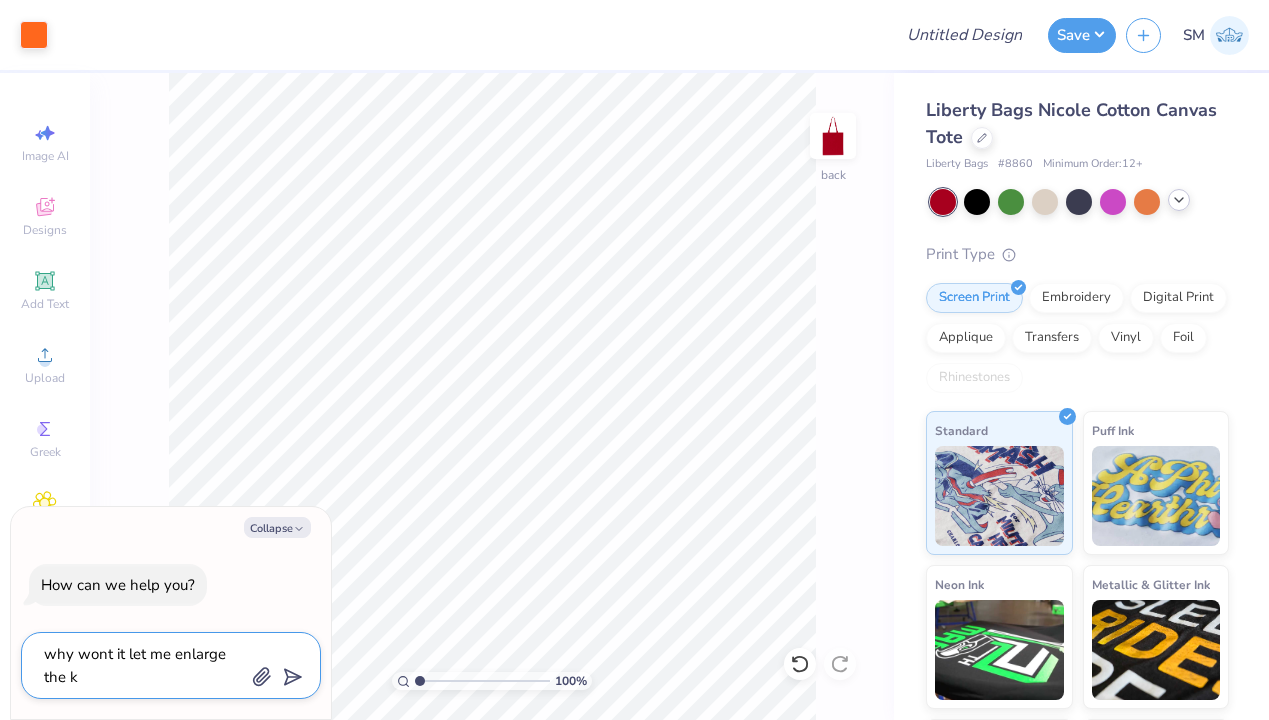 type on "why wont it let me enlarge the ke" 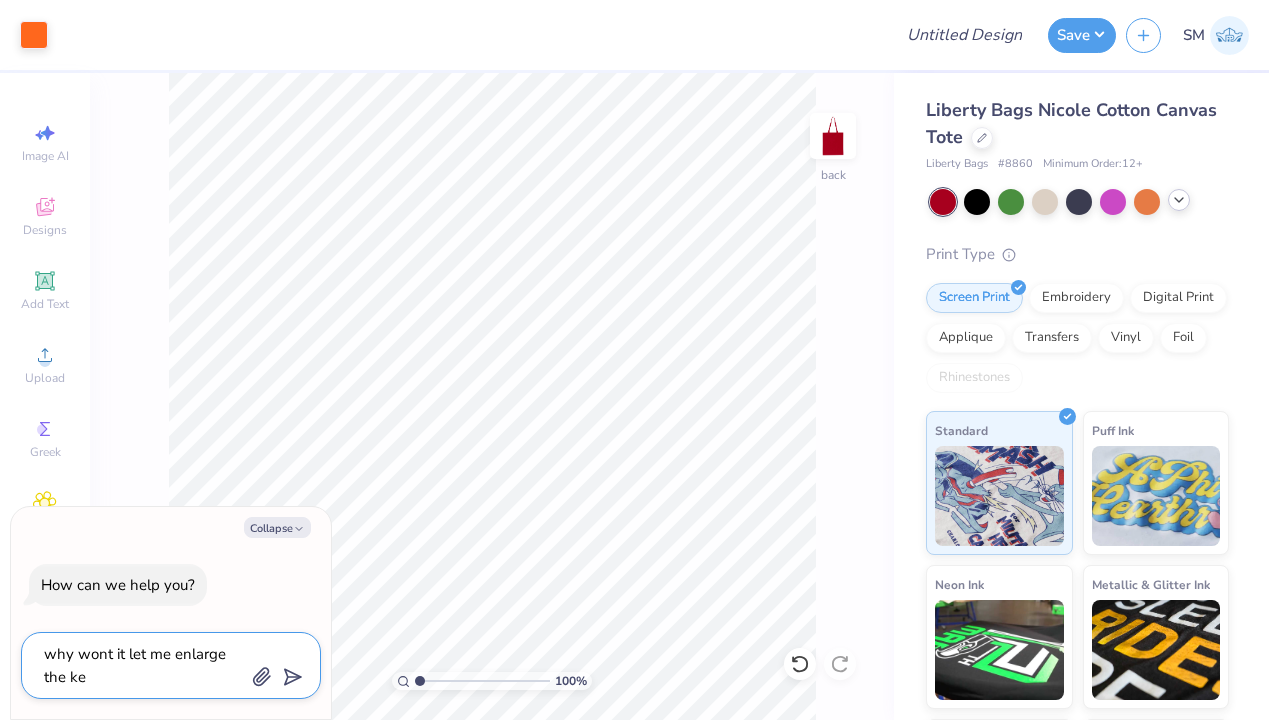type on "why wont it let me enlarge the k" 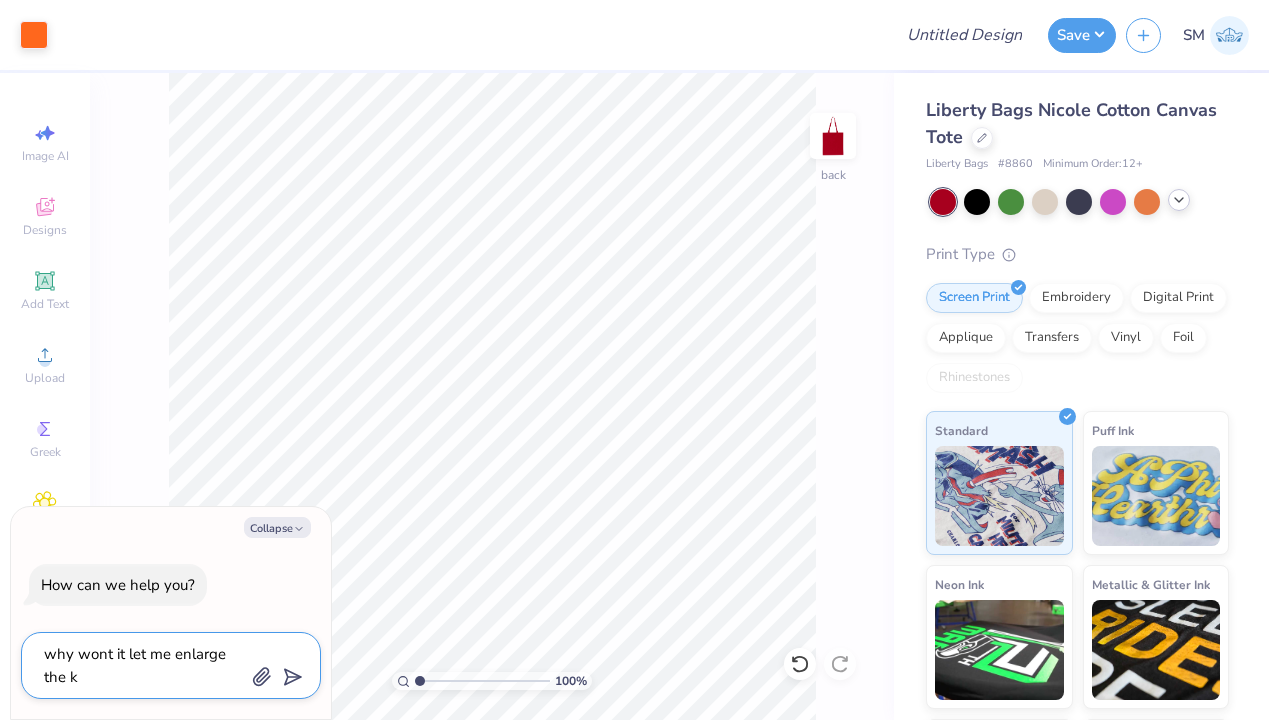 type on "why wont it let me enlarge the" 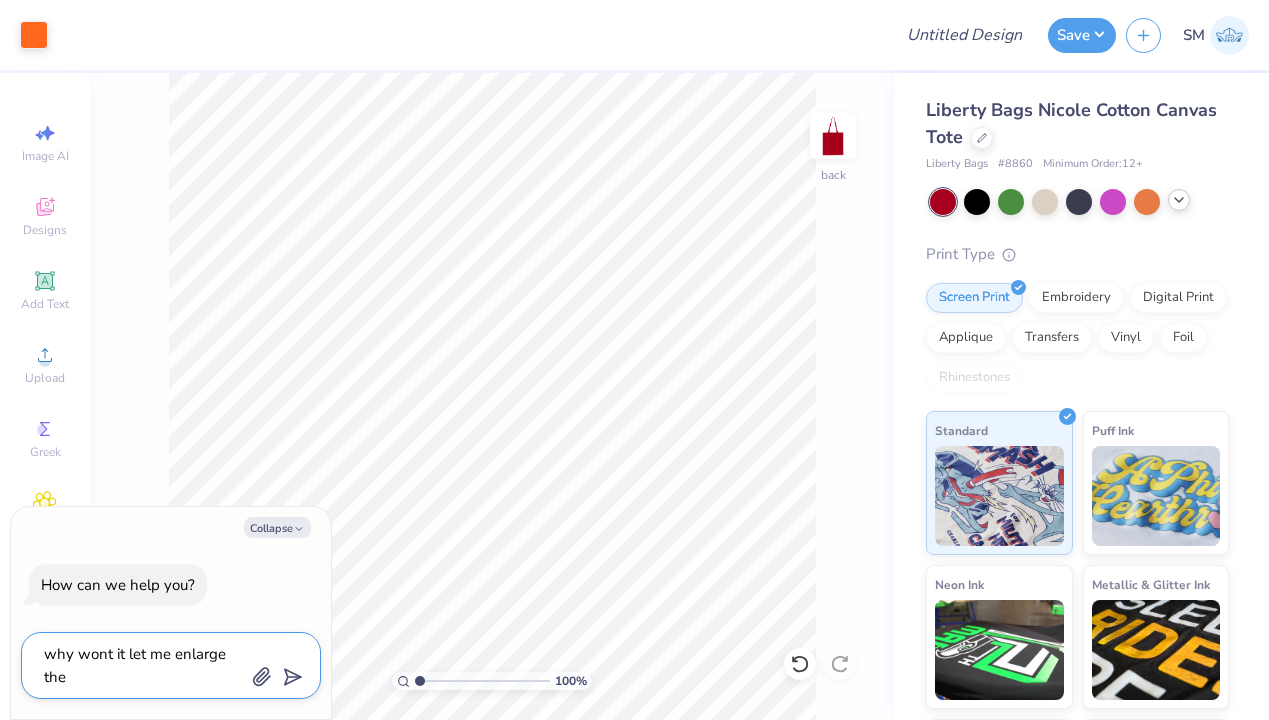 type on "why wont it let me enlarge the" 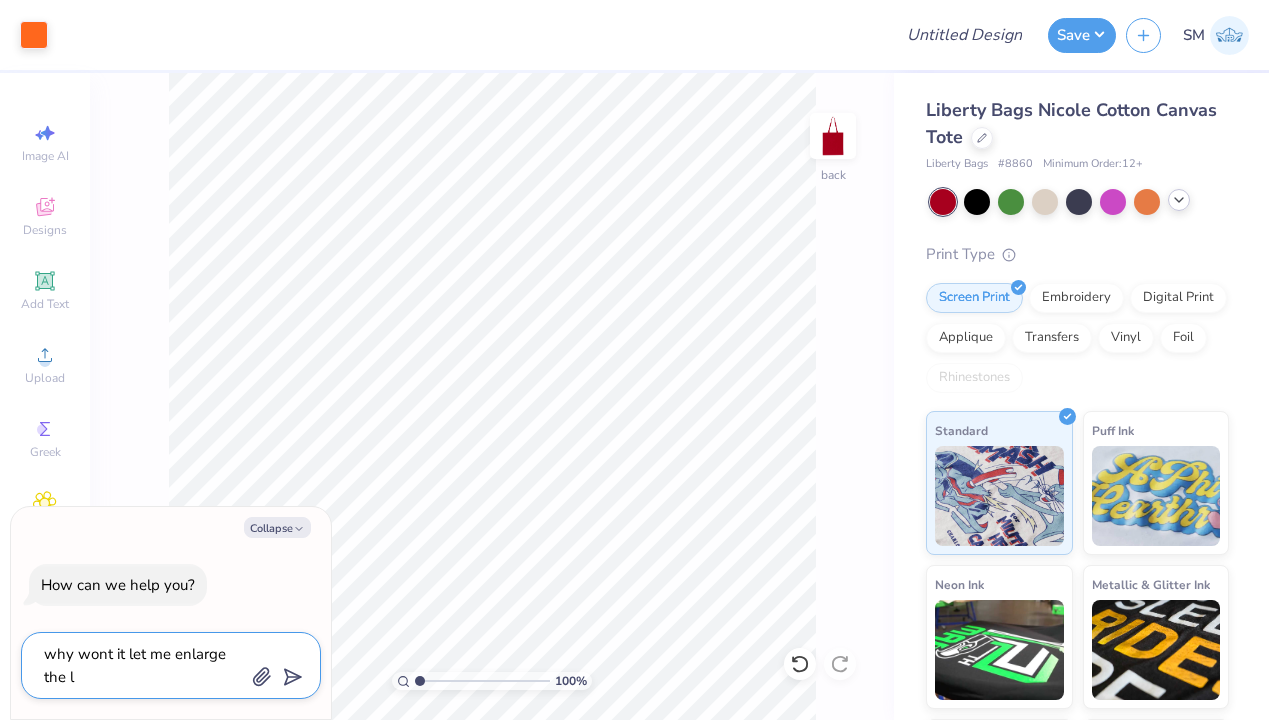 type on "why wont it let me enlarge the le" 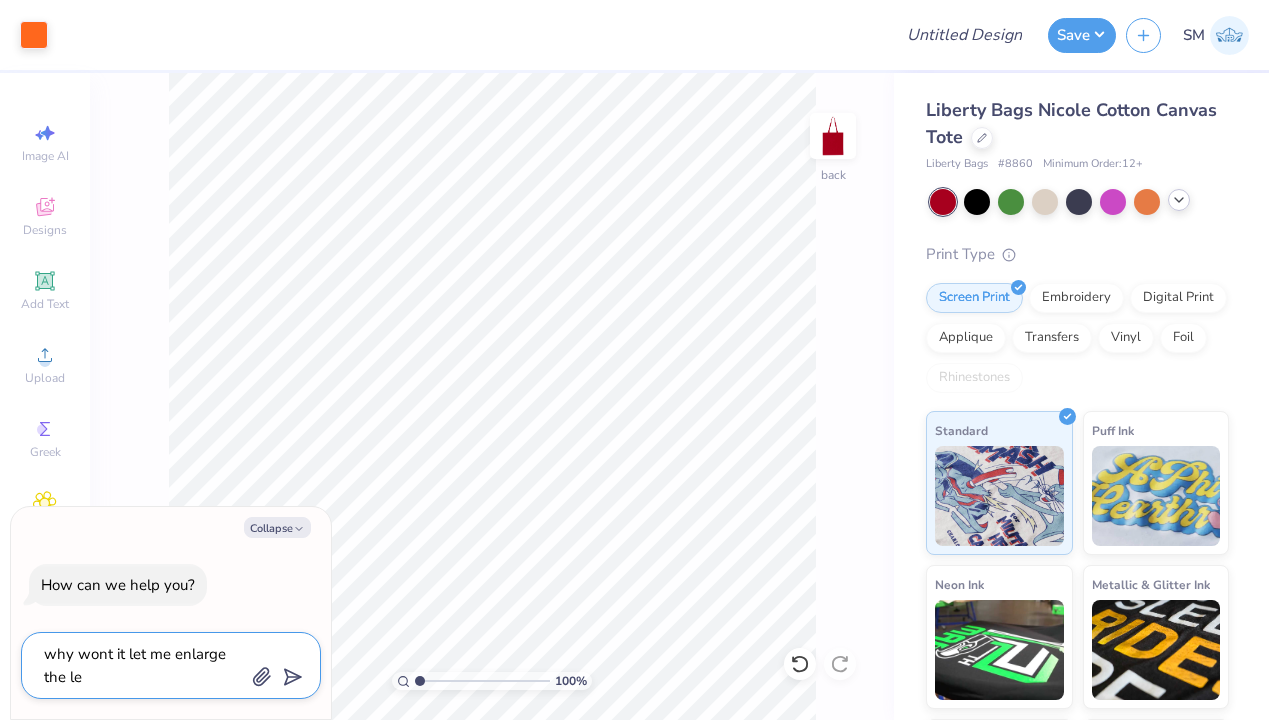 type on "why wont it let me enlarge the let" 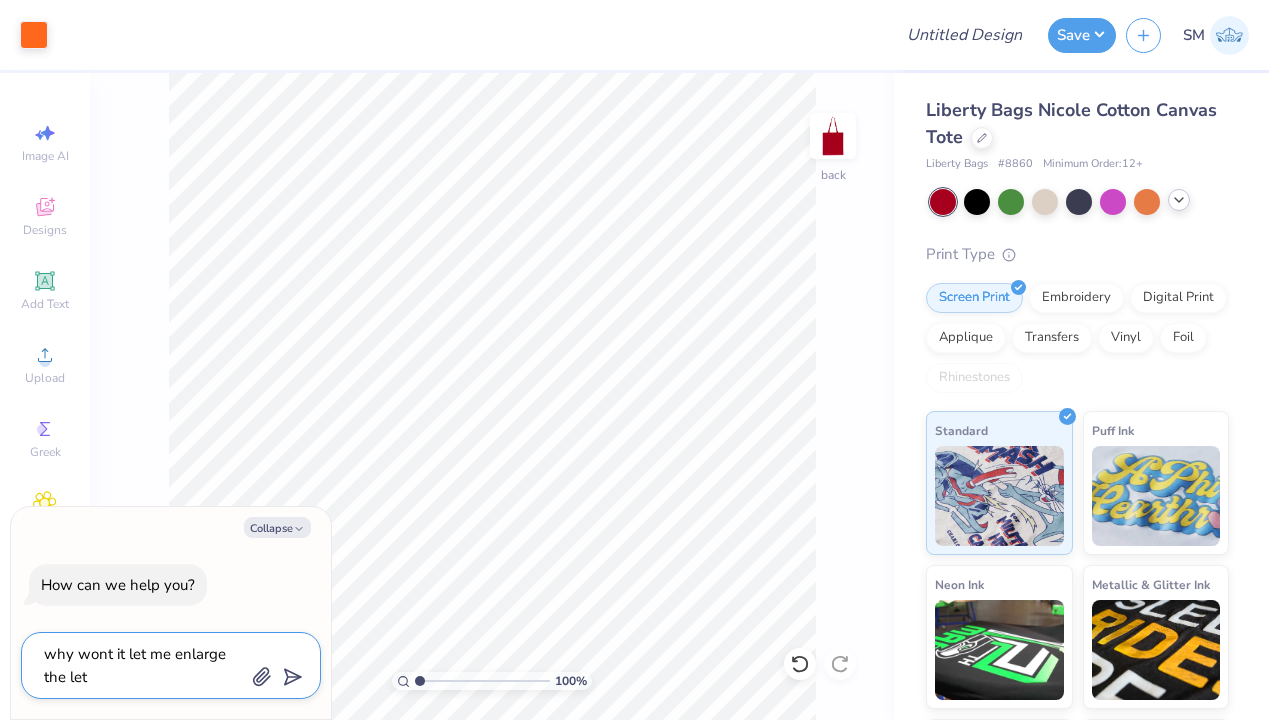 type on "why wont it let me enlarge the lett" 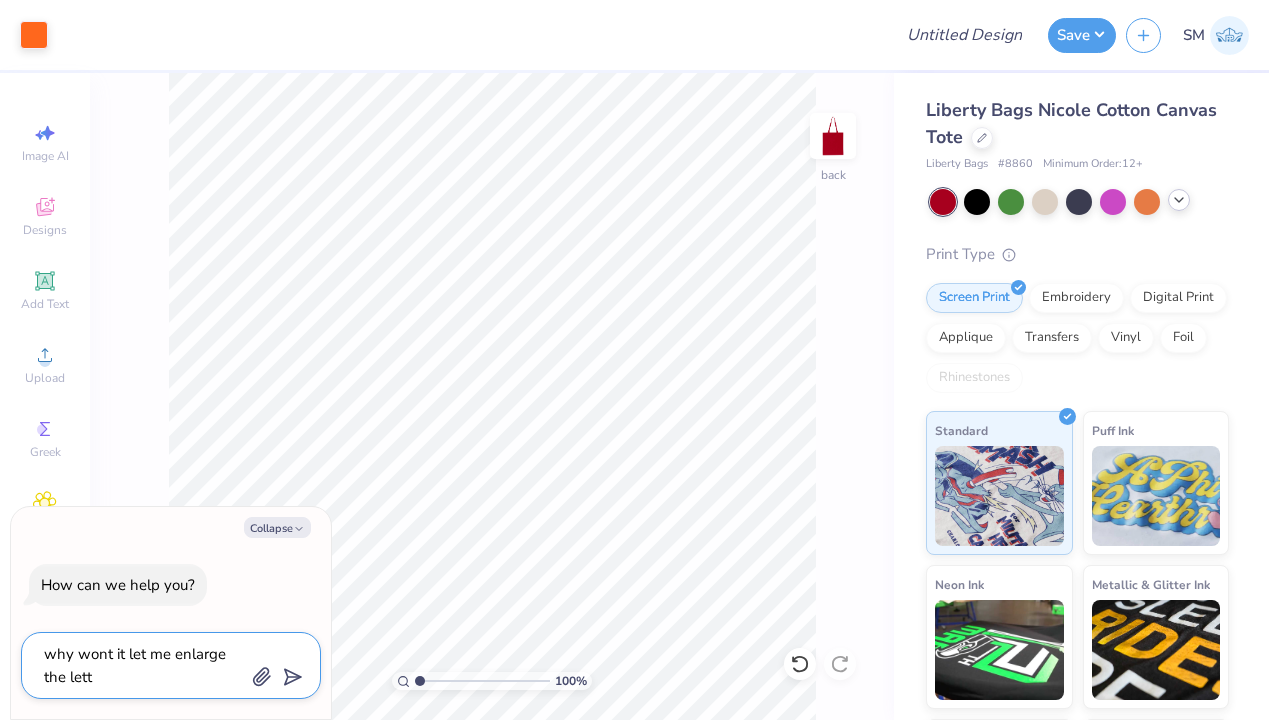 type on "why wont it let me enlarge the lette" 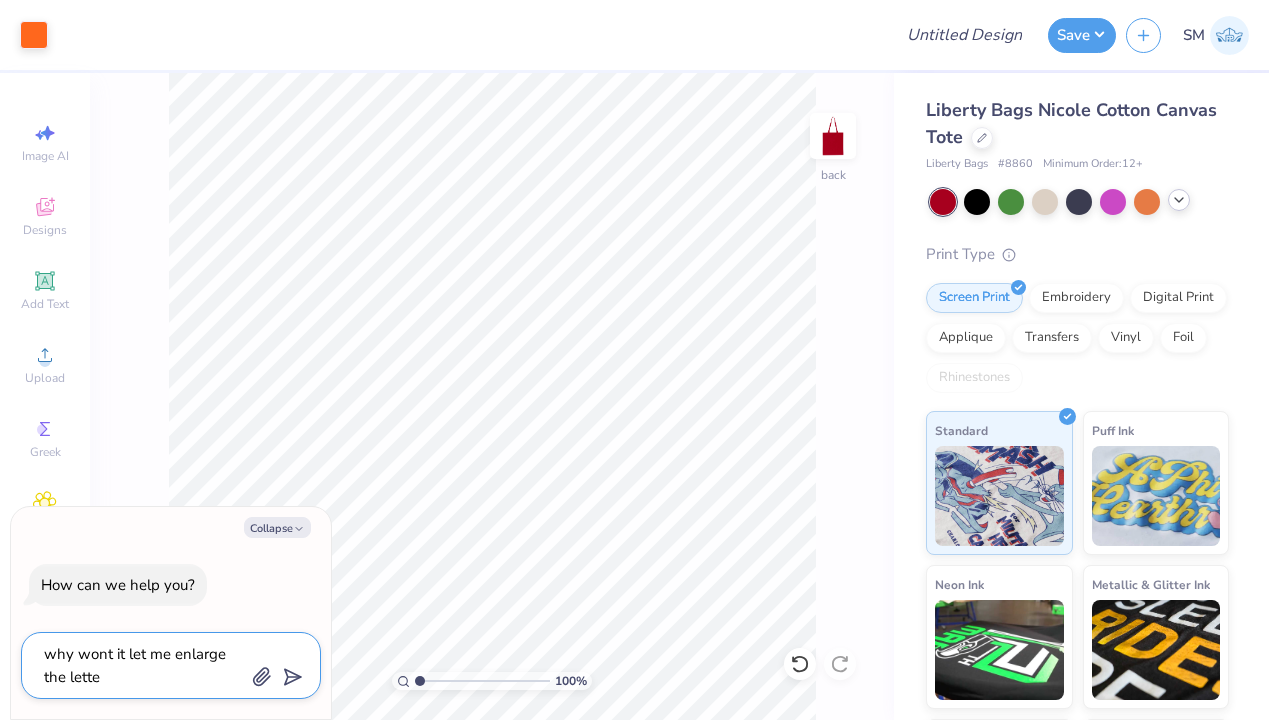 type on "why wont it let me enlarge the letter" 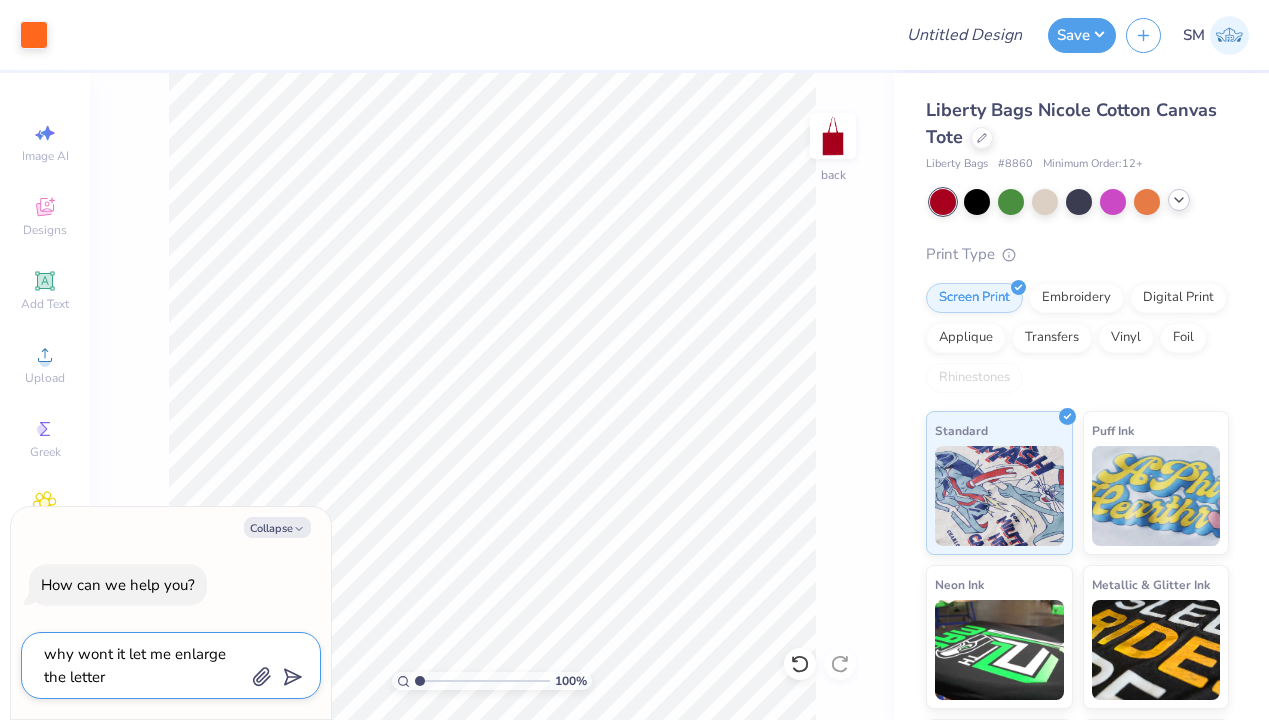 type on "why wont it let me enlarge the letter" 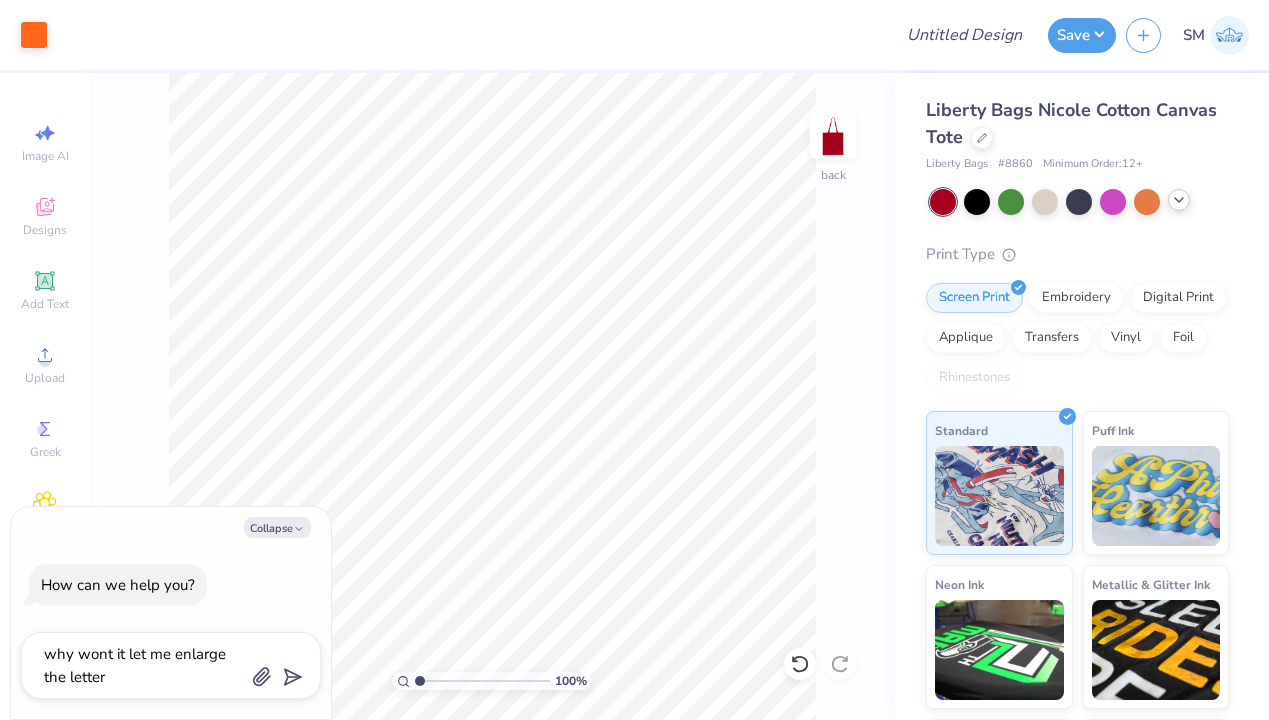 type on "x" 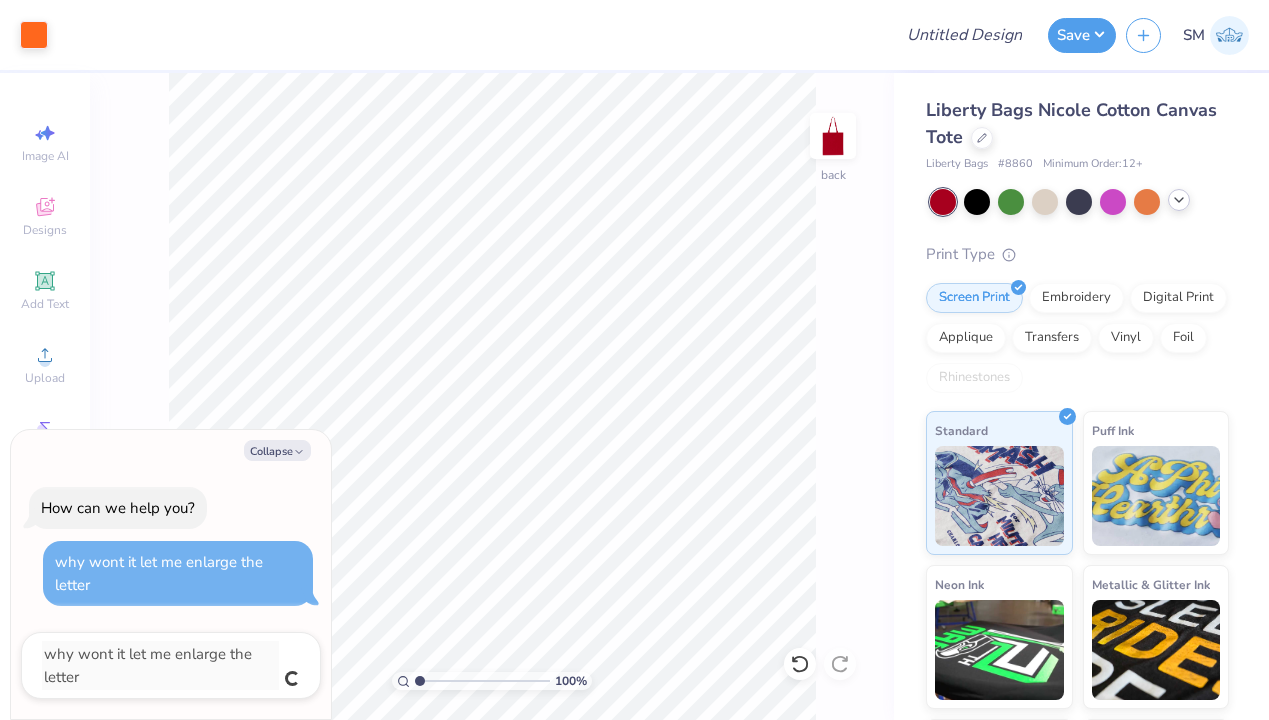 type 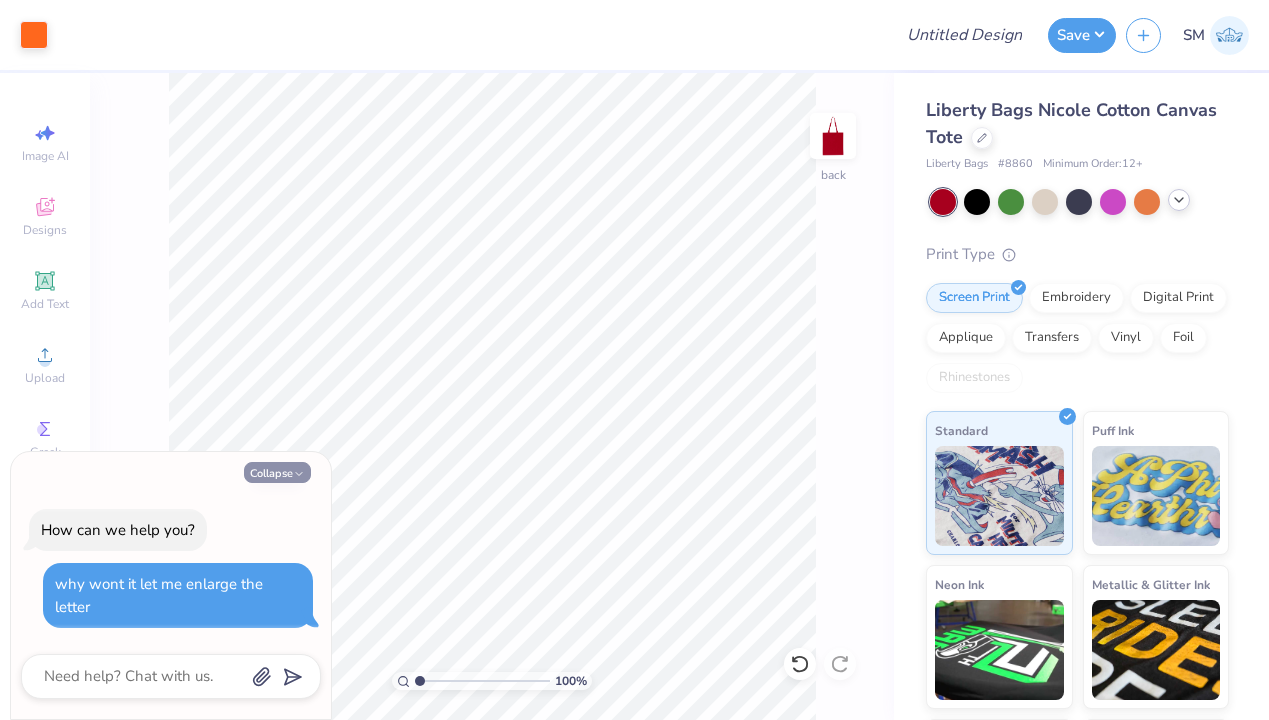 click on "Collapse" at bounding box center (277, 472) 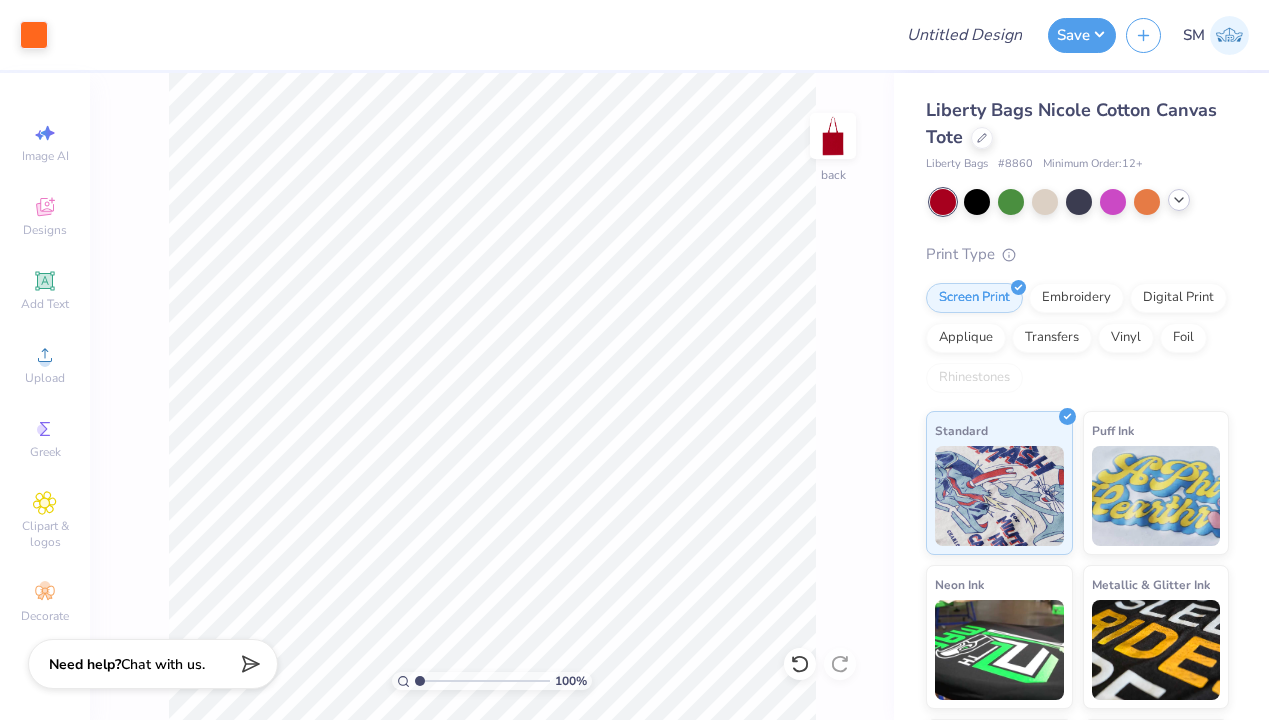 click on "Chat with us." at bounding box center [163, 664] 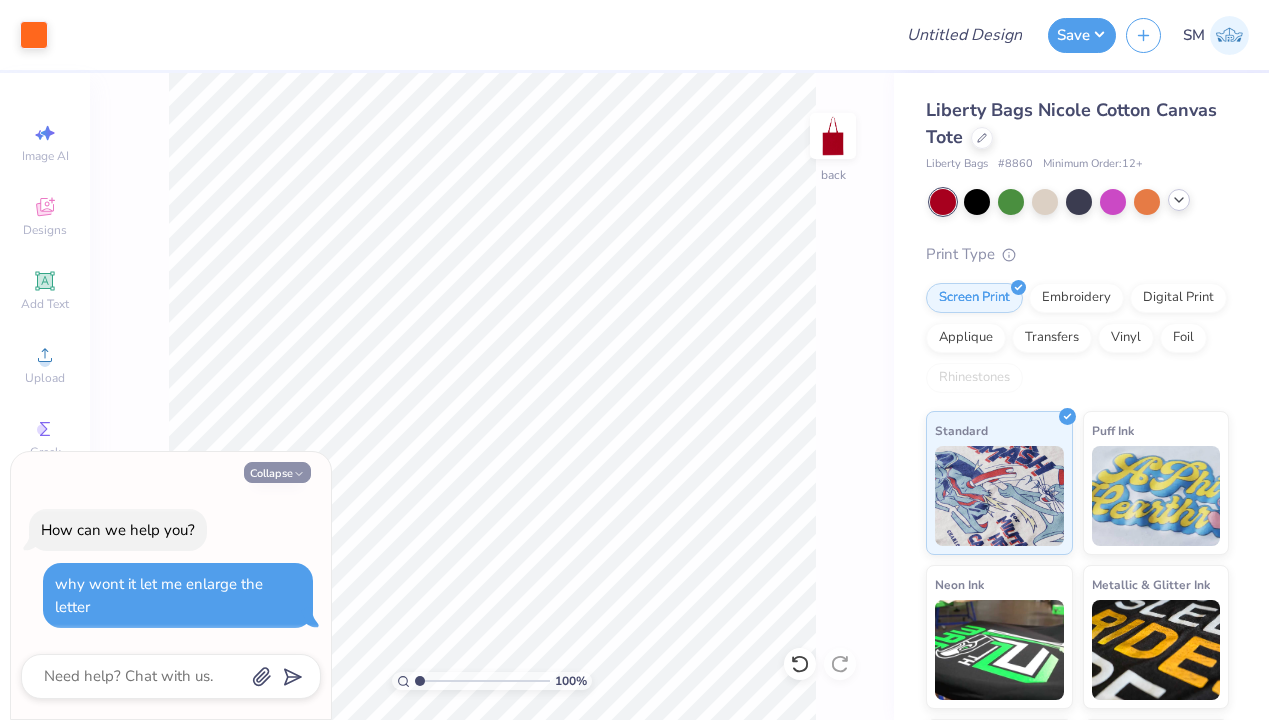 click on "Collapse" at bounding box center (277, 472) 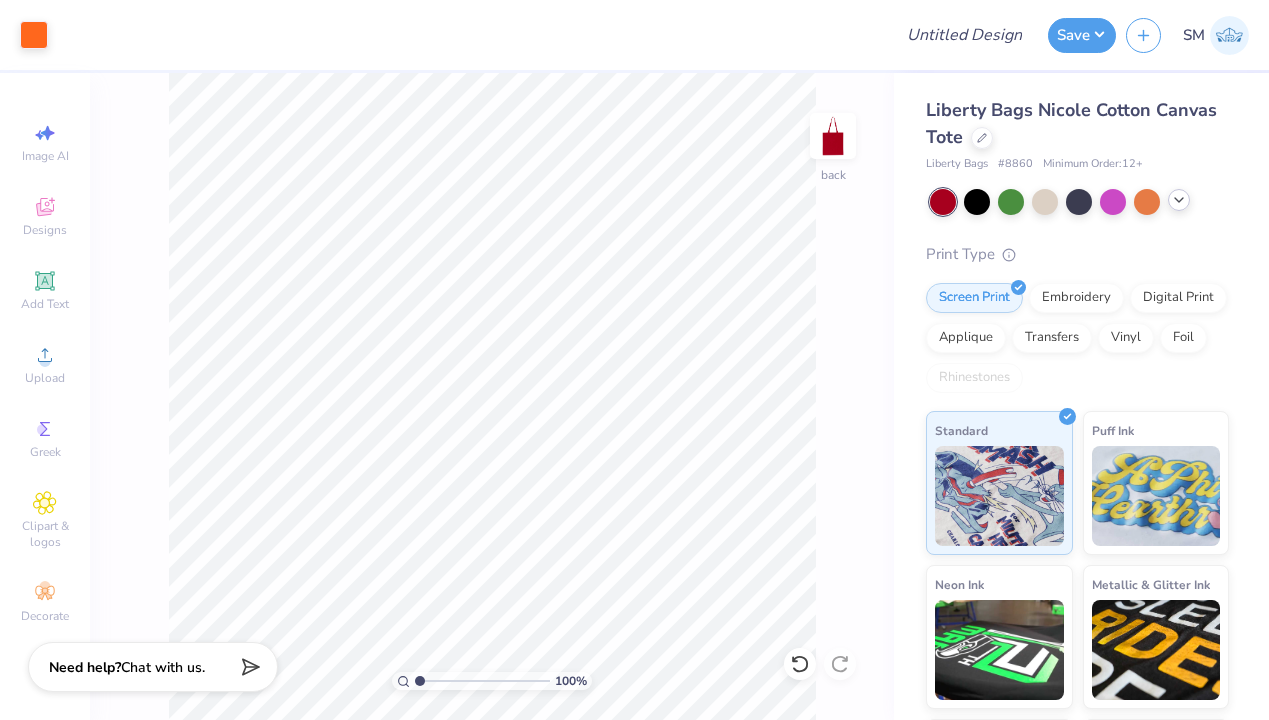 type on "1.14" 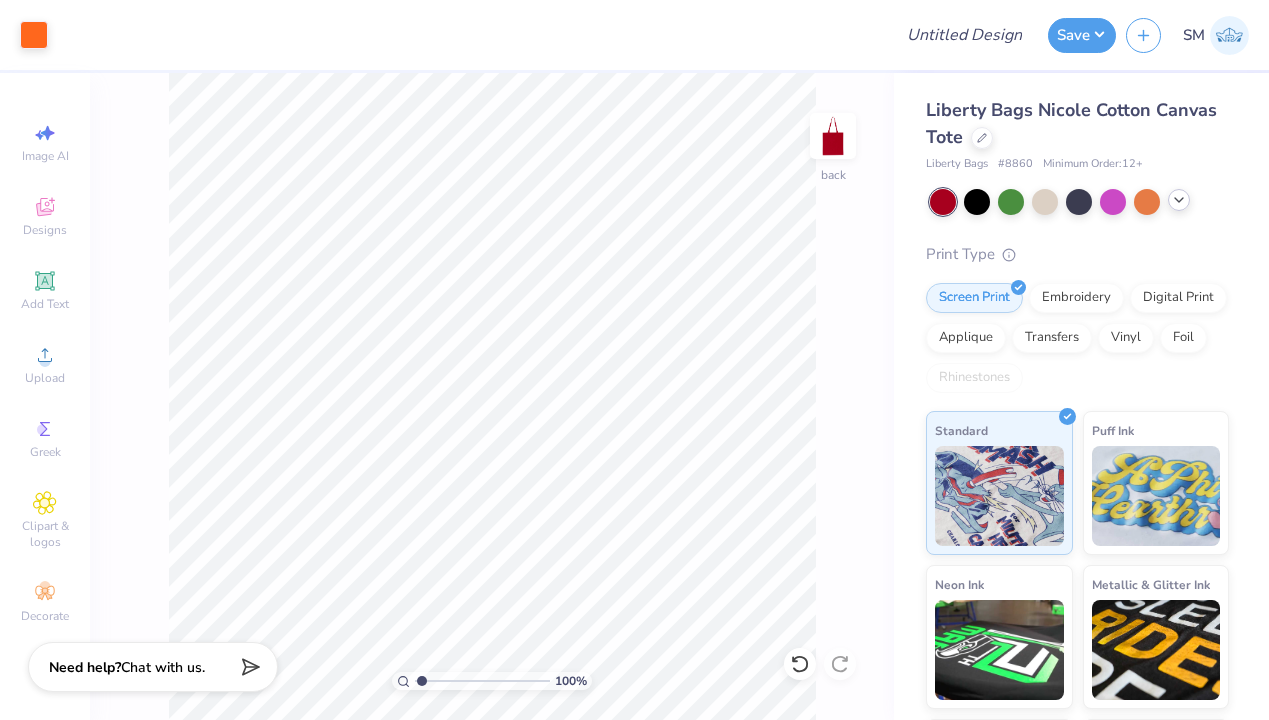type on "x" 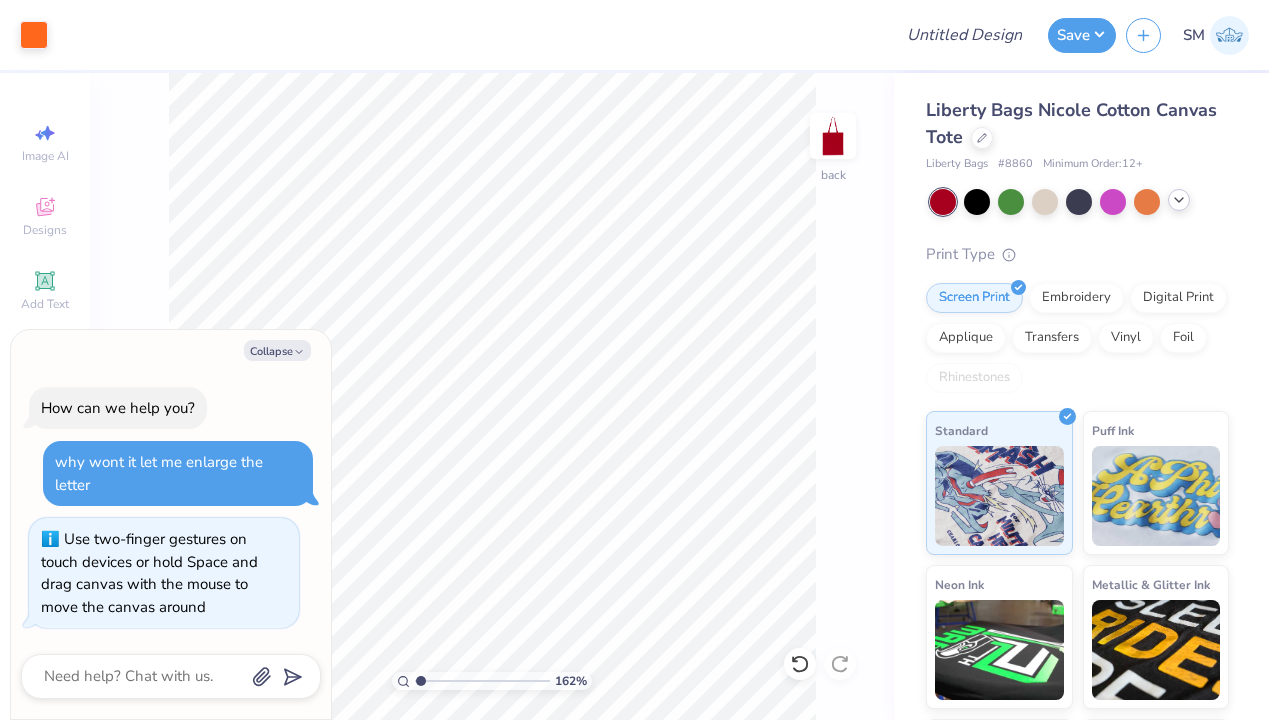type on "1" 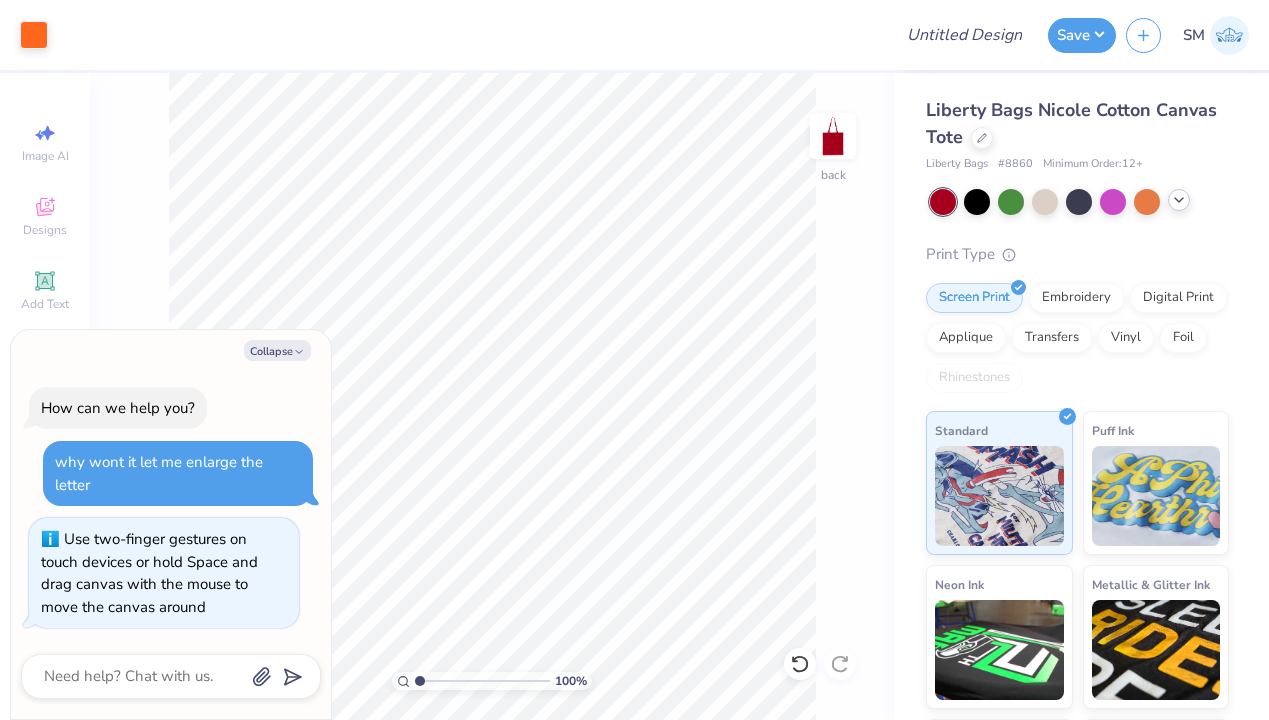 drag, startPoint x: 418, startPoint y: 685, endPoint x: 394, endPoint y: 671, distance: 27.784887 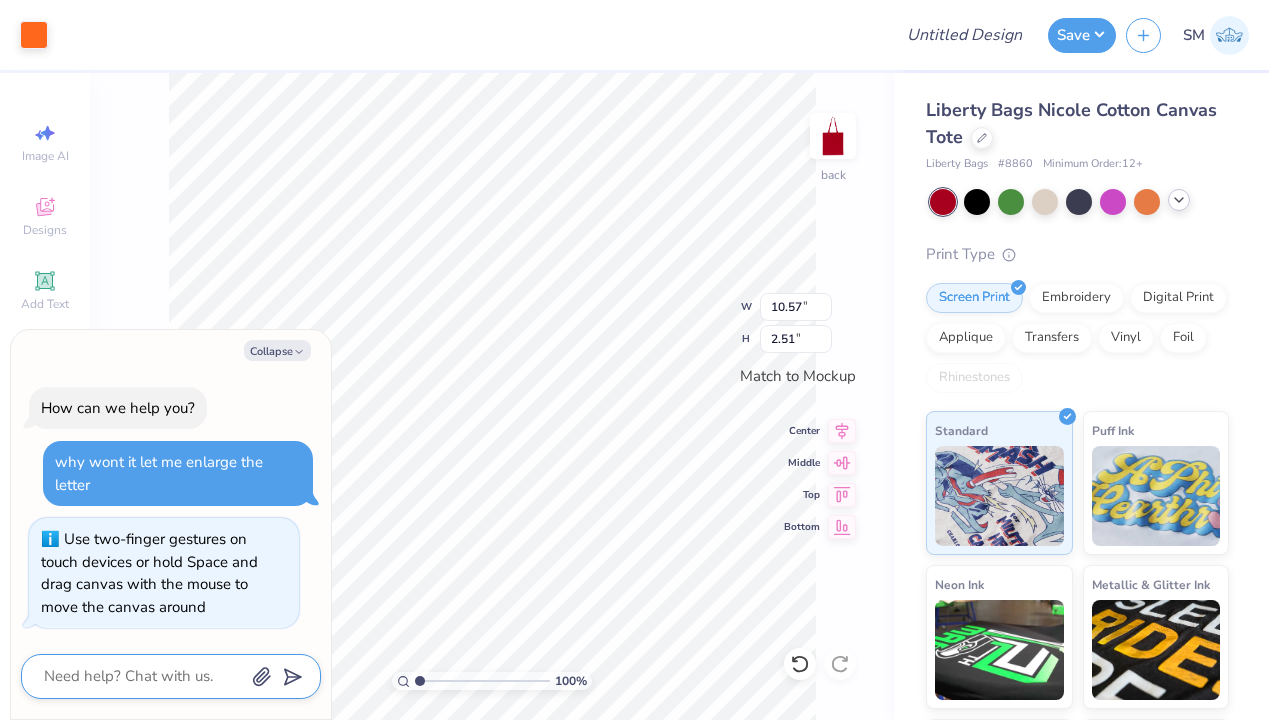 click at bounding box center [143, 676] 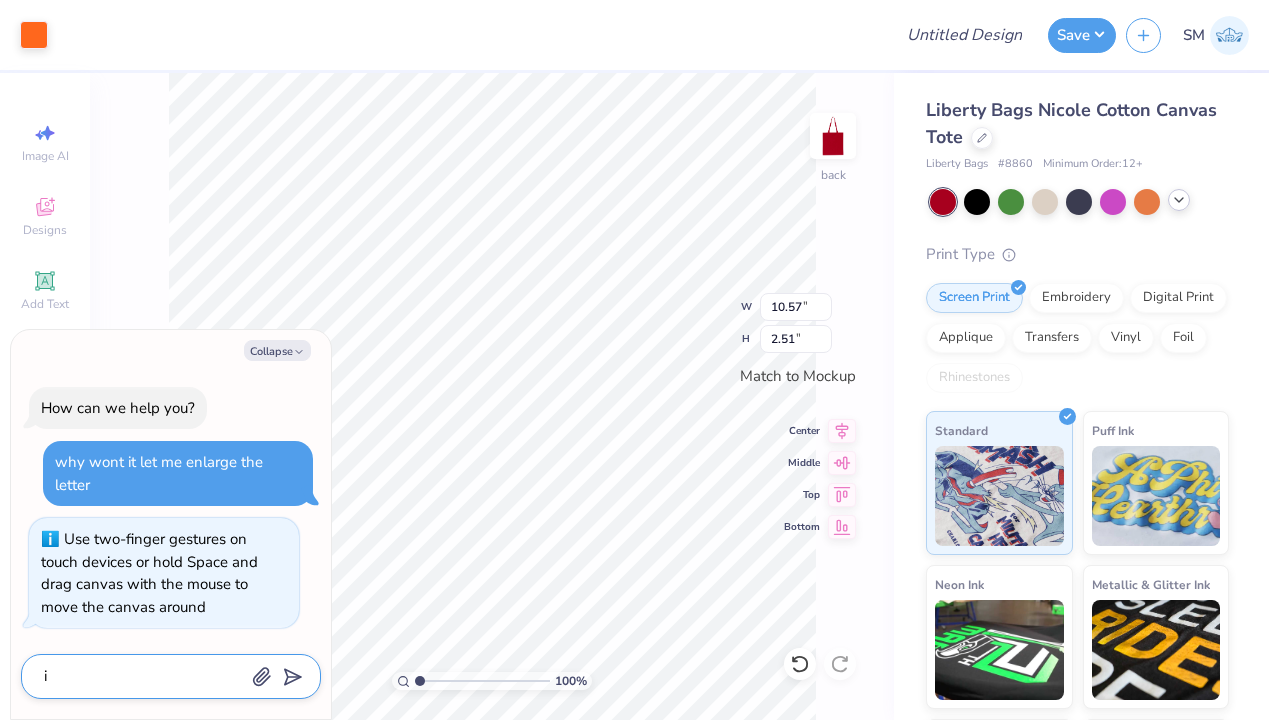 type on "x" 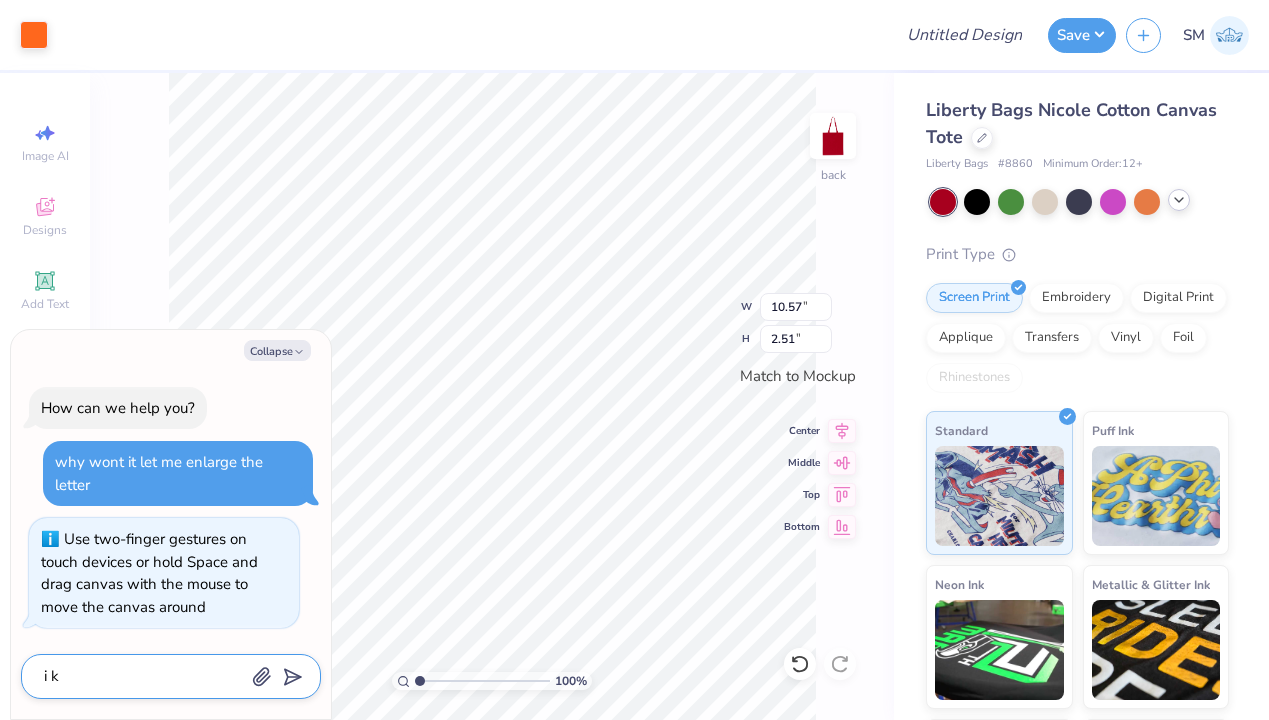 type on "x" 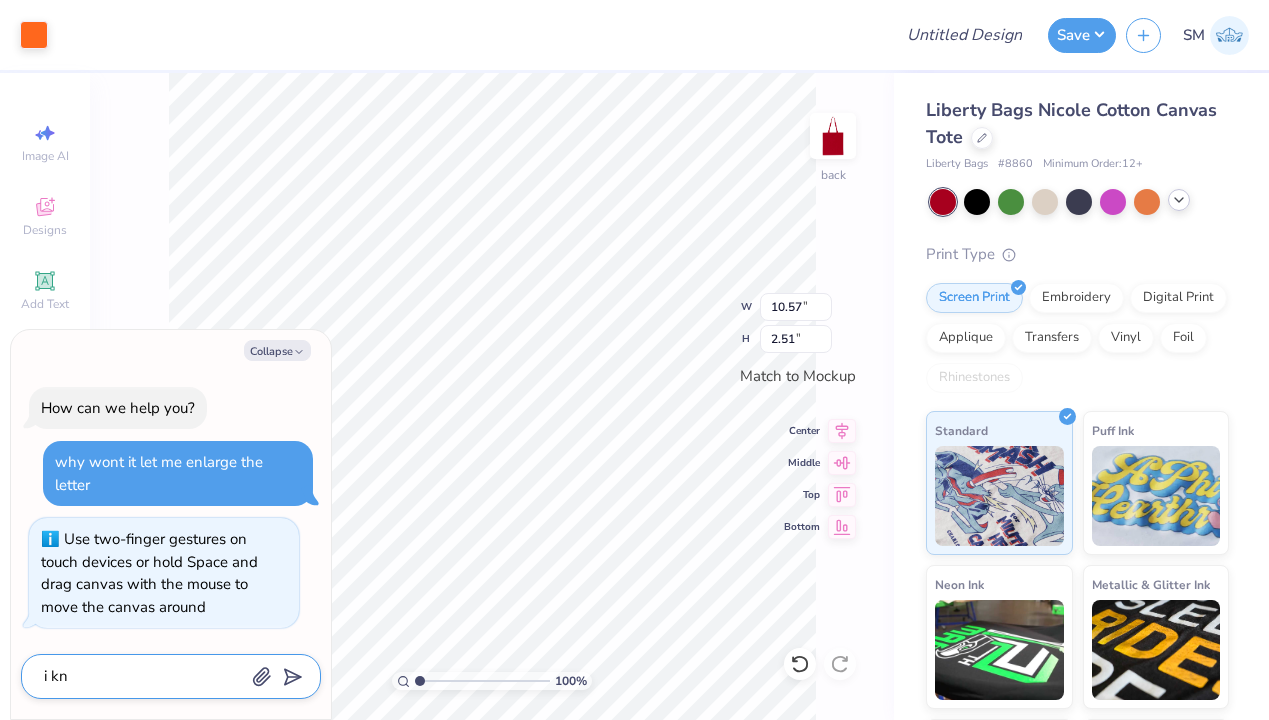 type on "x" 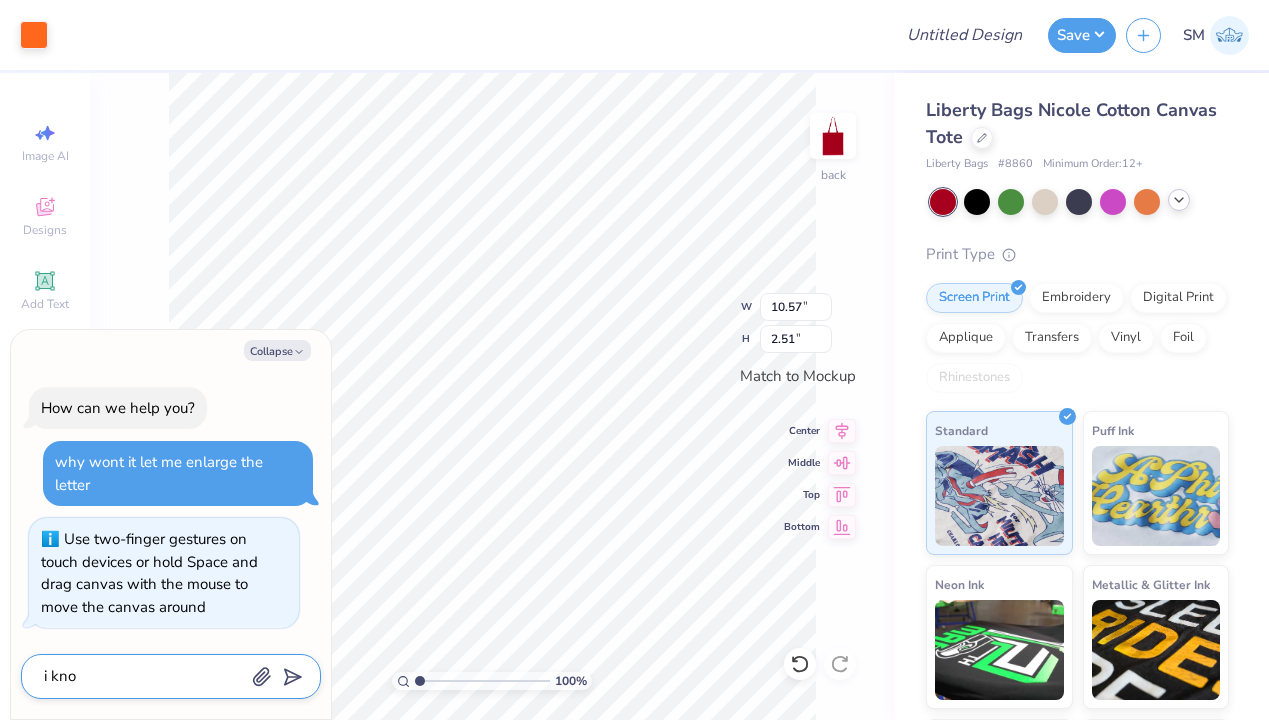 type on "x" 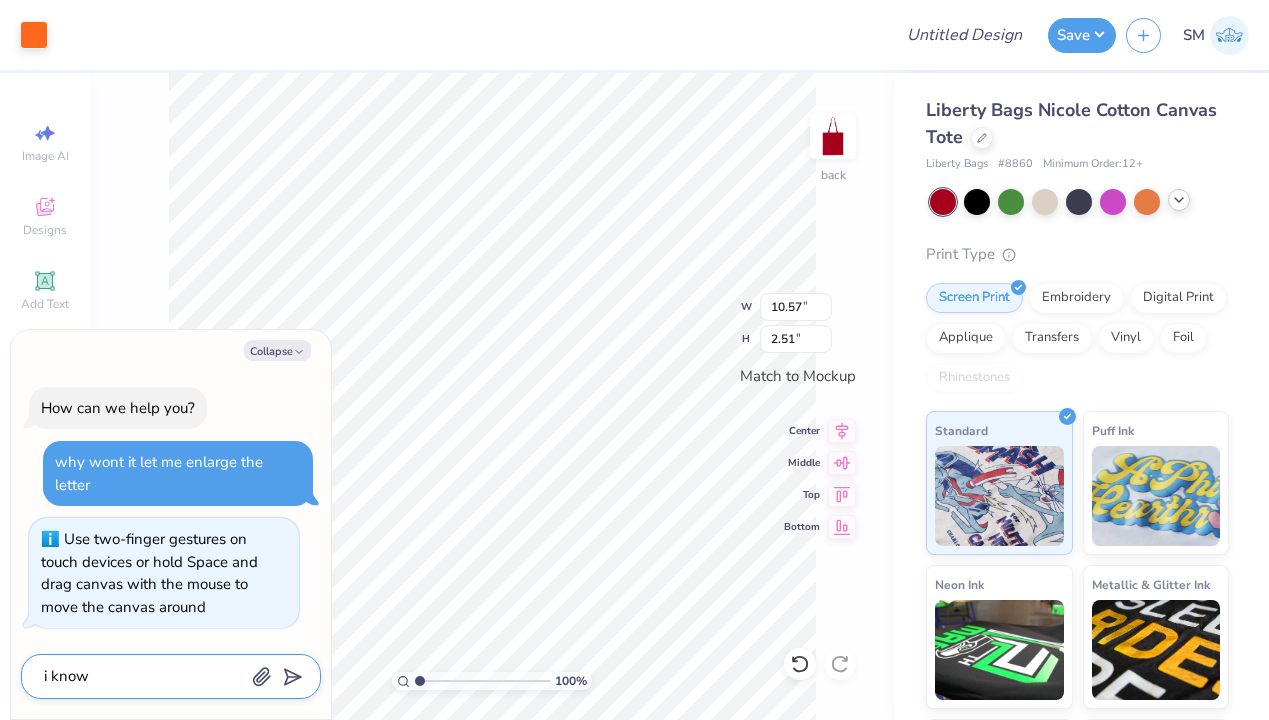 type on "x" 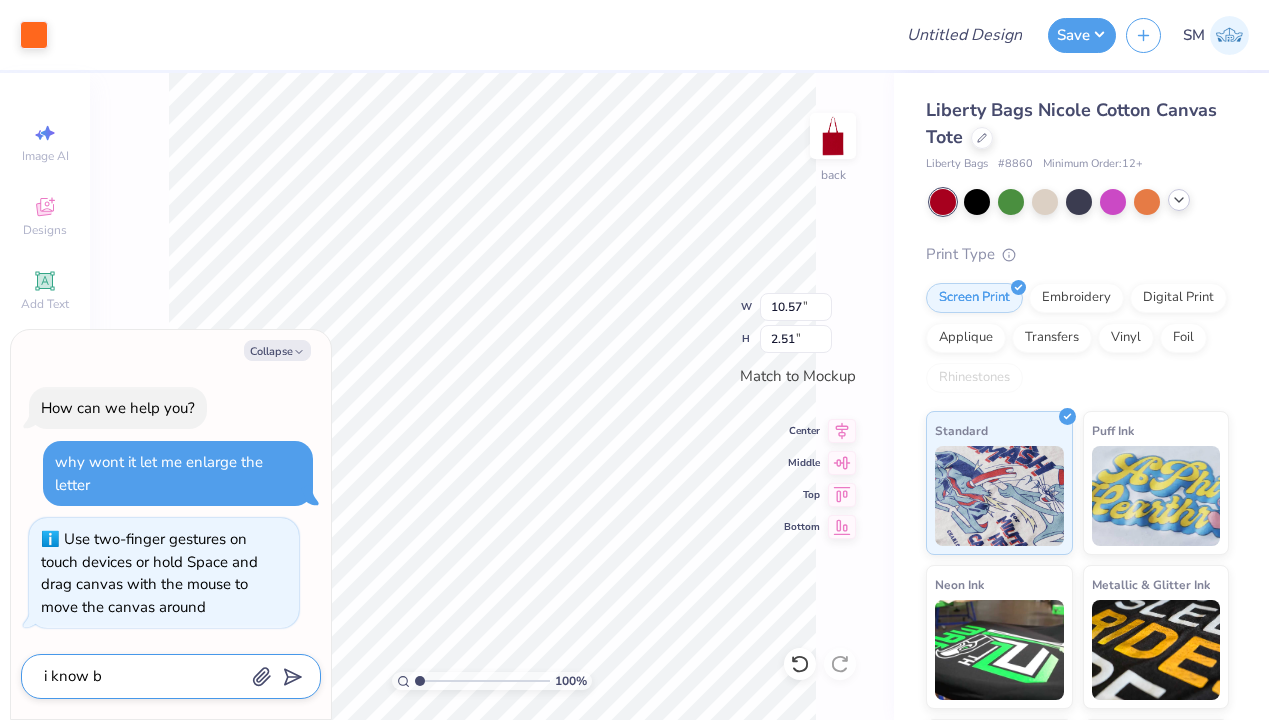 type on "x" 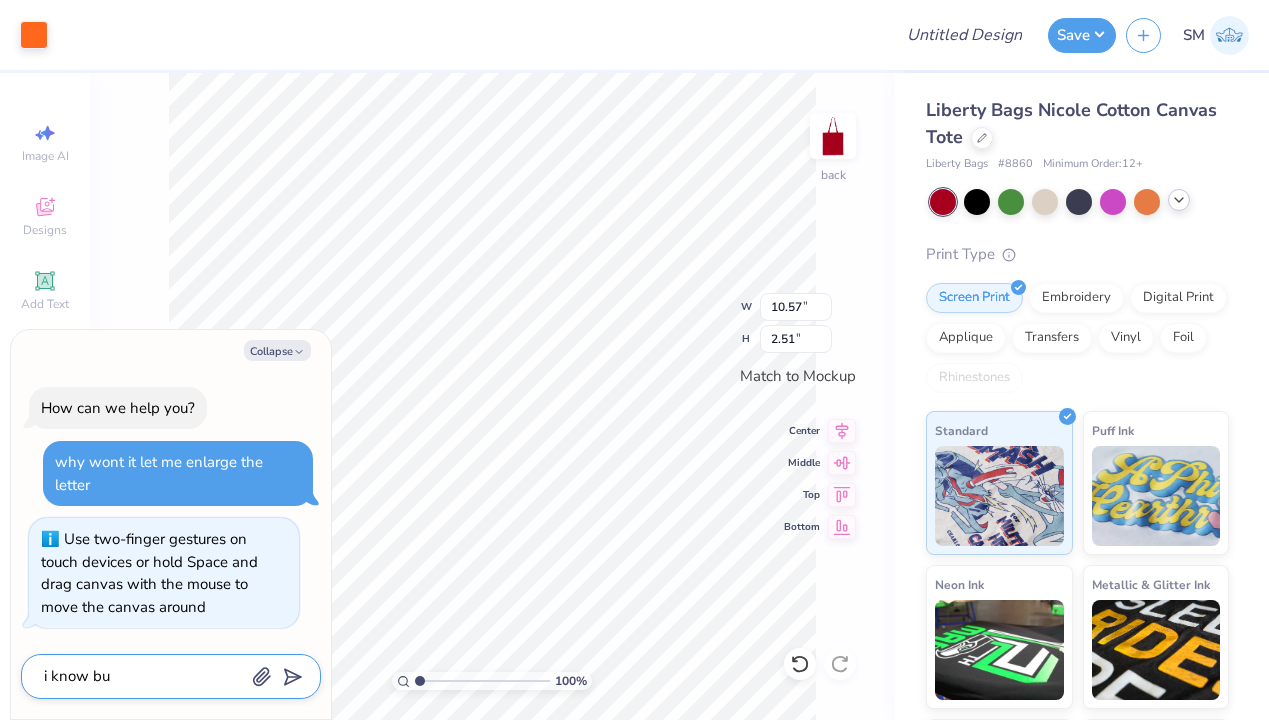 type on "x" 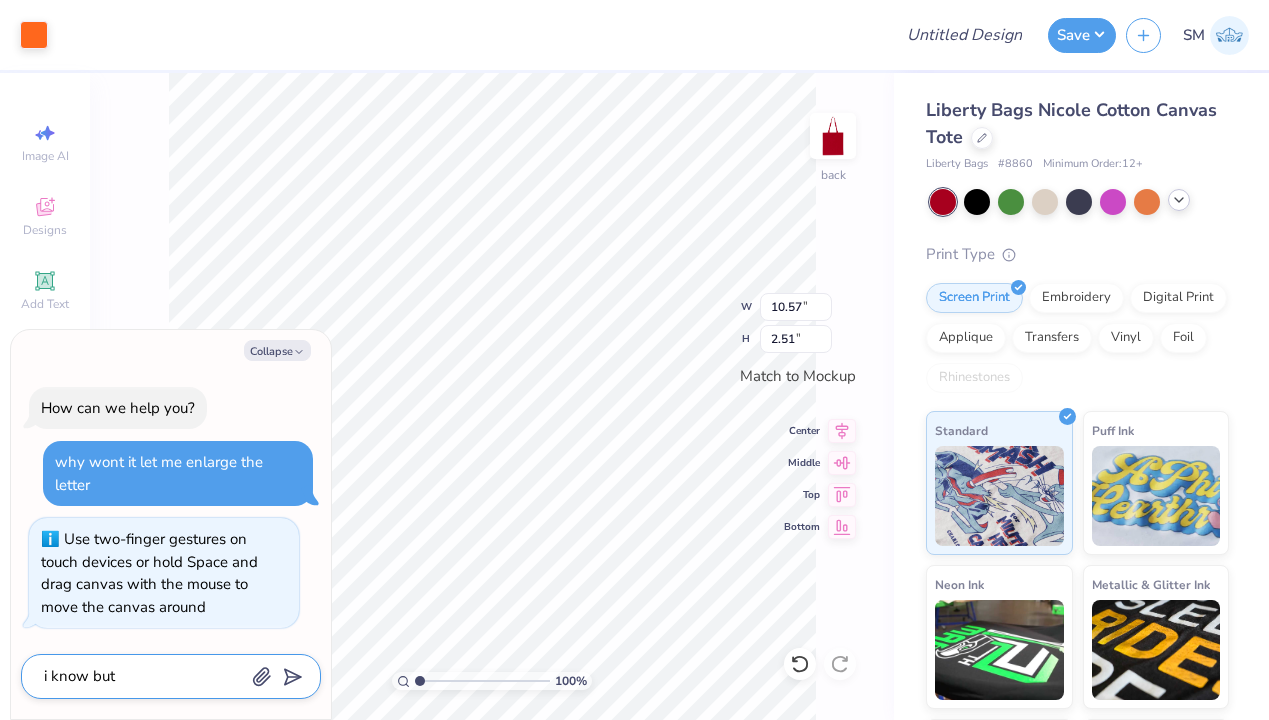 type on "x" 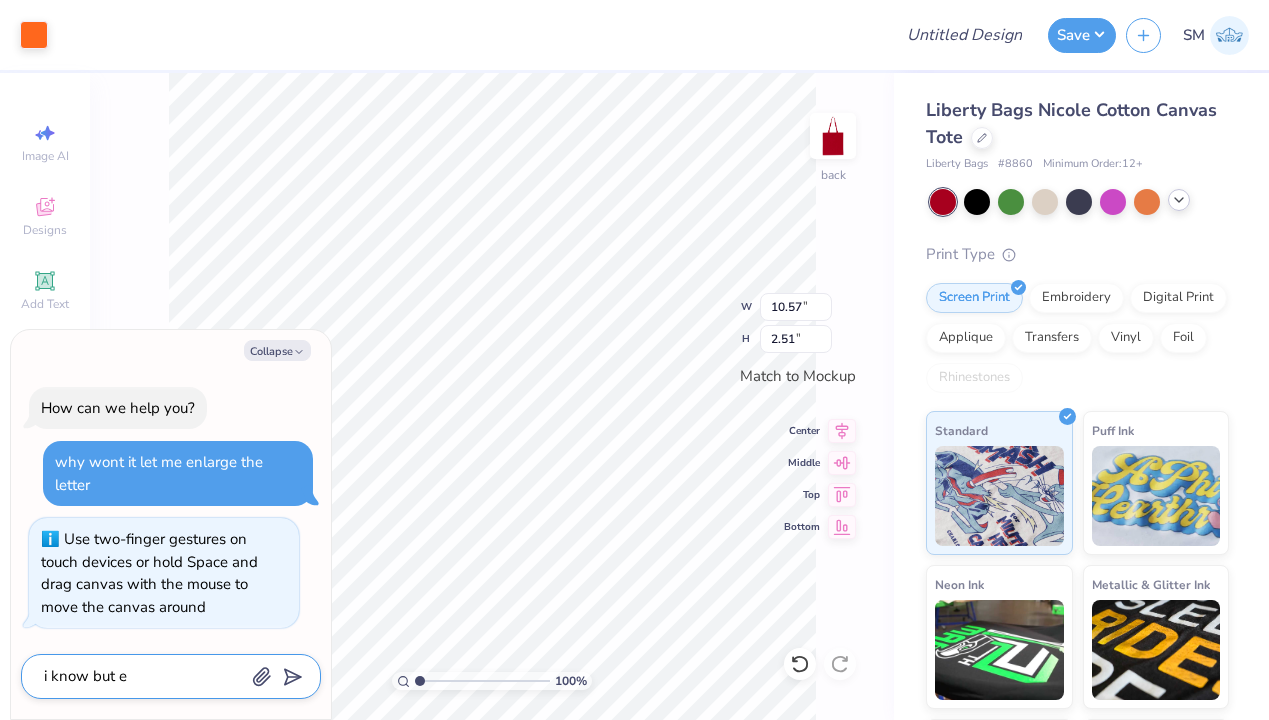 type on "x" 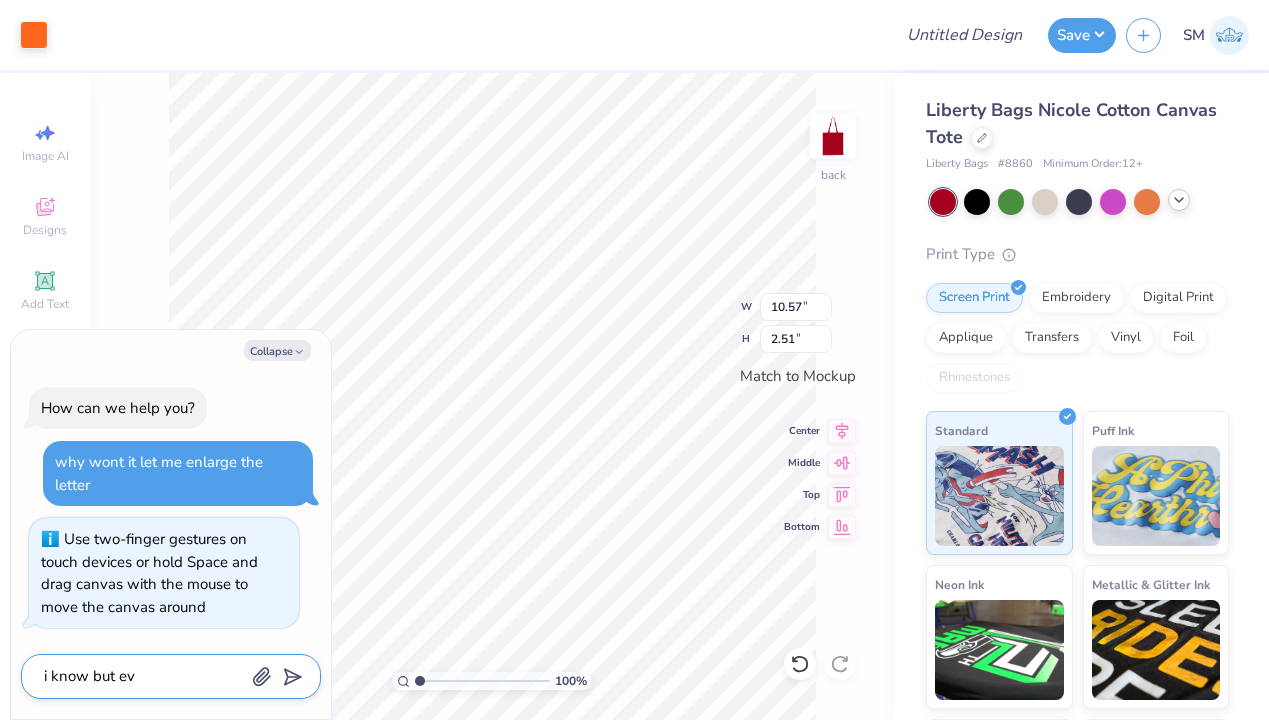 type on "i know but eve" 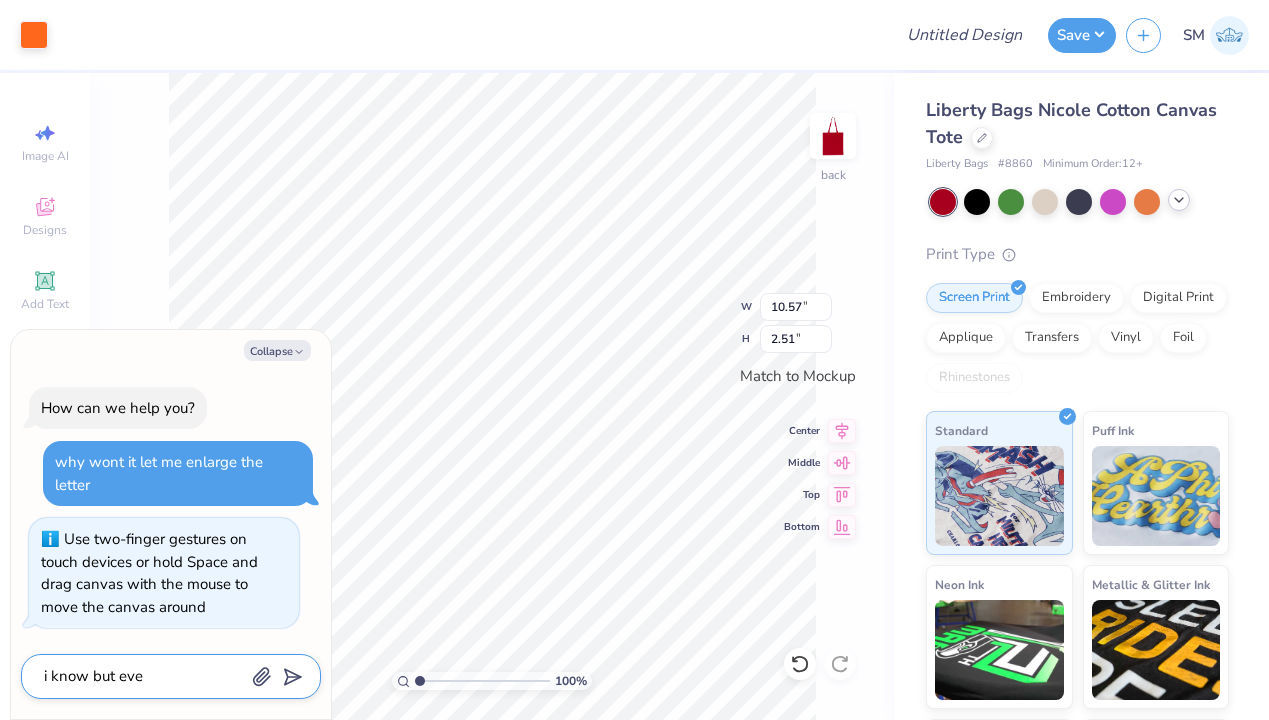 type on "x" 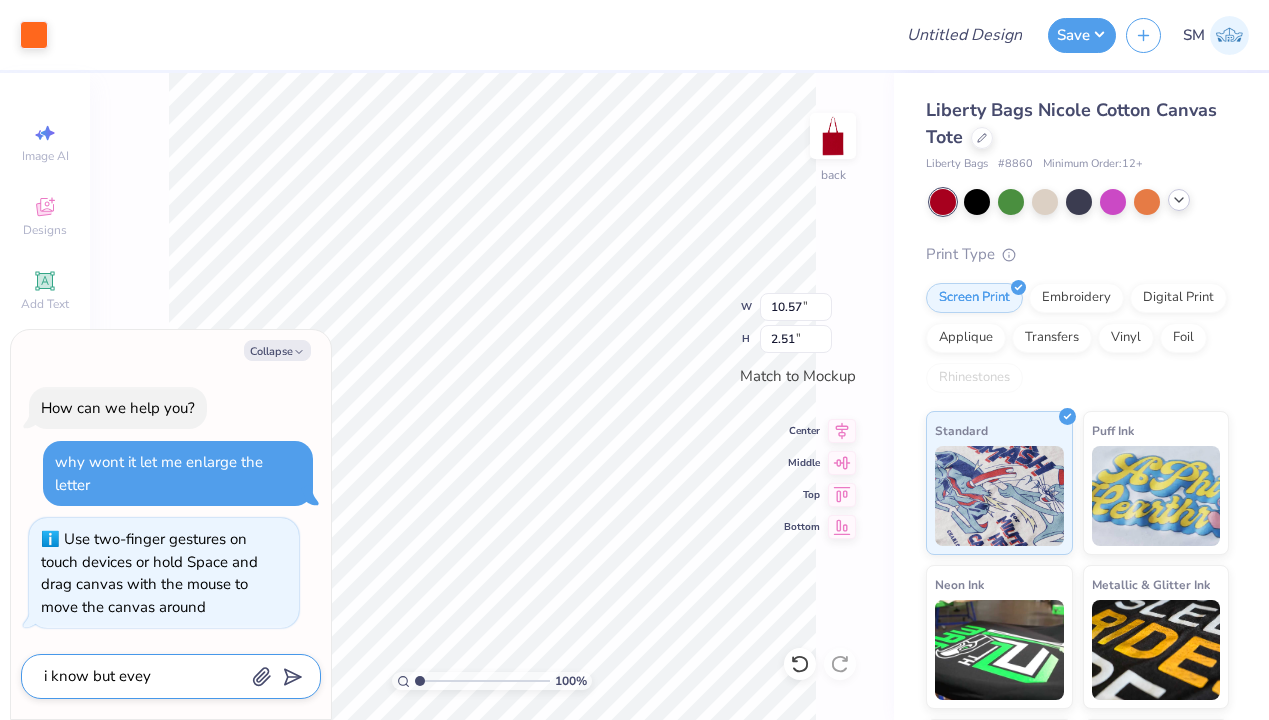 type on "x" 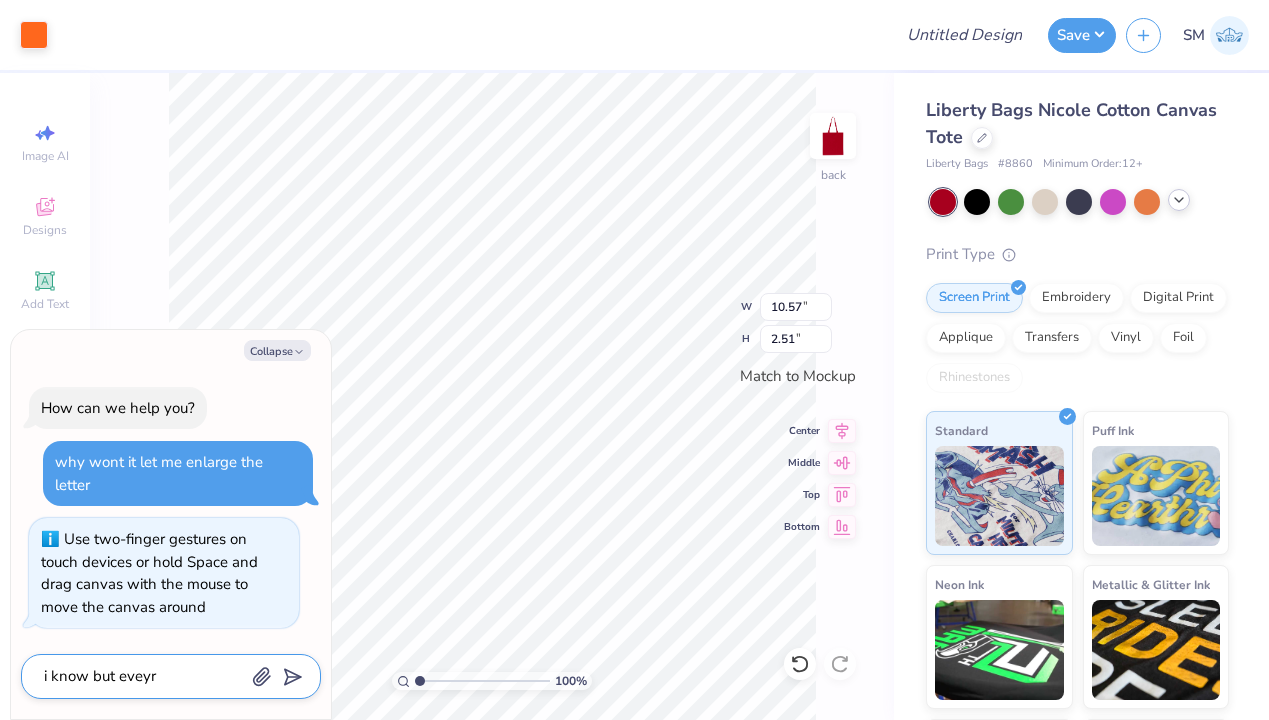 type on "x" 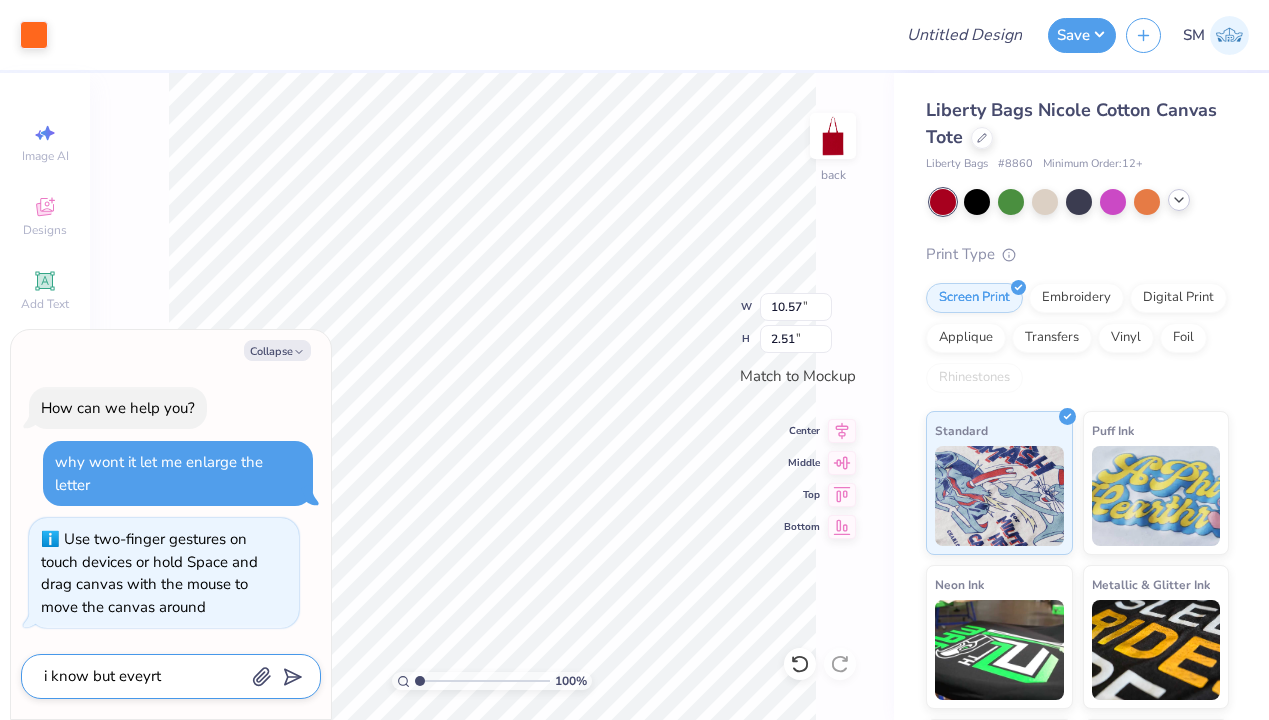 type on "i know but eveyrtu" 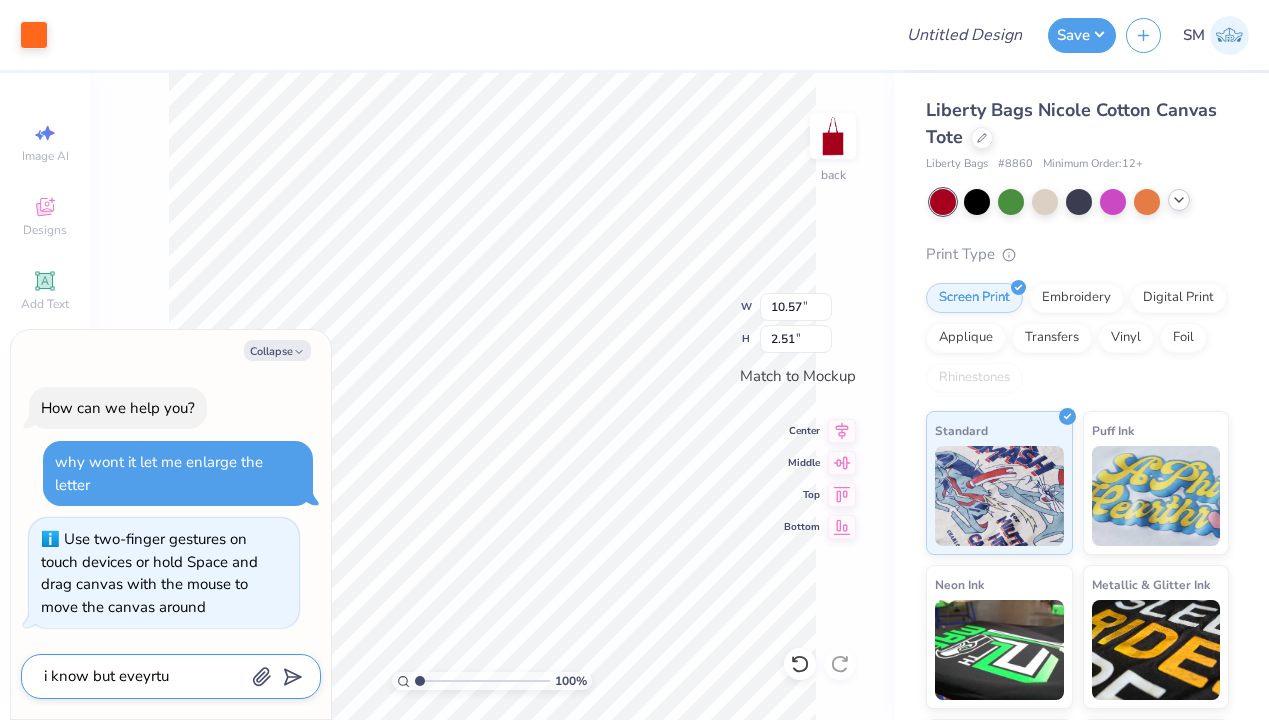 type on "x" 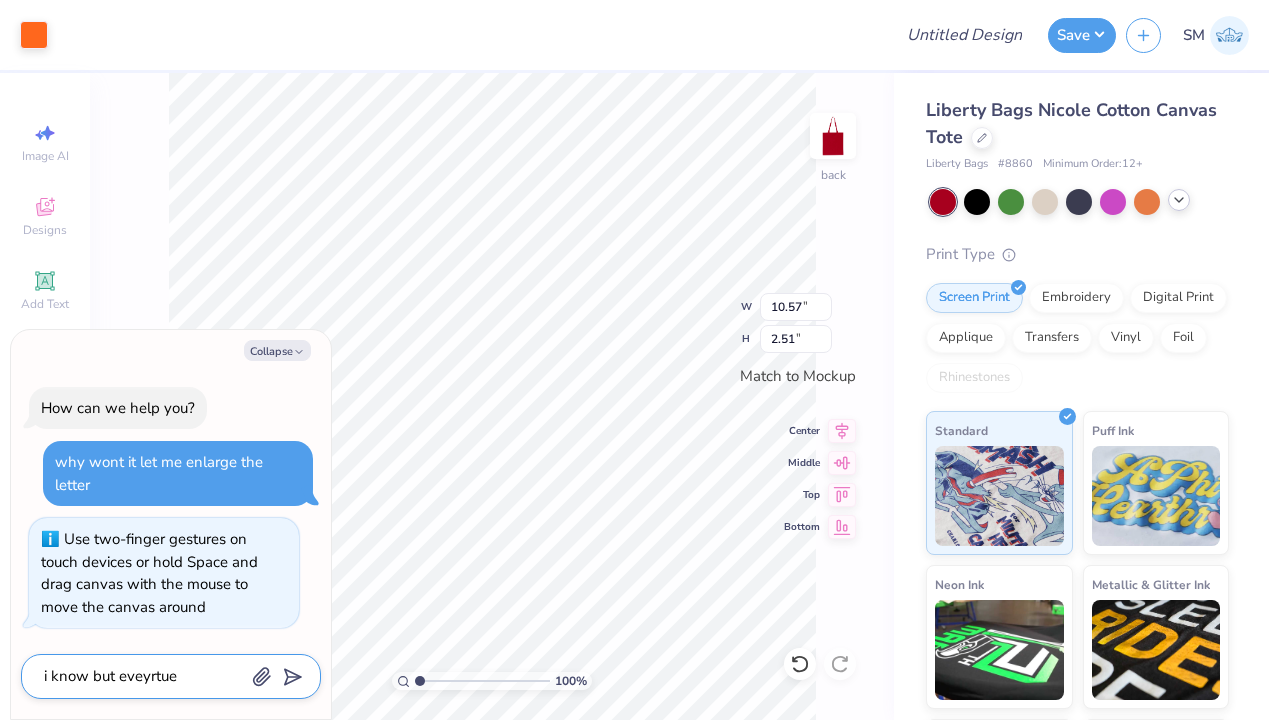 type on "x" 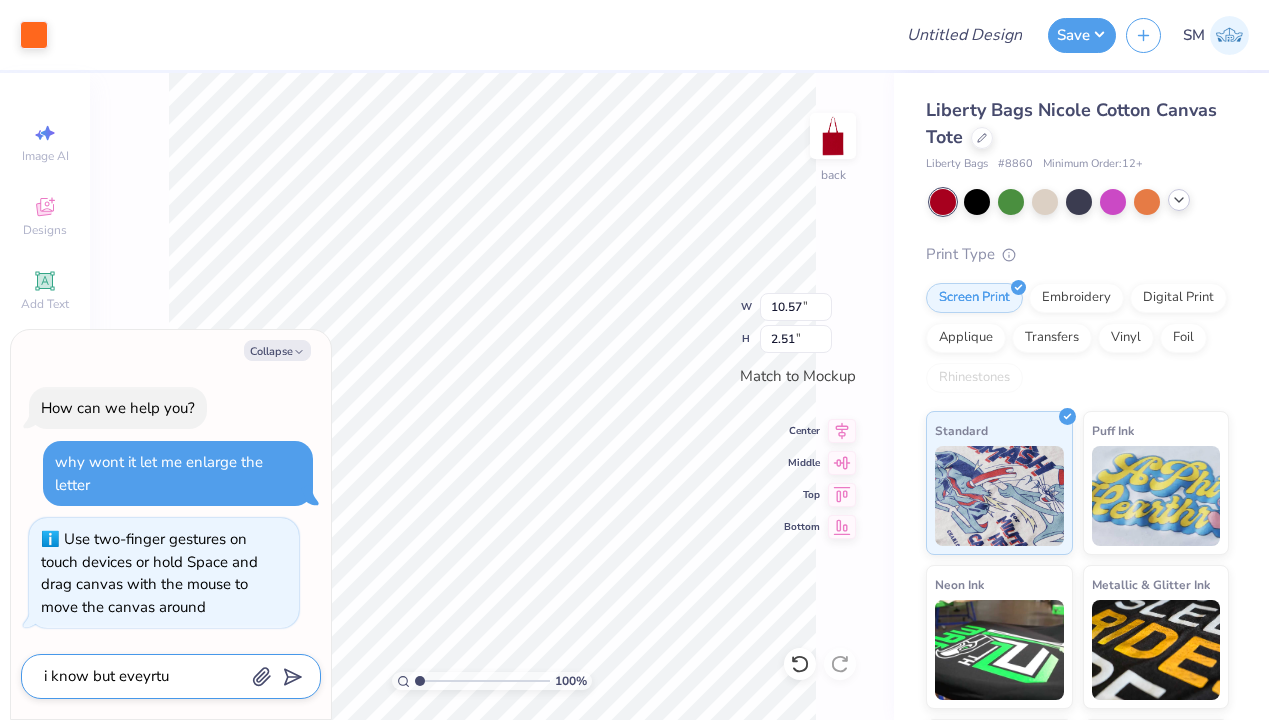 type on "x" 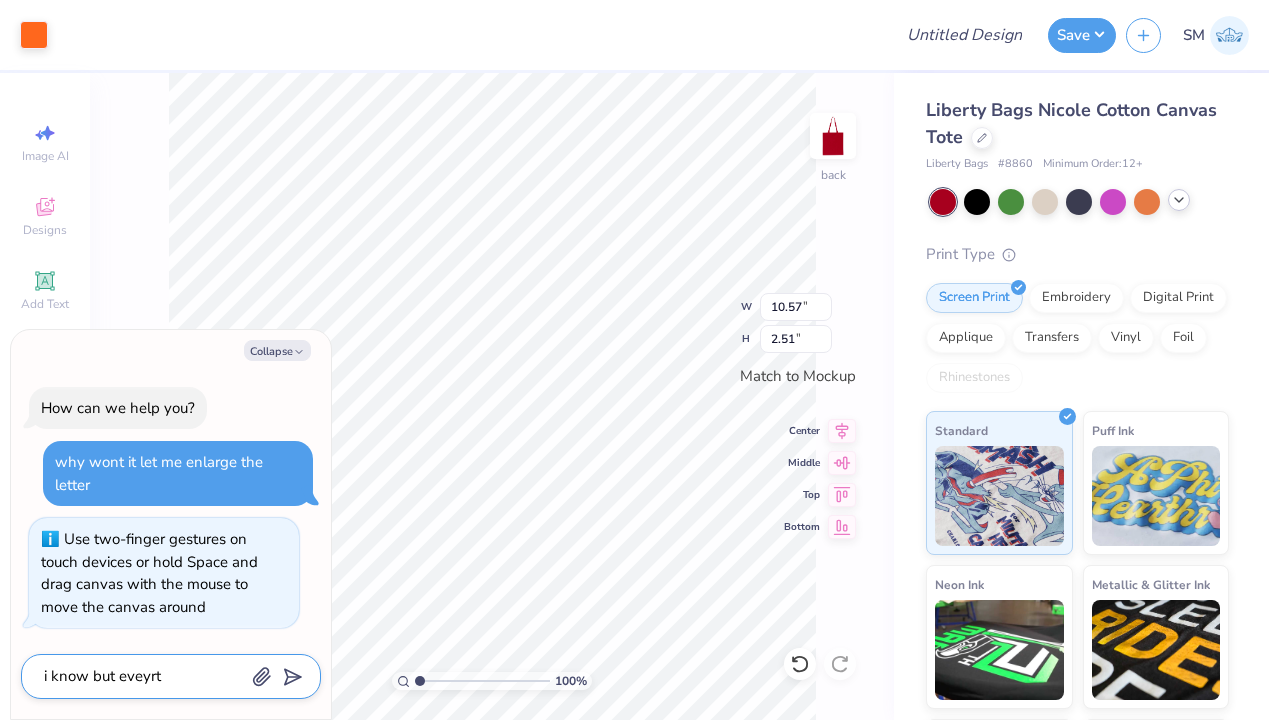 type on "x" 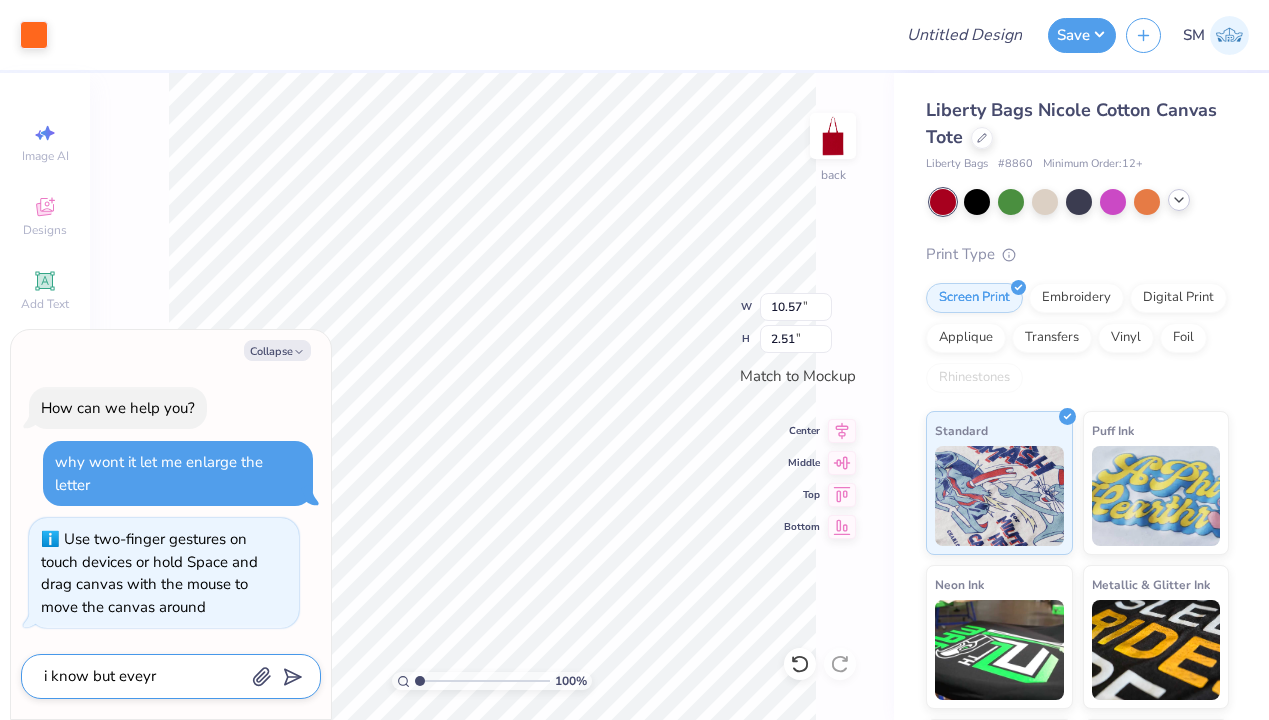 type on "x" 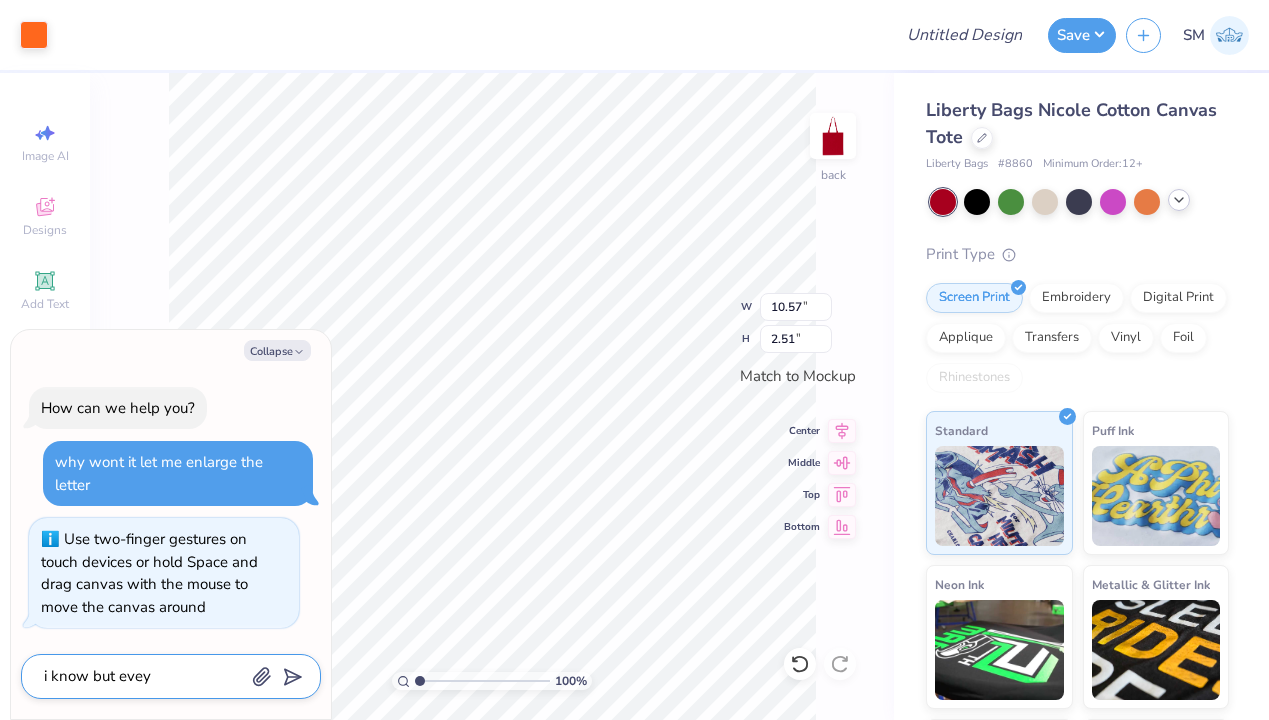 type on "x" 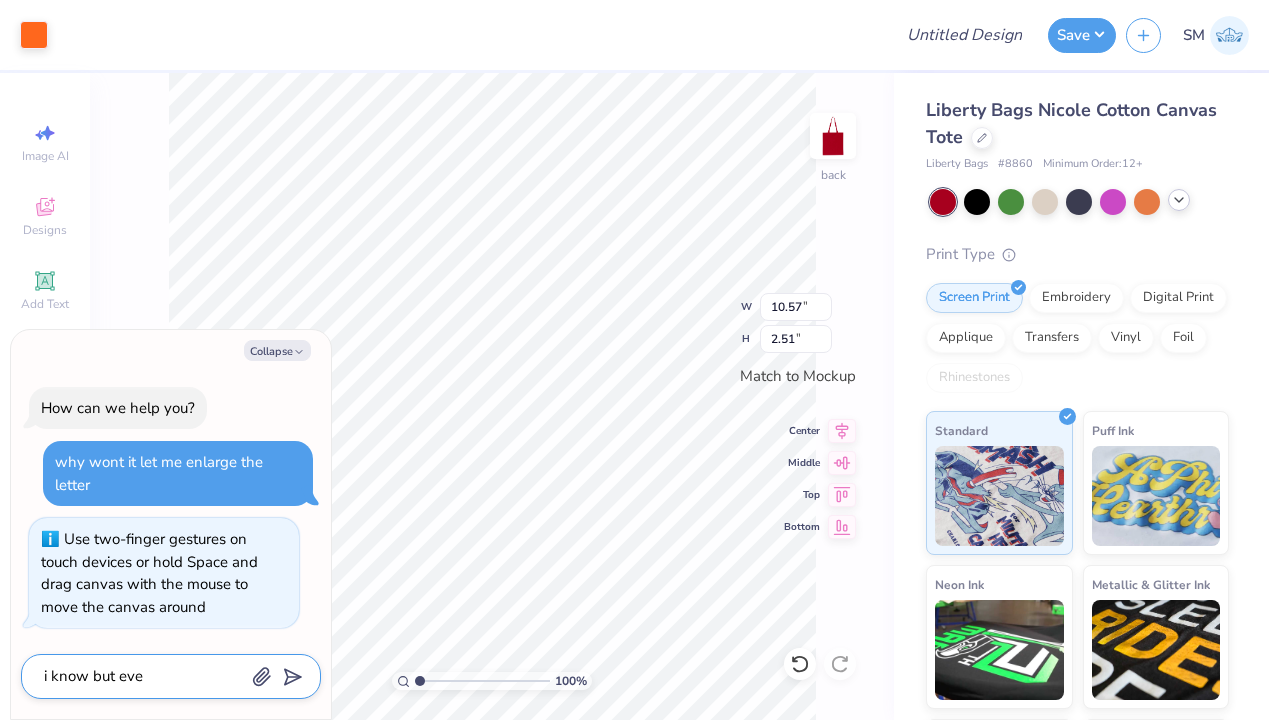 type on "x" 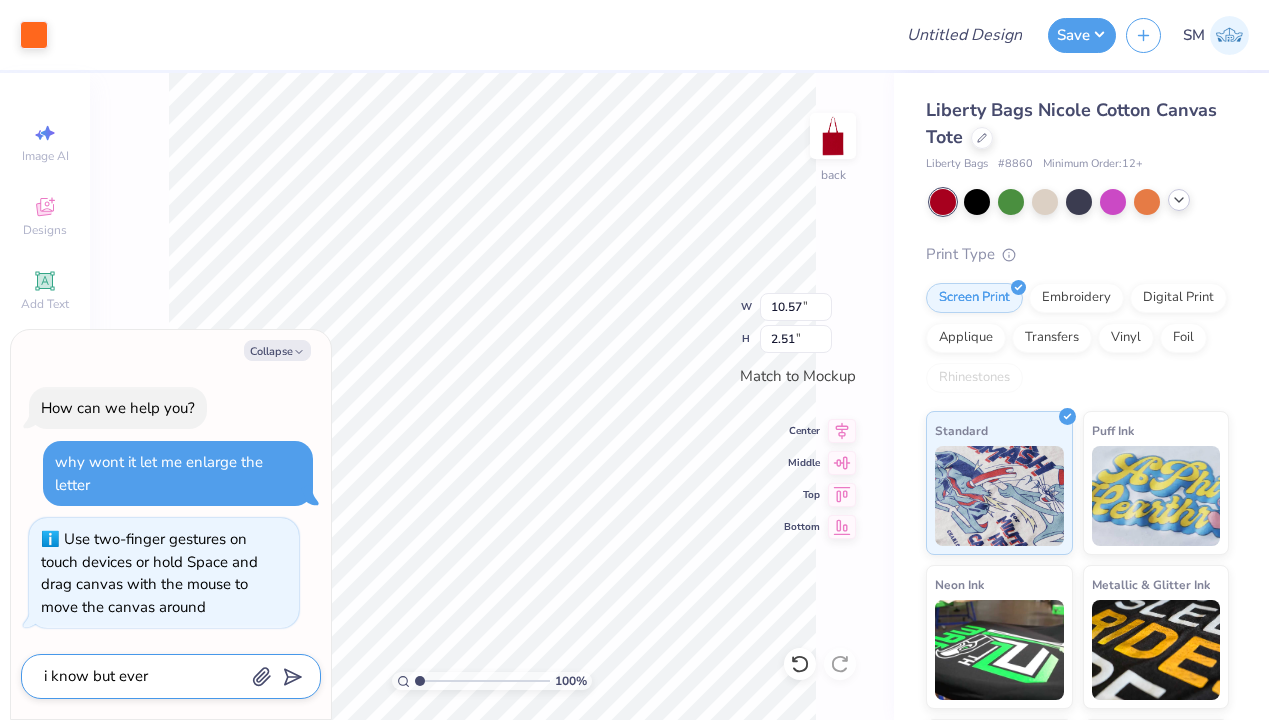 type on "x" 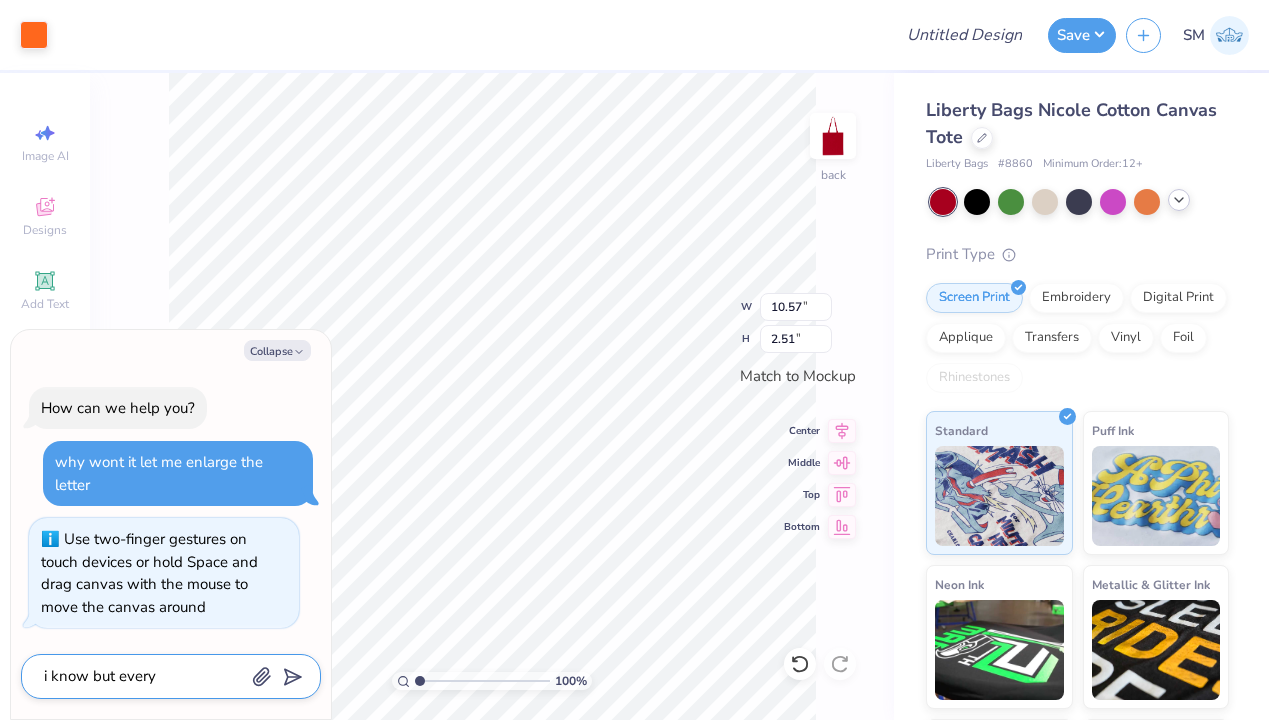 type on "x" 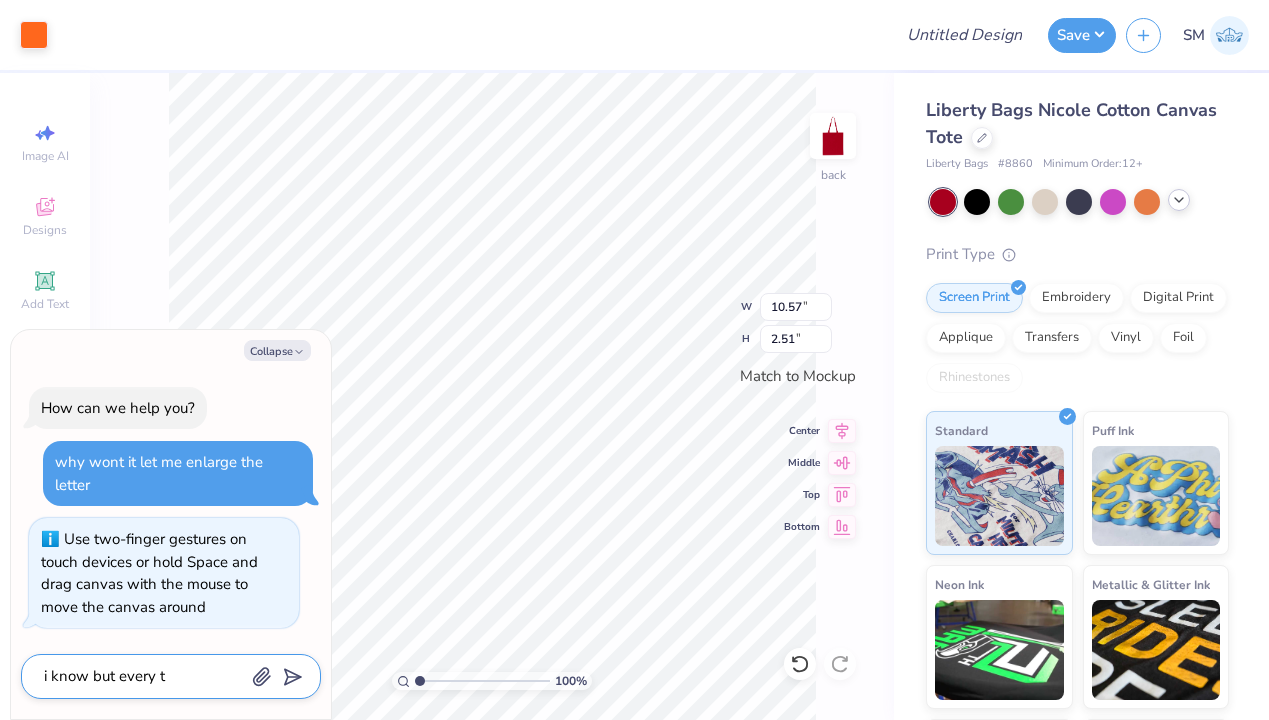 type on "i know but every ti" 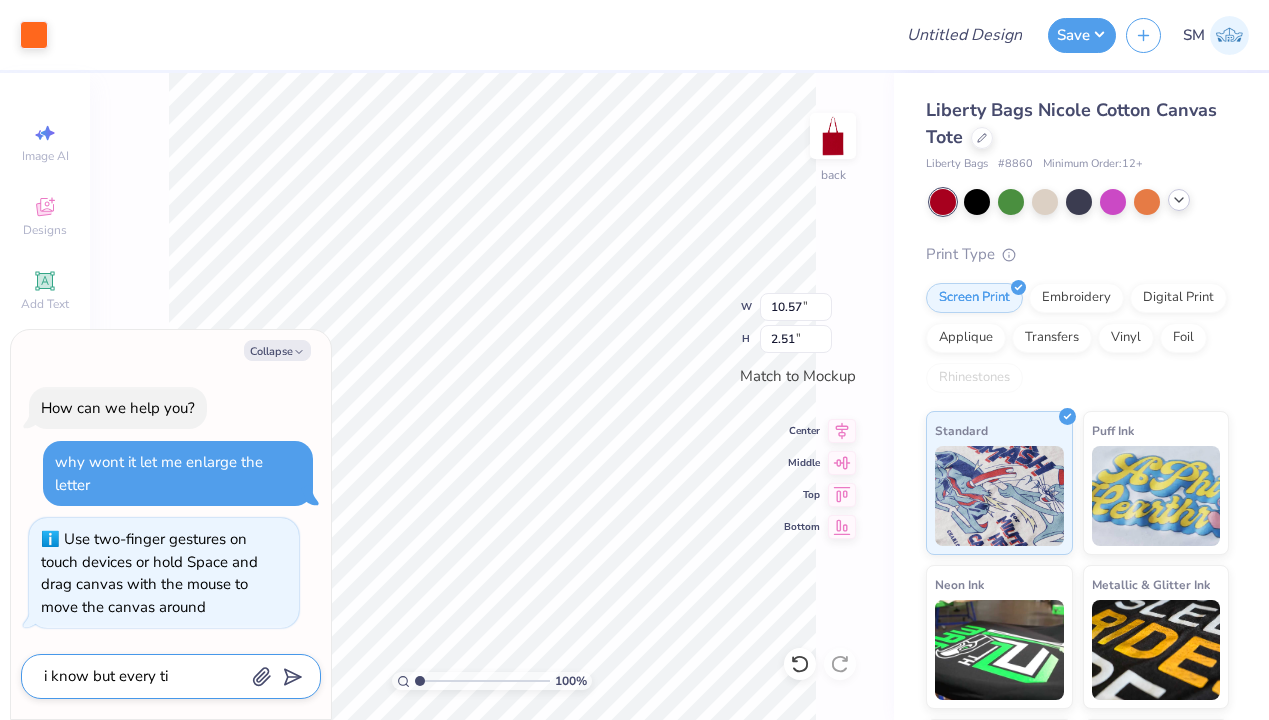 type on "x" 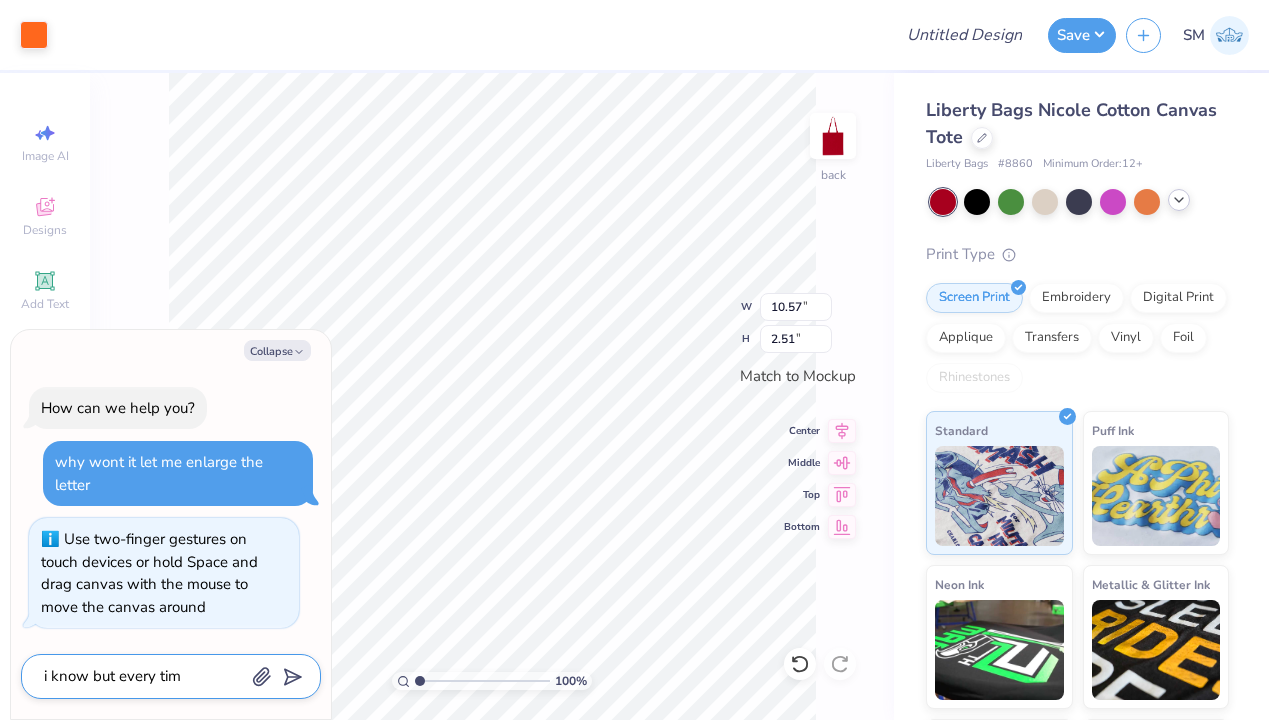 type on "x" 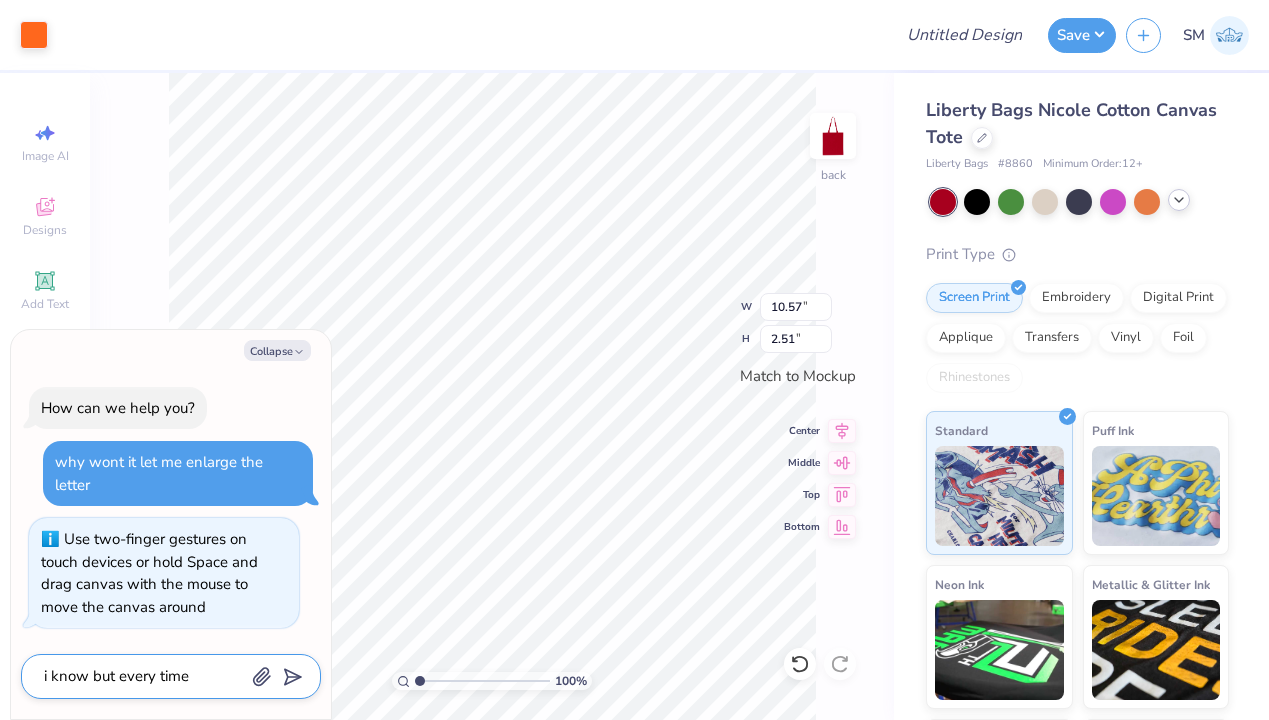 type on "x" 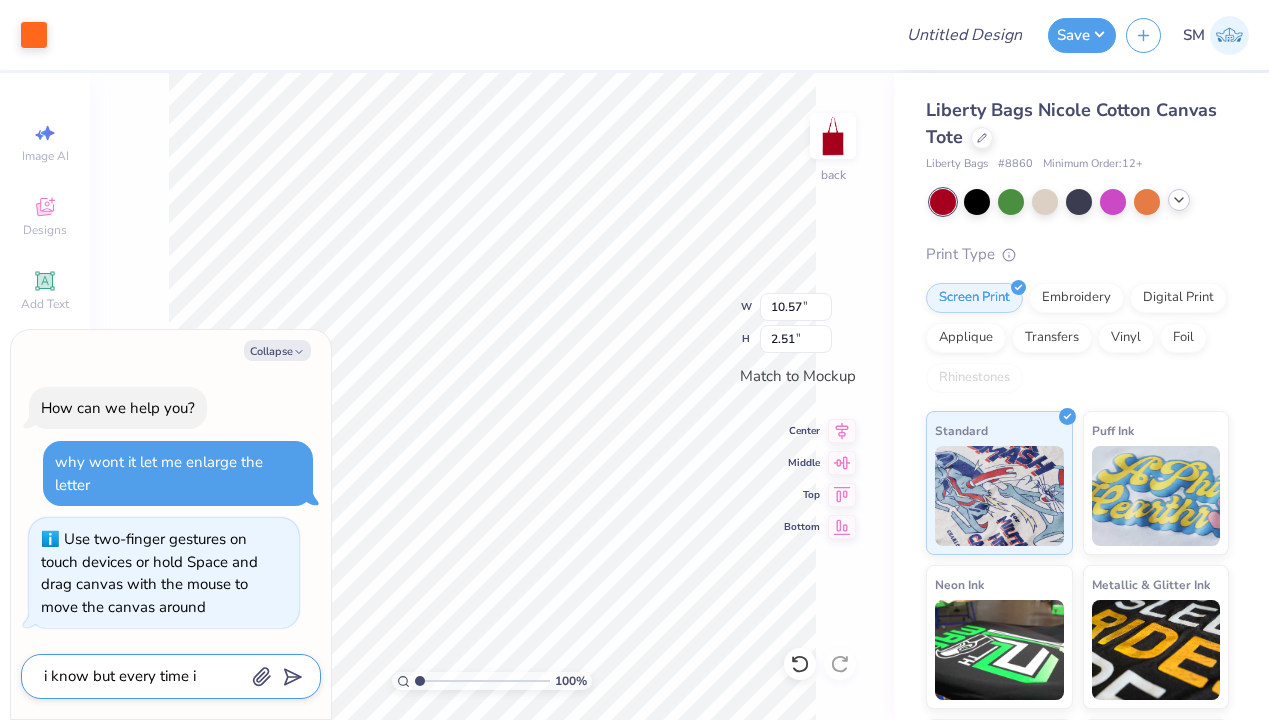 type on "x" 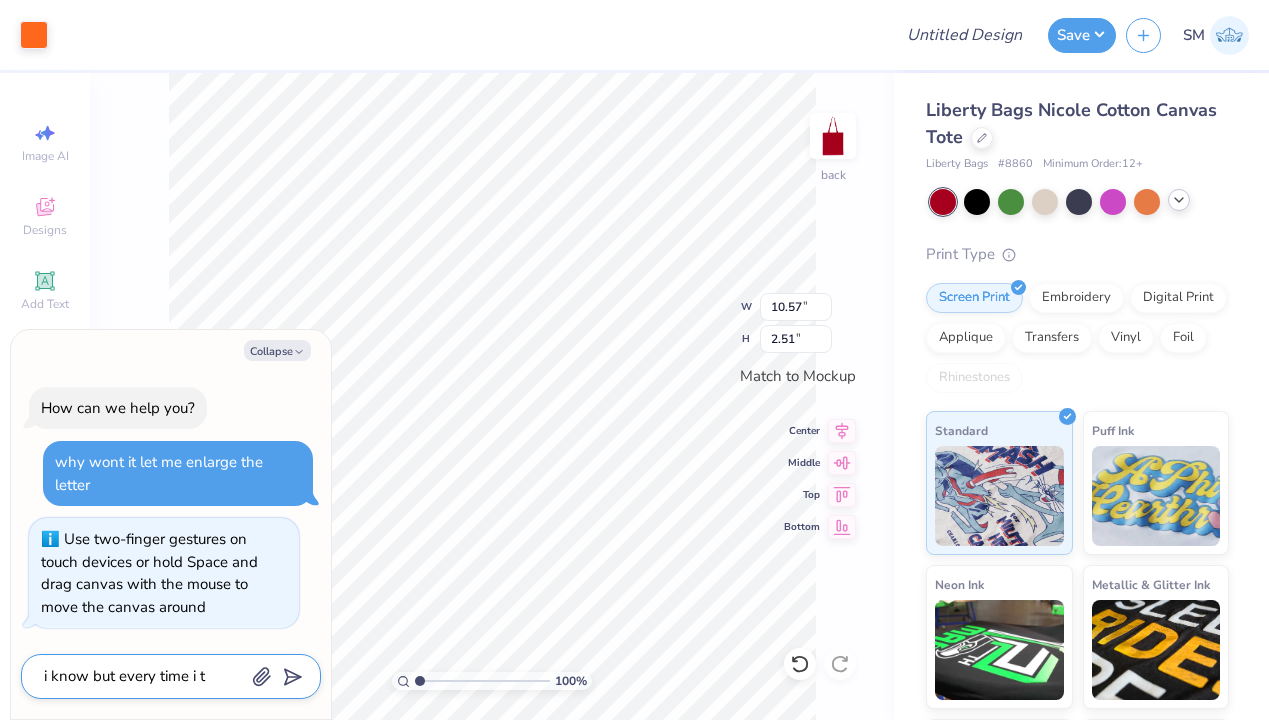 type on "x" 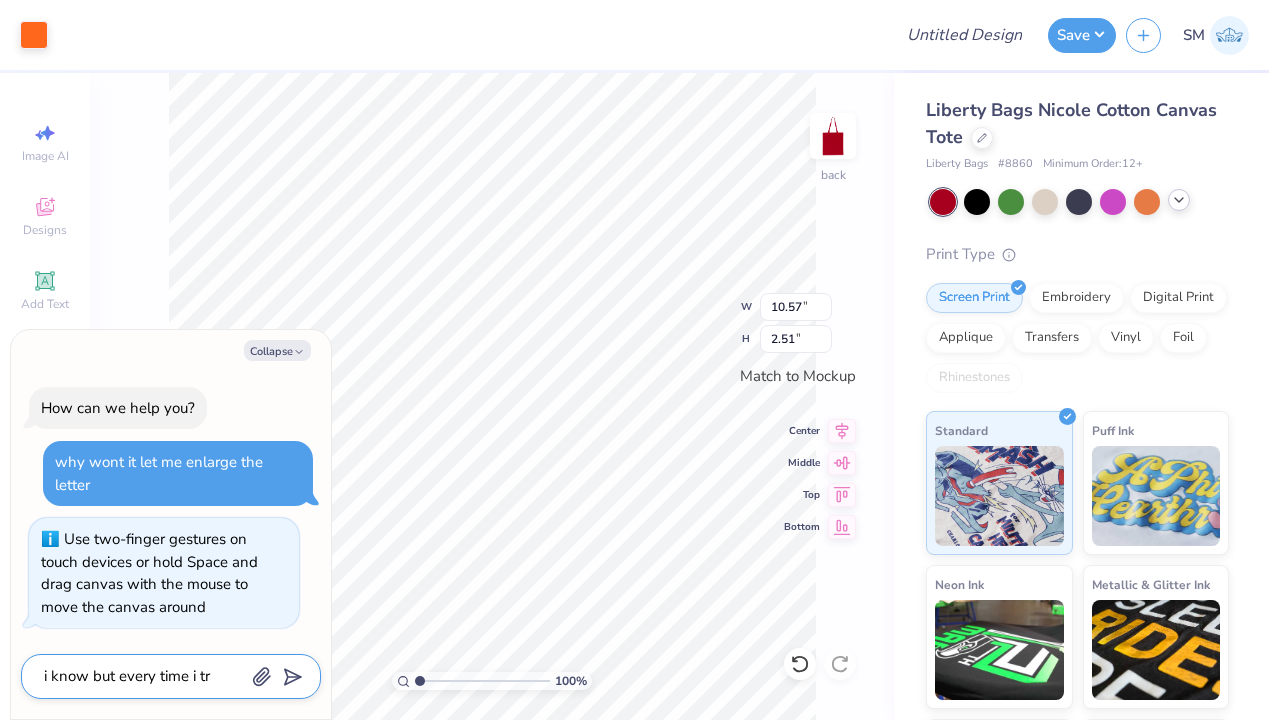 type on "x" 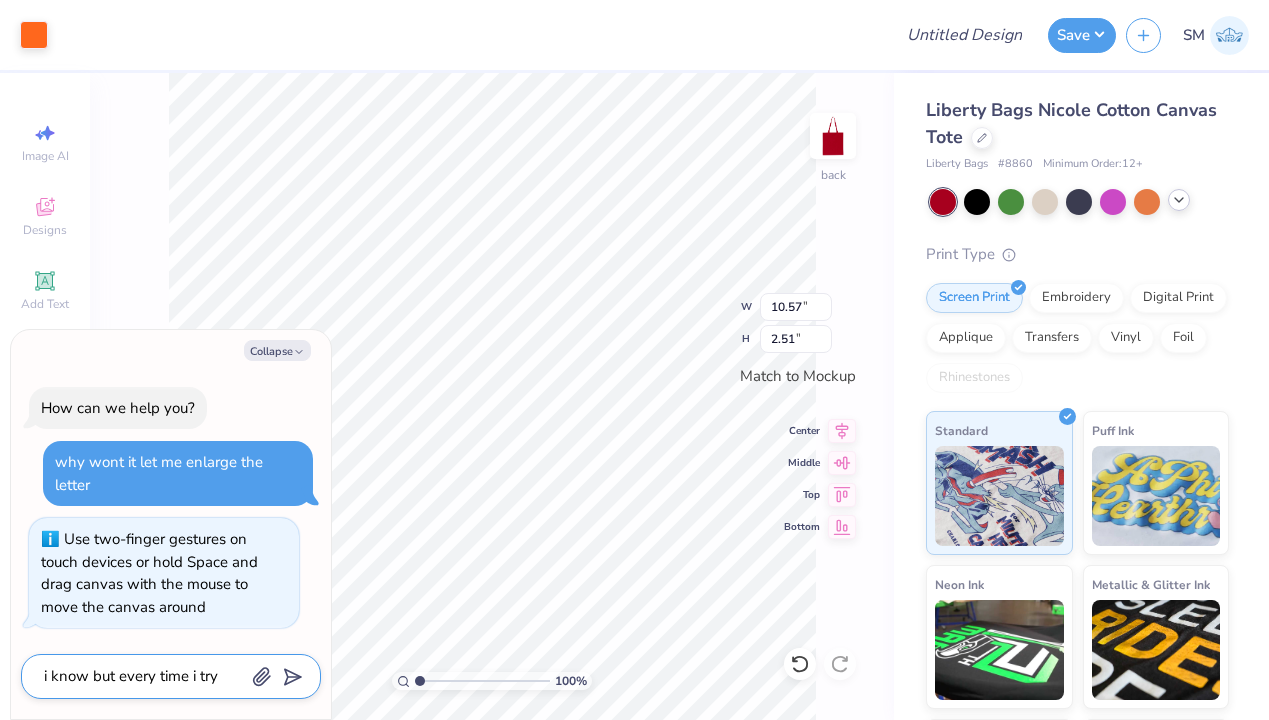 type on "x" 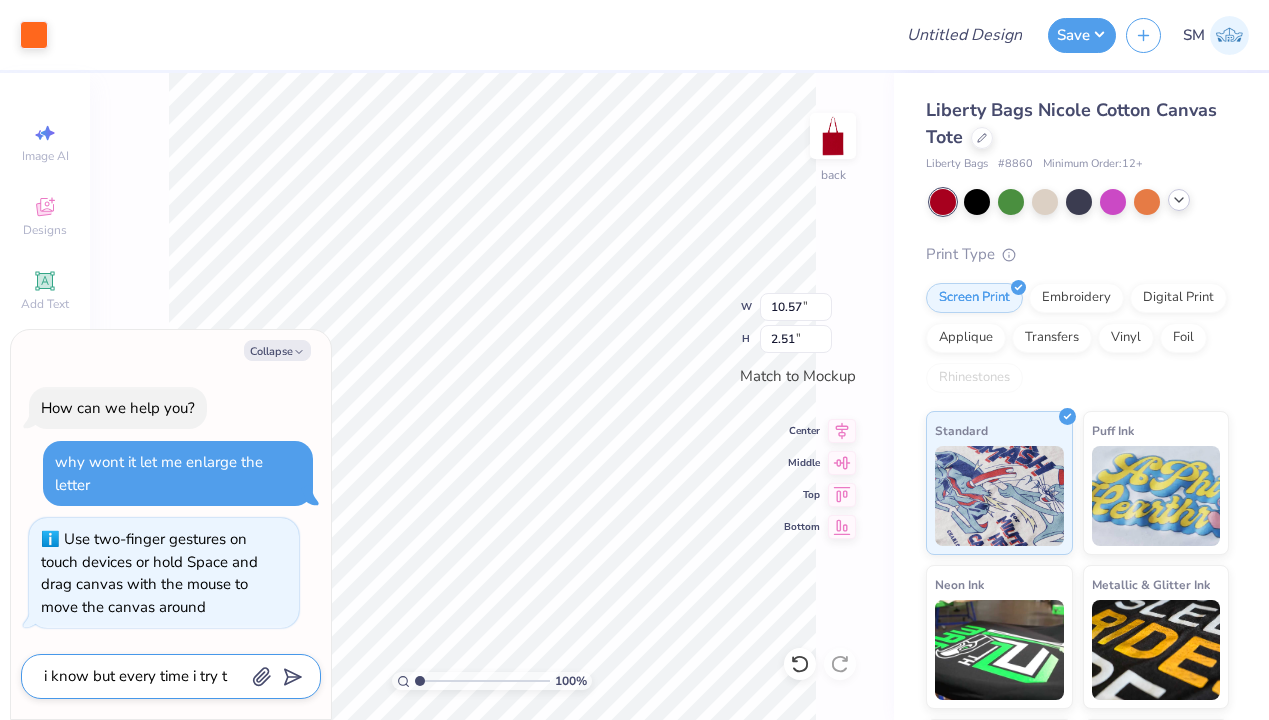 type on "i know but every time i try to" 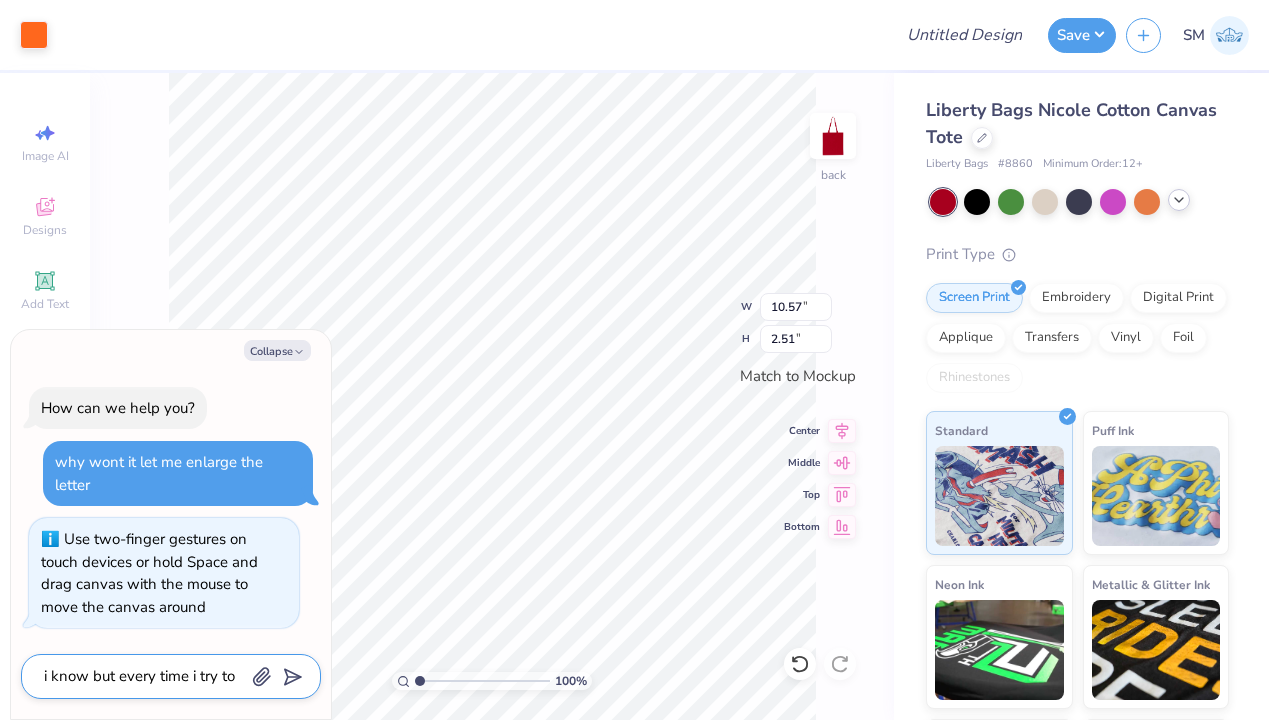 type on "x" 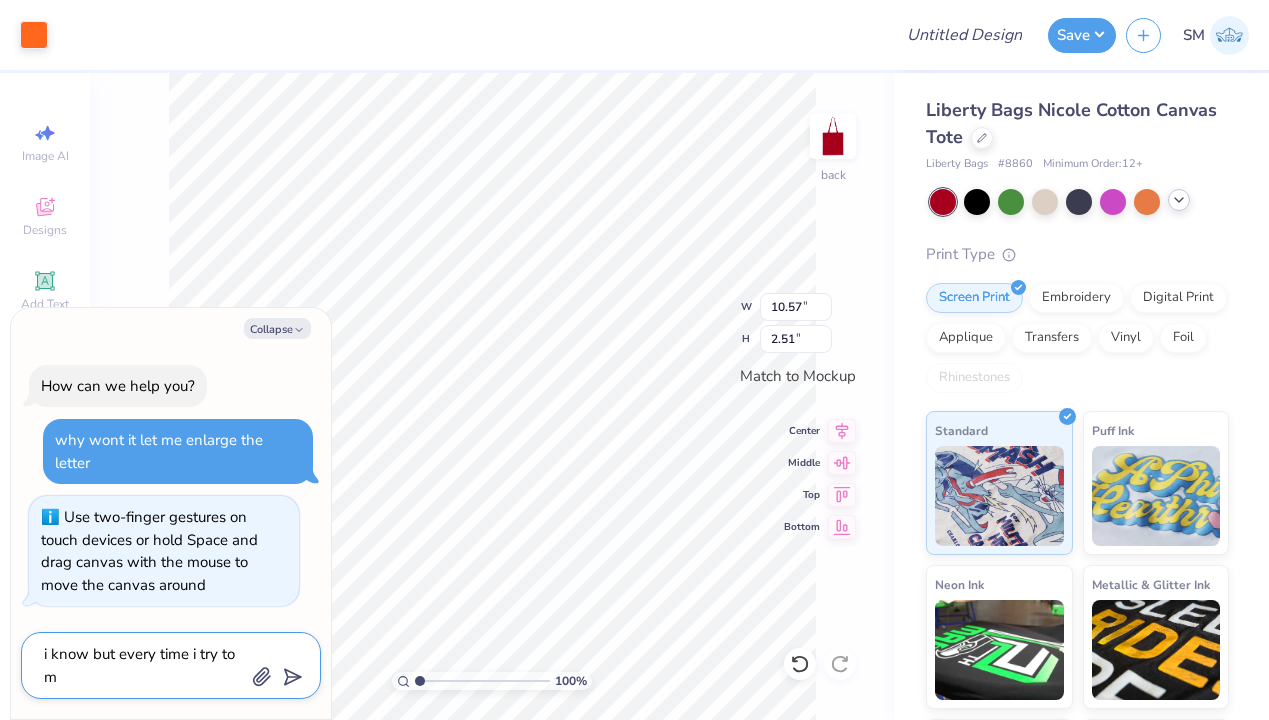 type on "x" 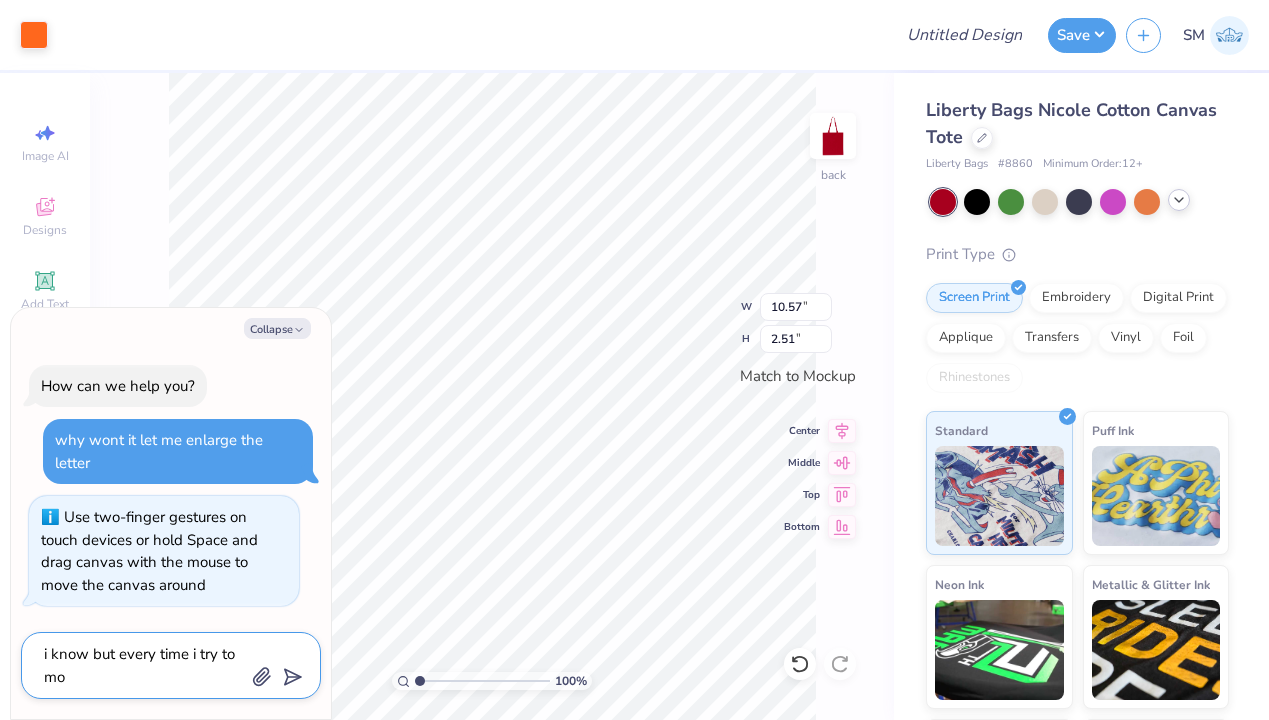 type on "x" 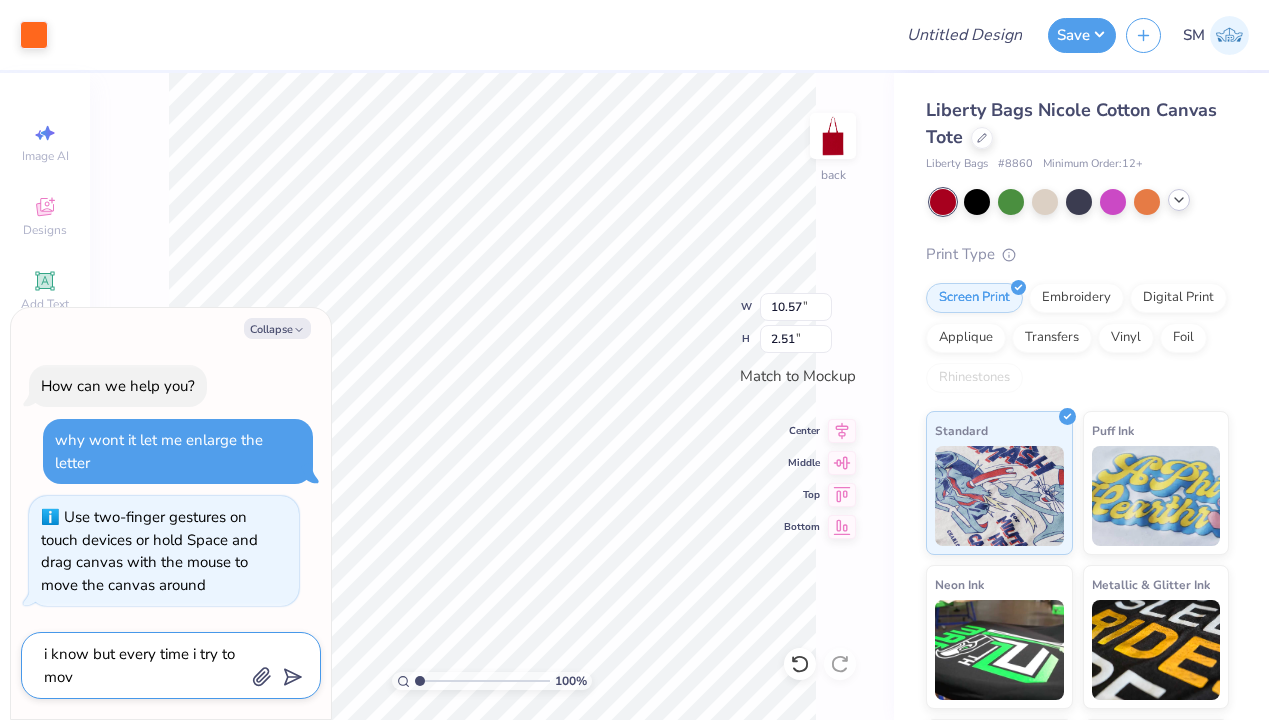 type on "x" 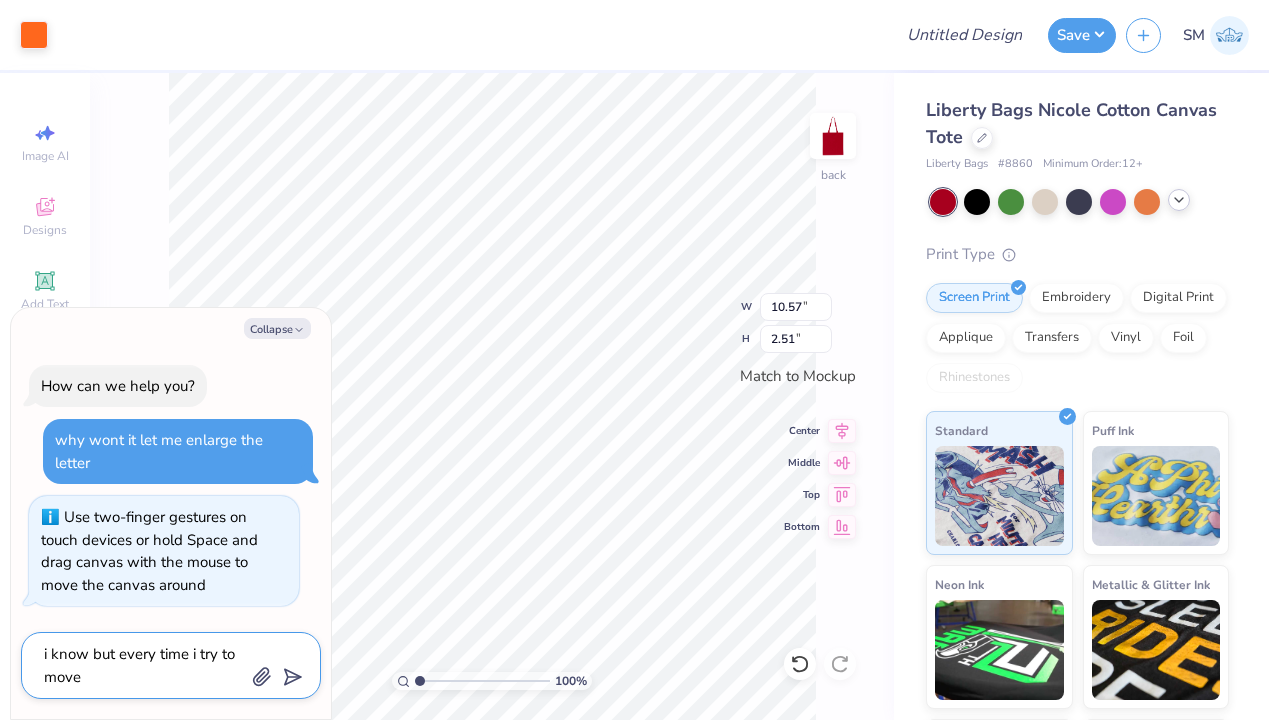 type on "x" 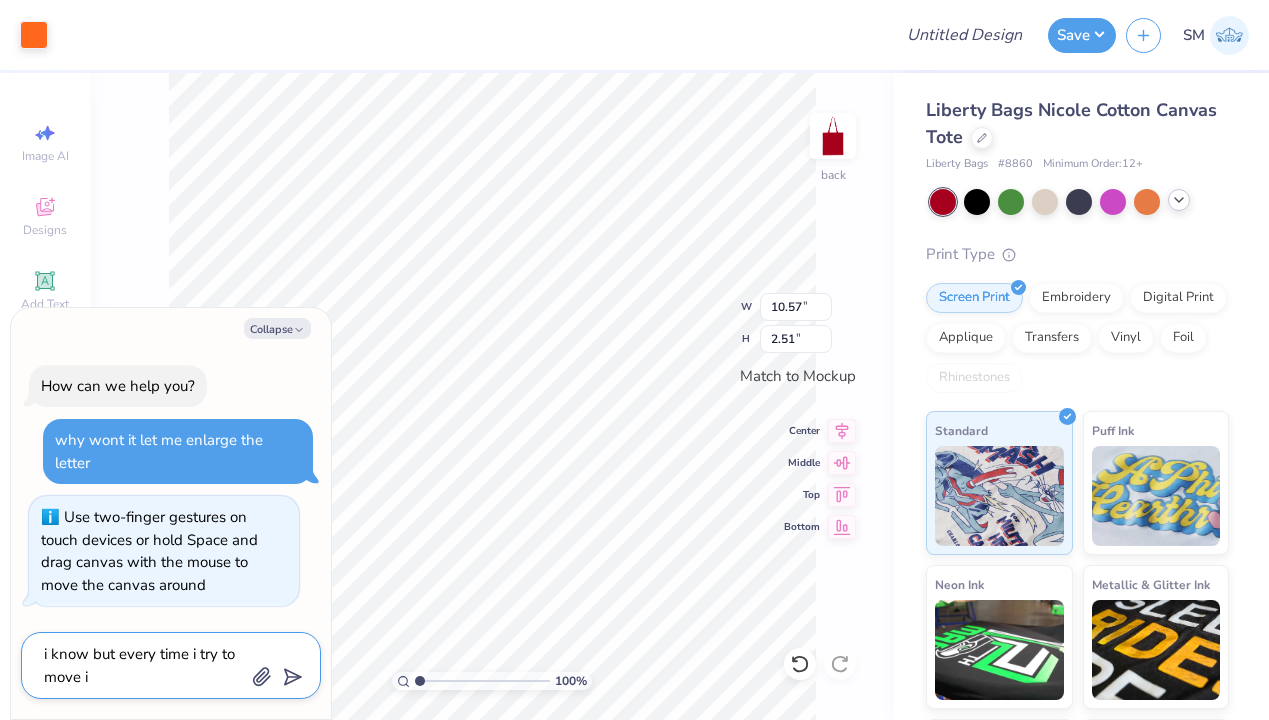 type on "x" 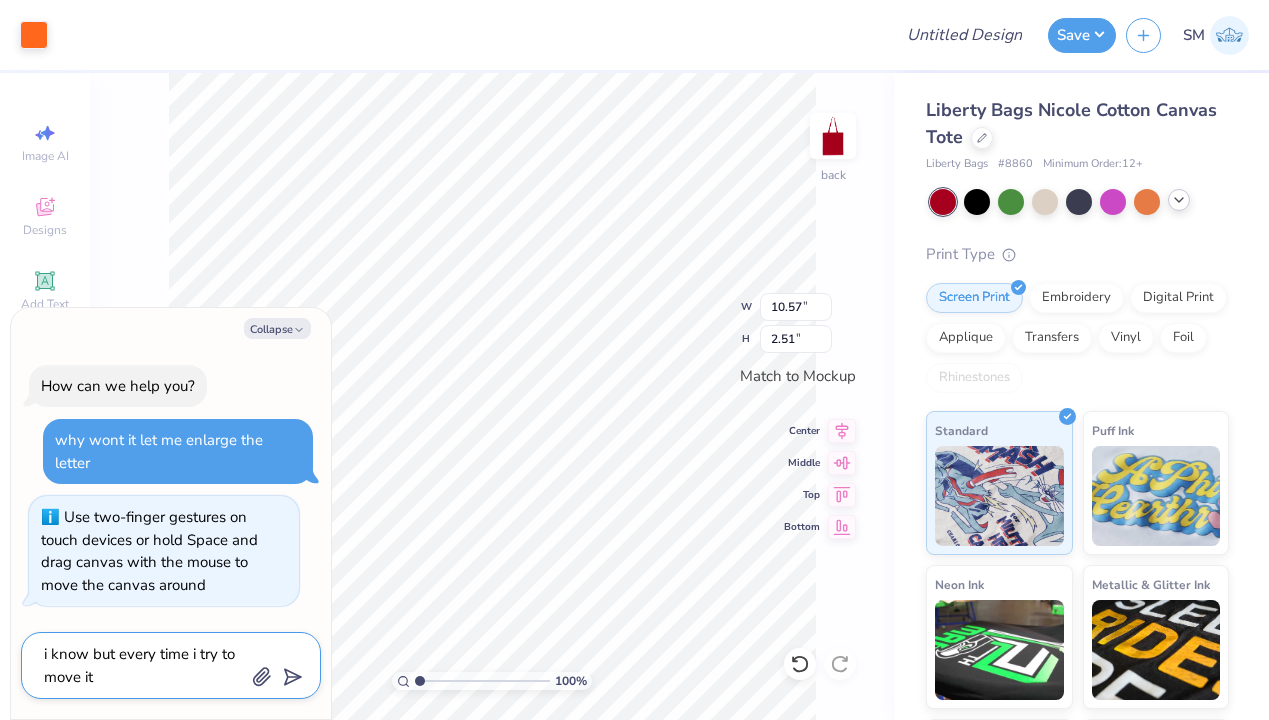 type on "x" 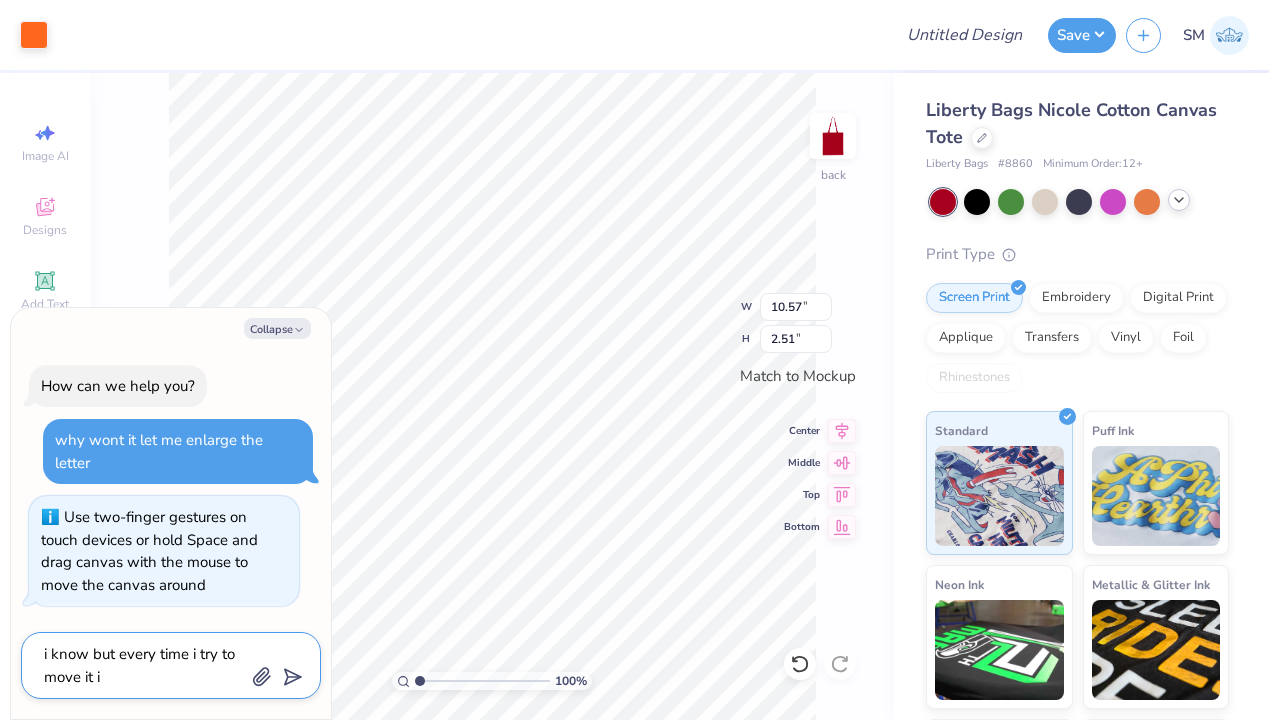 type on "x" 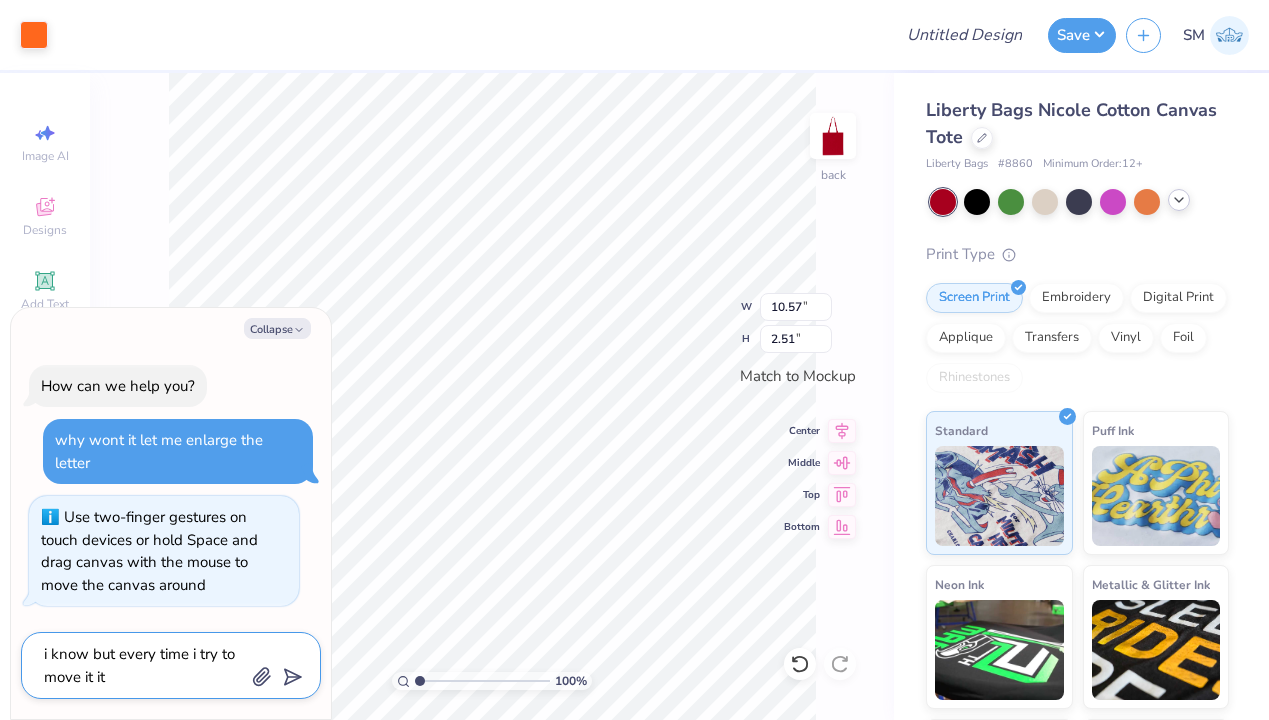 type on "x" 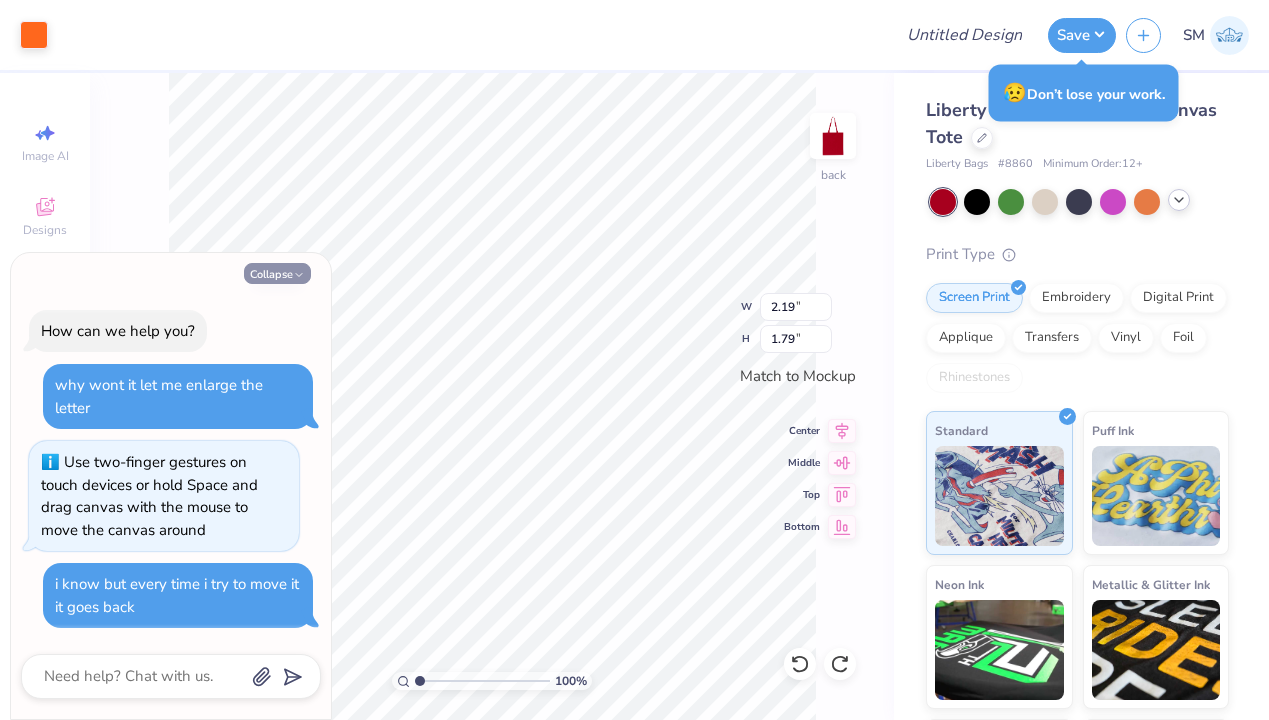 click on "Collapse" at bounding box center (277, 273) 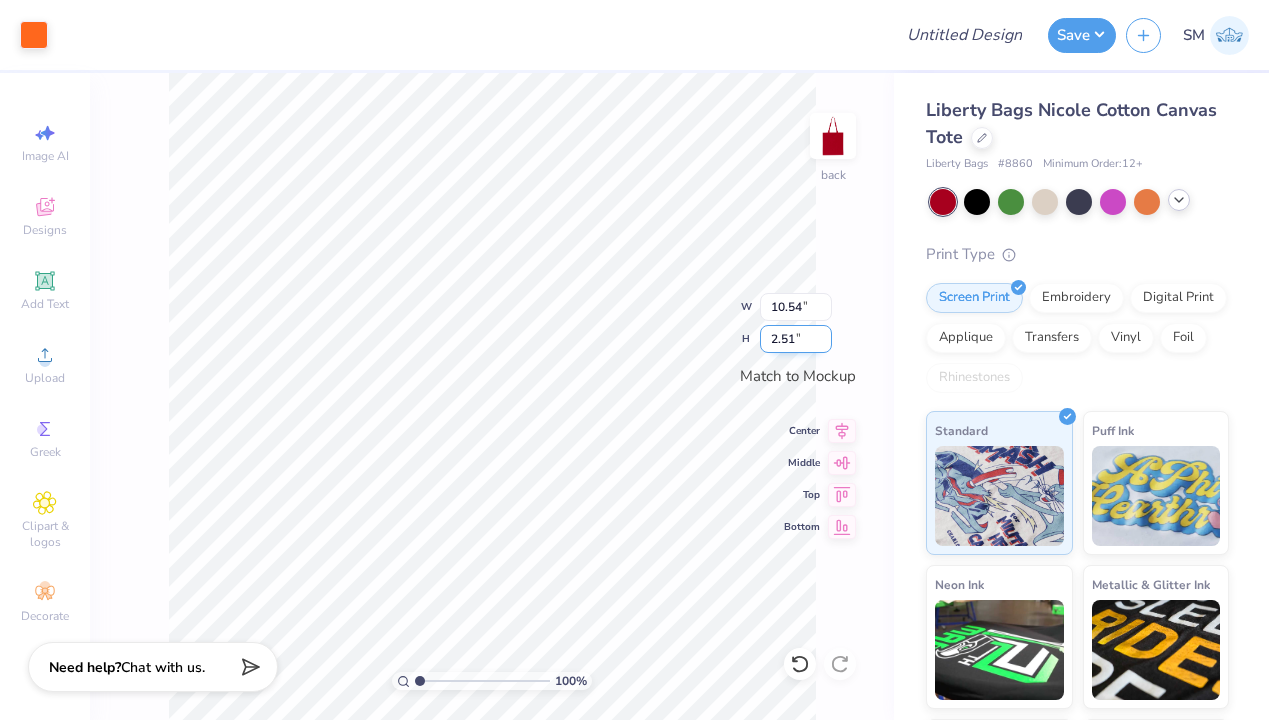 click on "2.51" at bounding box center (796, 339) 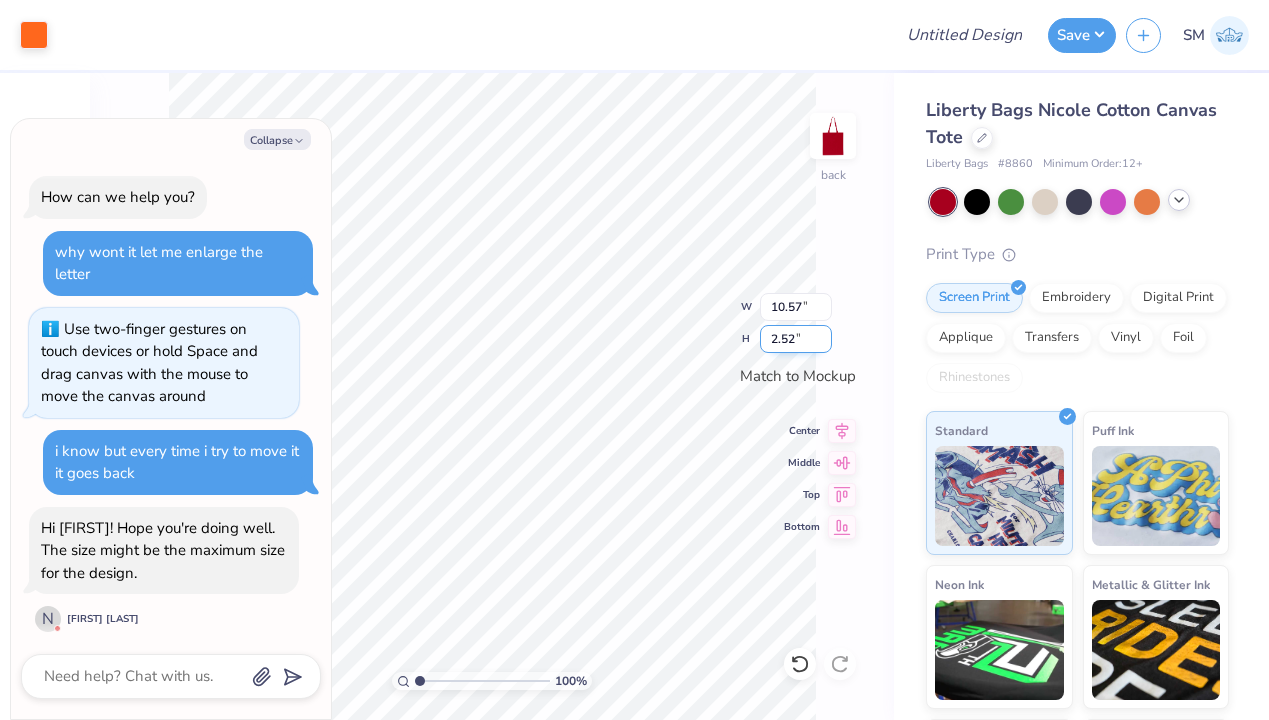 scroll, scrollTop: 6, scrollLeft: 0, axis: vertical 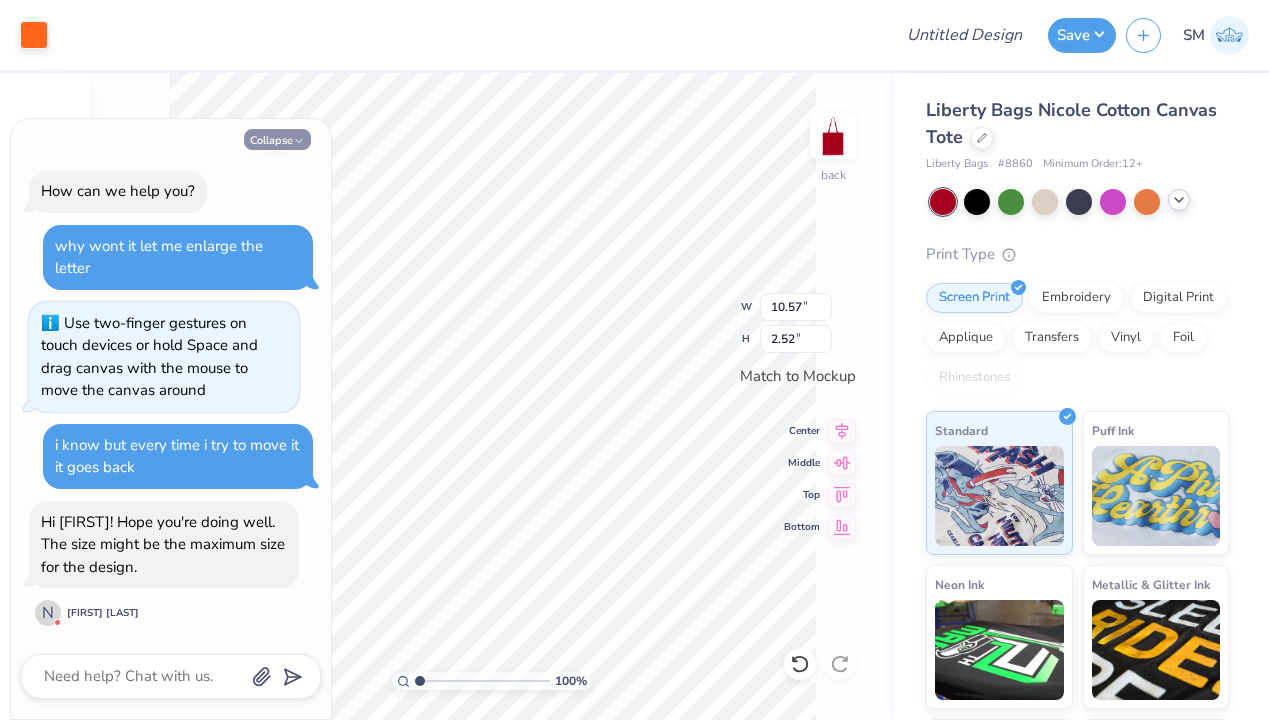 click on "Collapse" at bounding box center (277, 139) 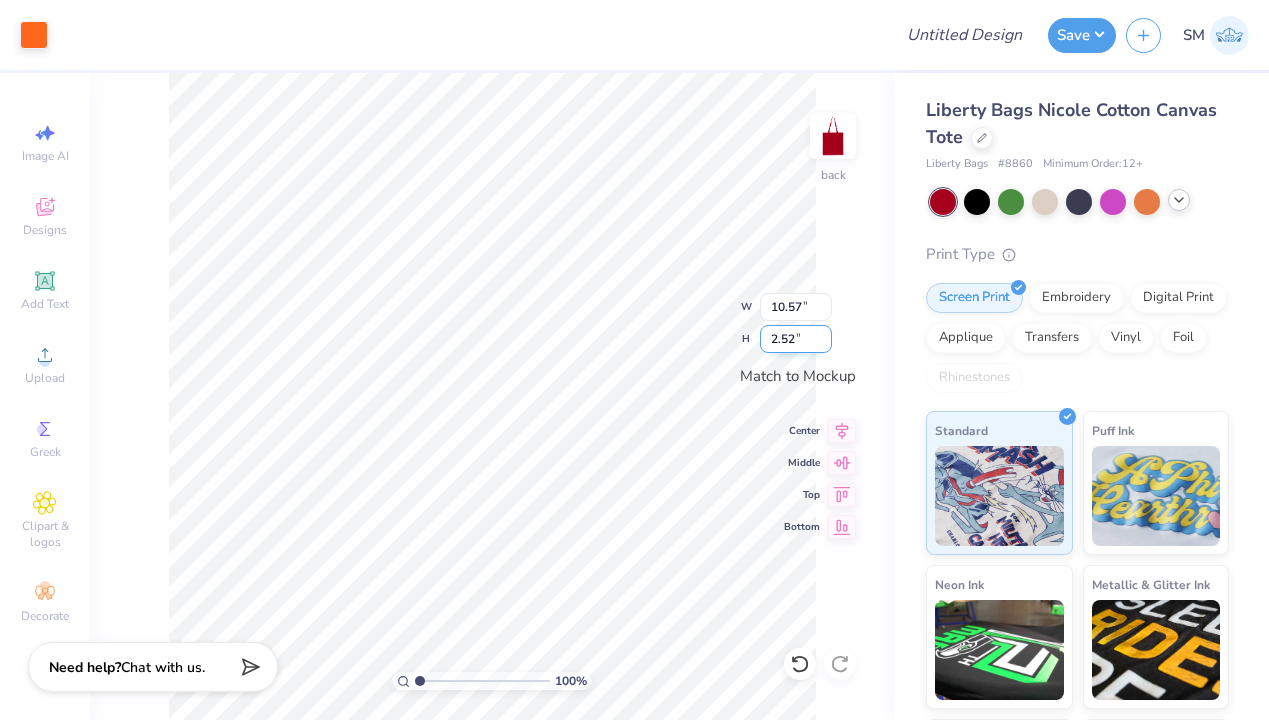 click on "100  % back W 10.57 10.57 " H 2.52 2.52 " Match to Mockup Center Middle Top Bottom" at bounding box center (492, 396) 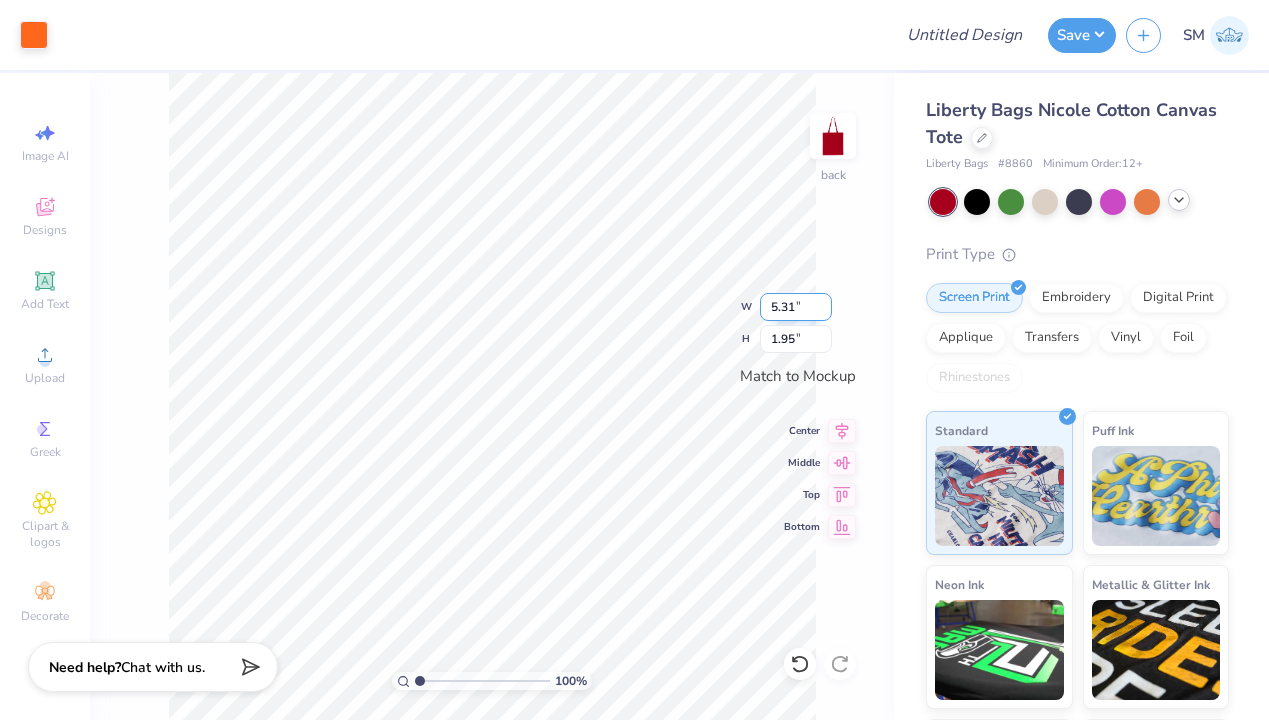 click on "5.31" at bounding box center (796, 307) 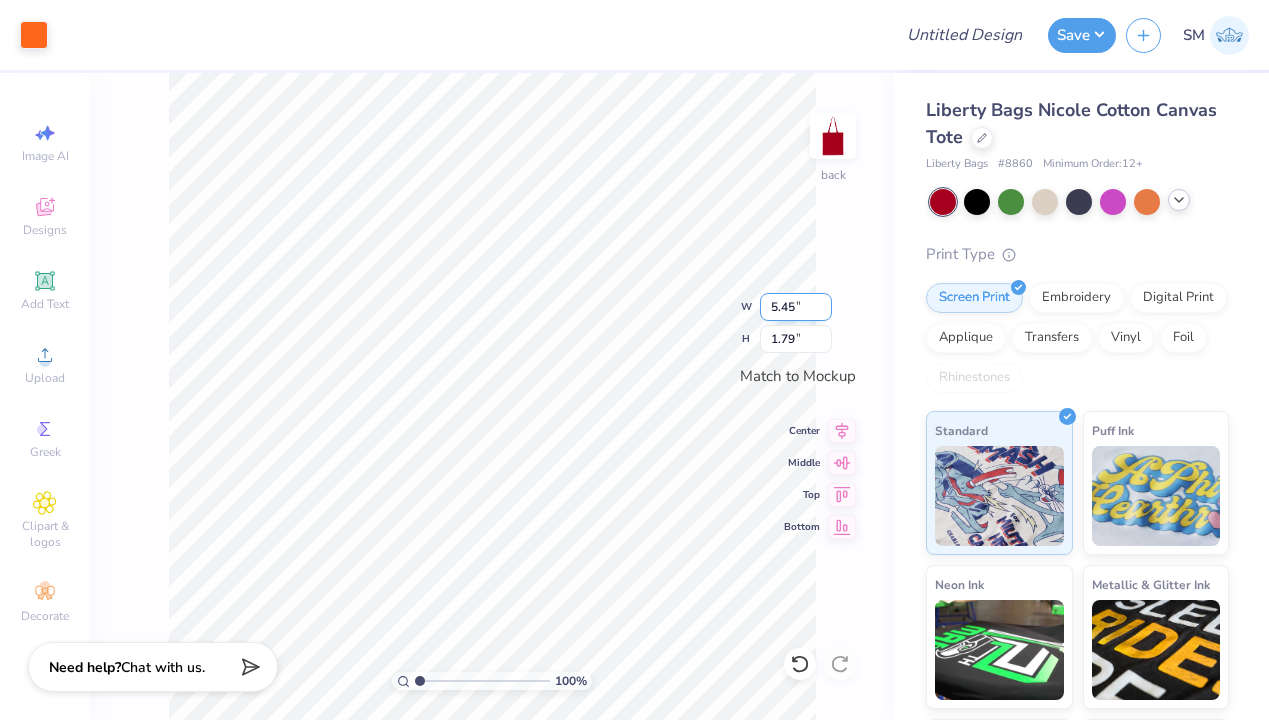 click on "5.45" at bounding box center (796, 307) 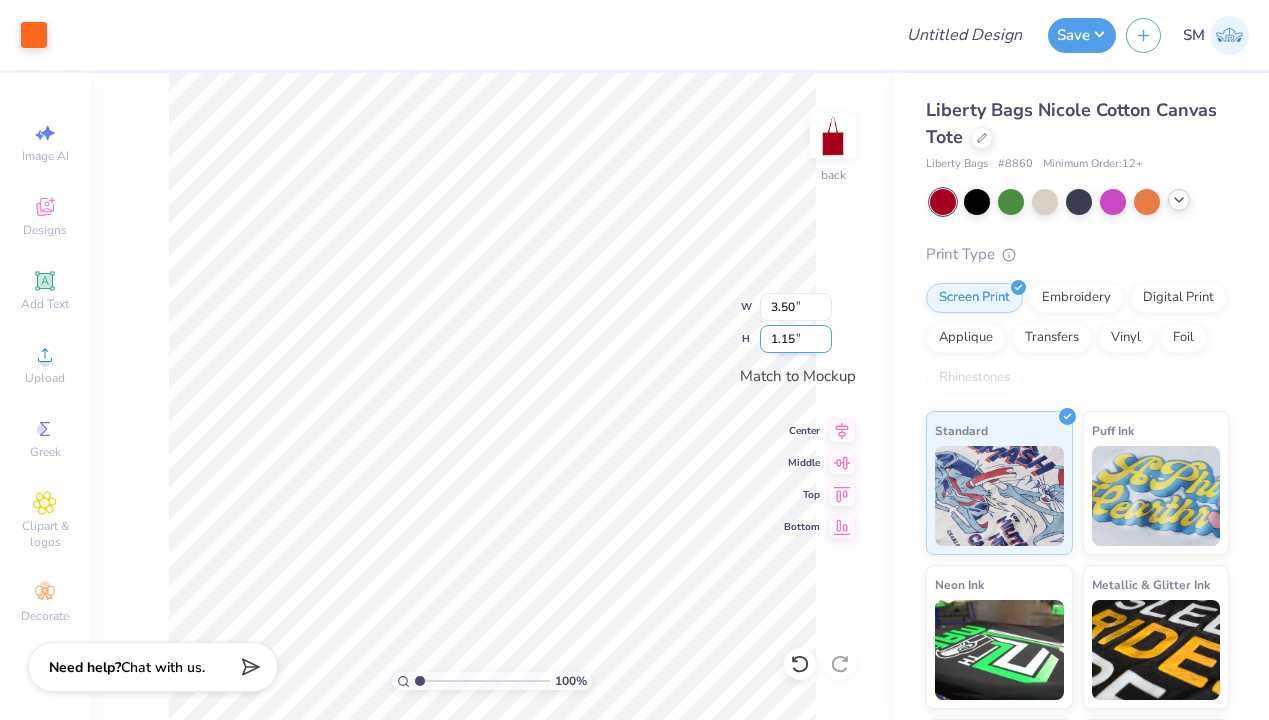 click on "1.15" at bounding box center [796, 339] 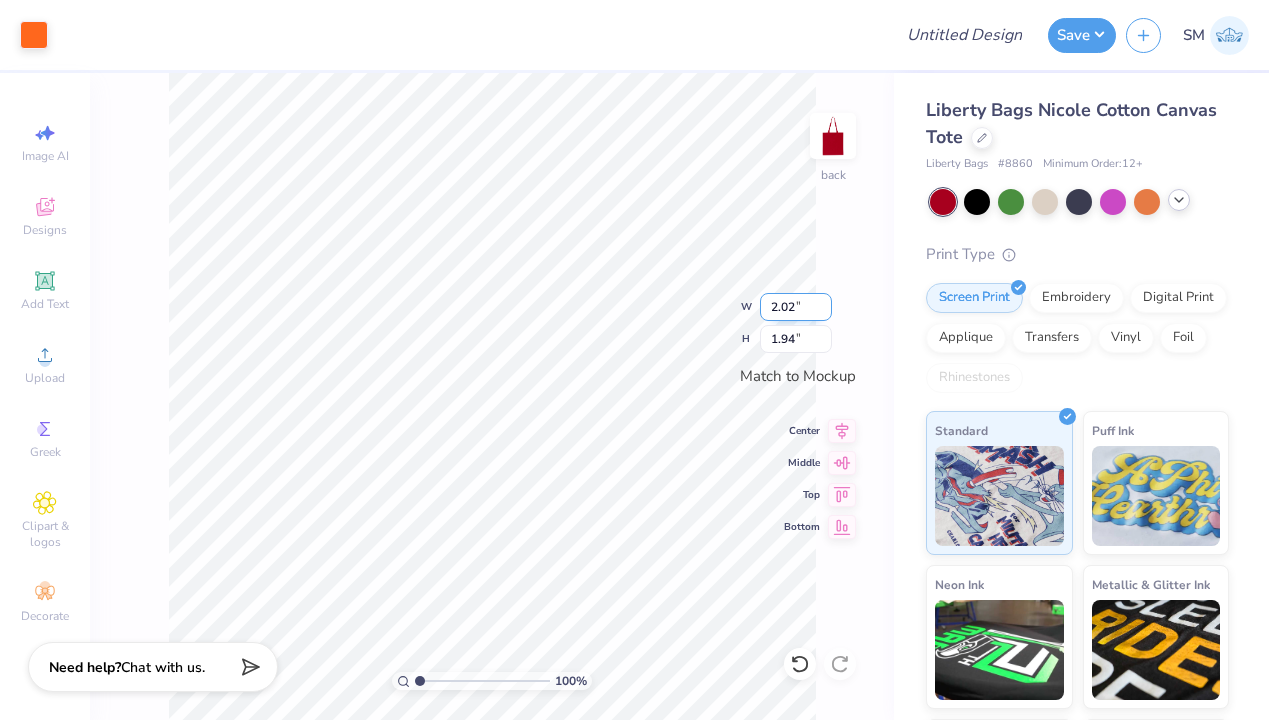 click on "2.02" at bounding box center (796, 307) 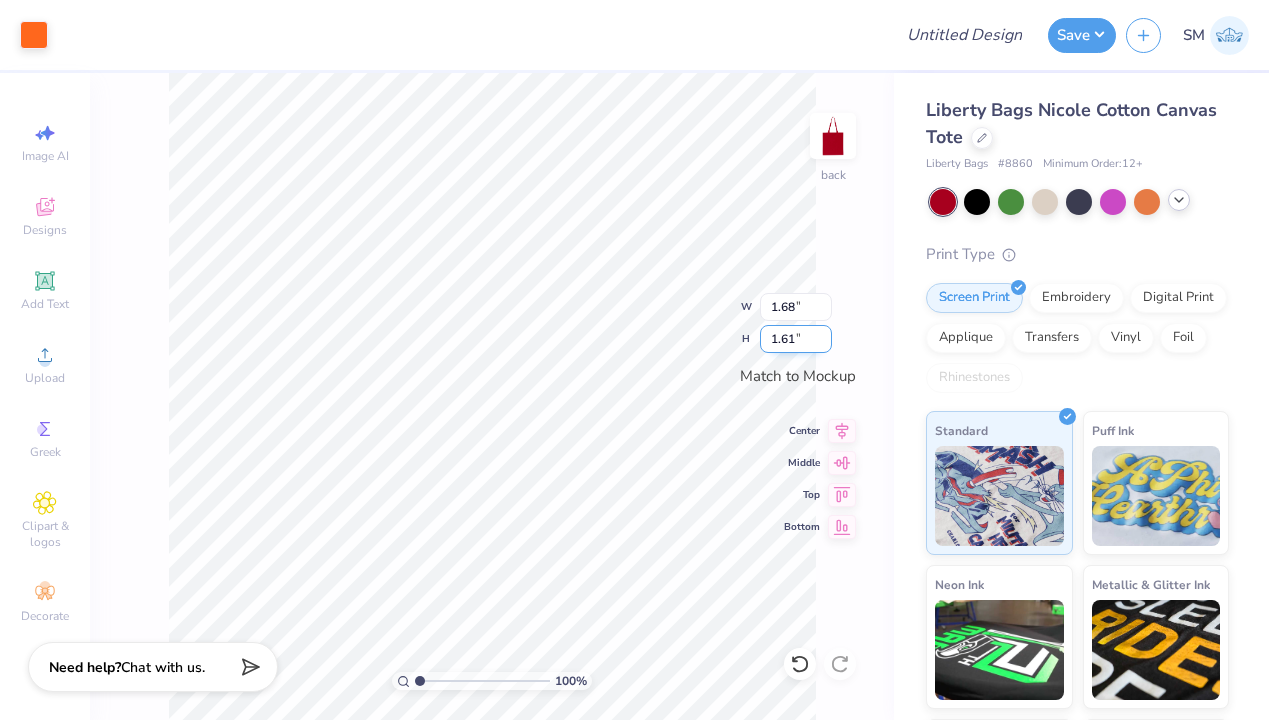 click on "1.61" at bounding box center [796, 339] 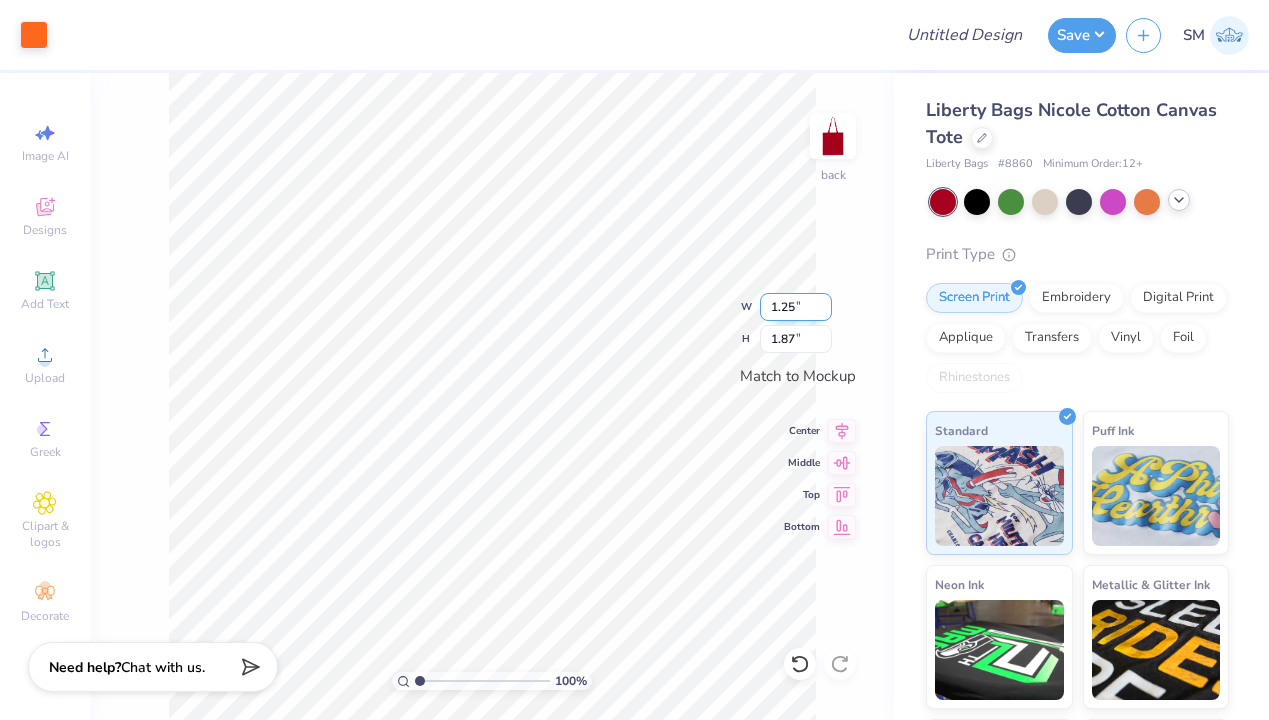 click on "1.25" at bounding box center (796, 307) 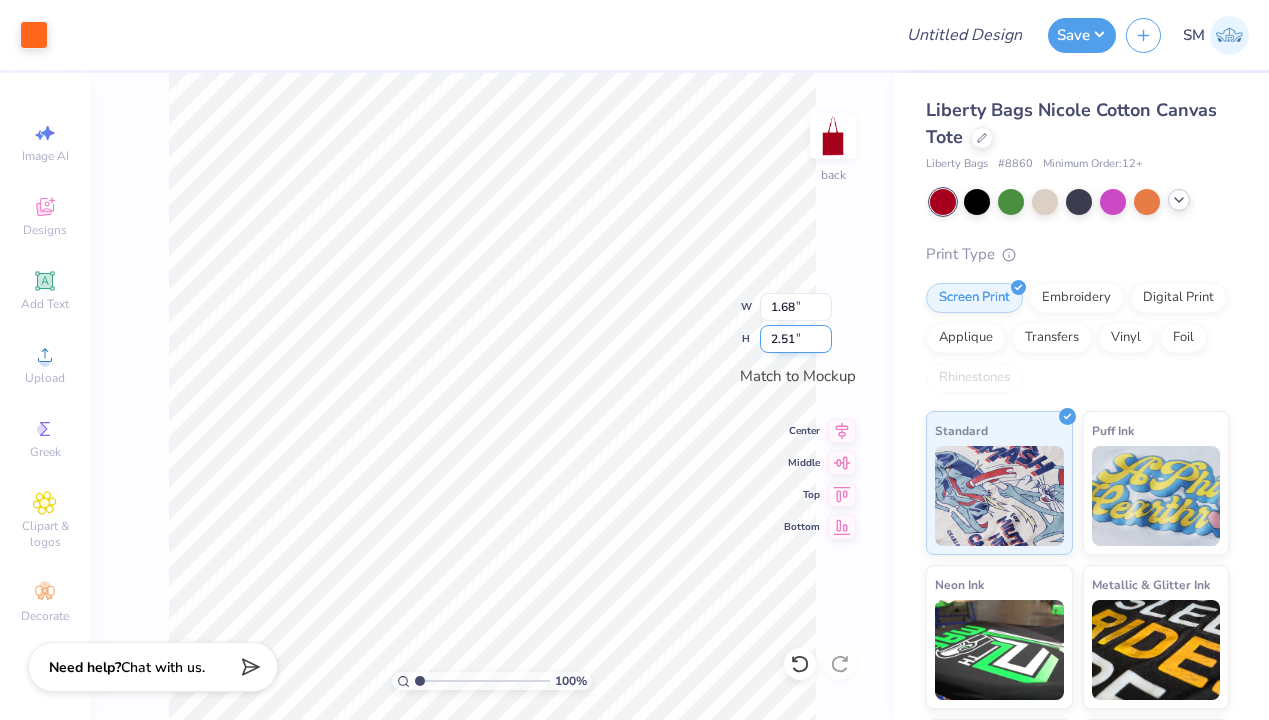 click on "2.51" at bounding box center (796, 339) 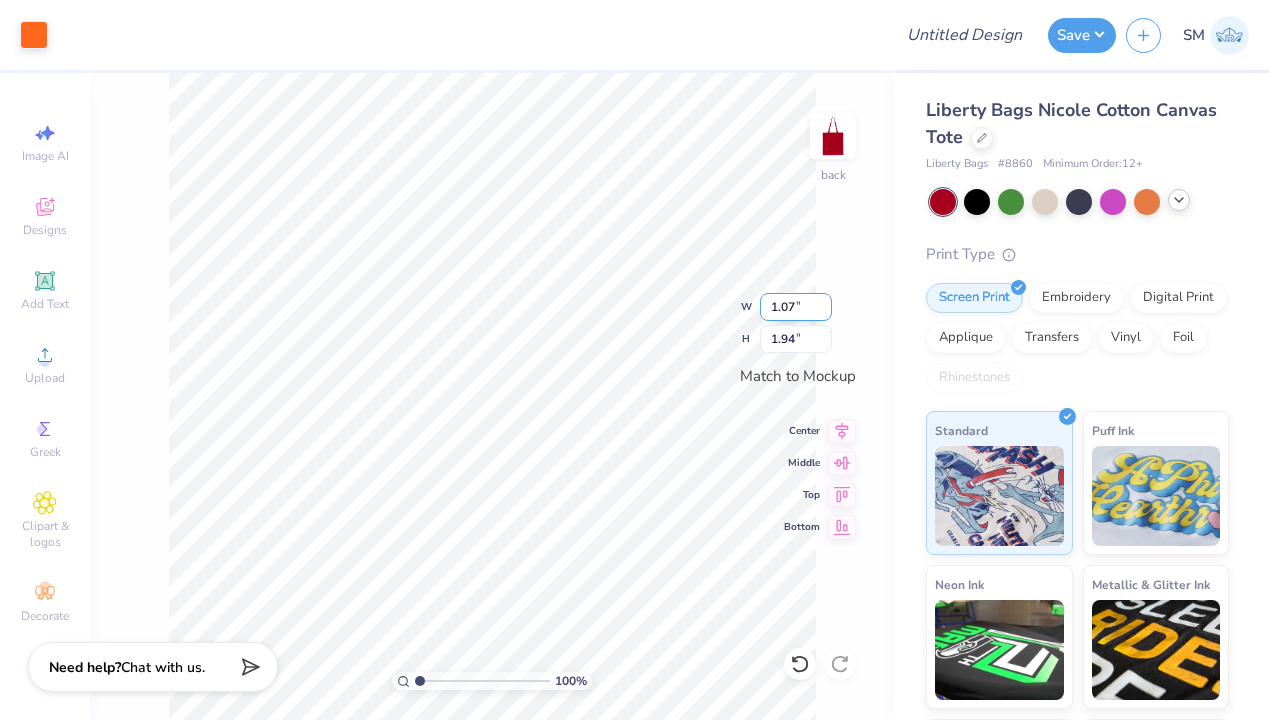 click on "1.07" at bounding box center [796, 307] 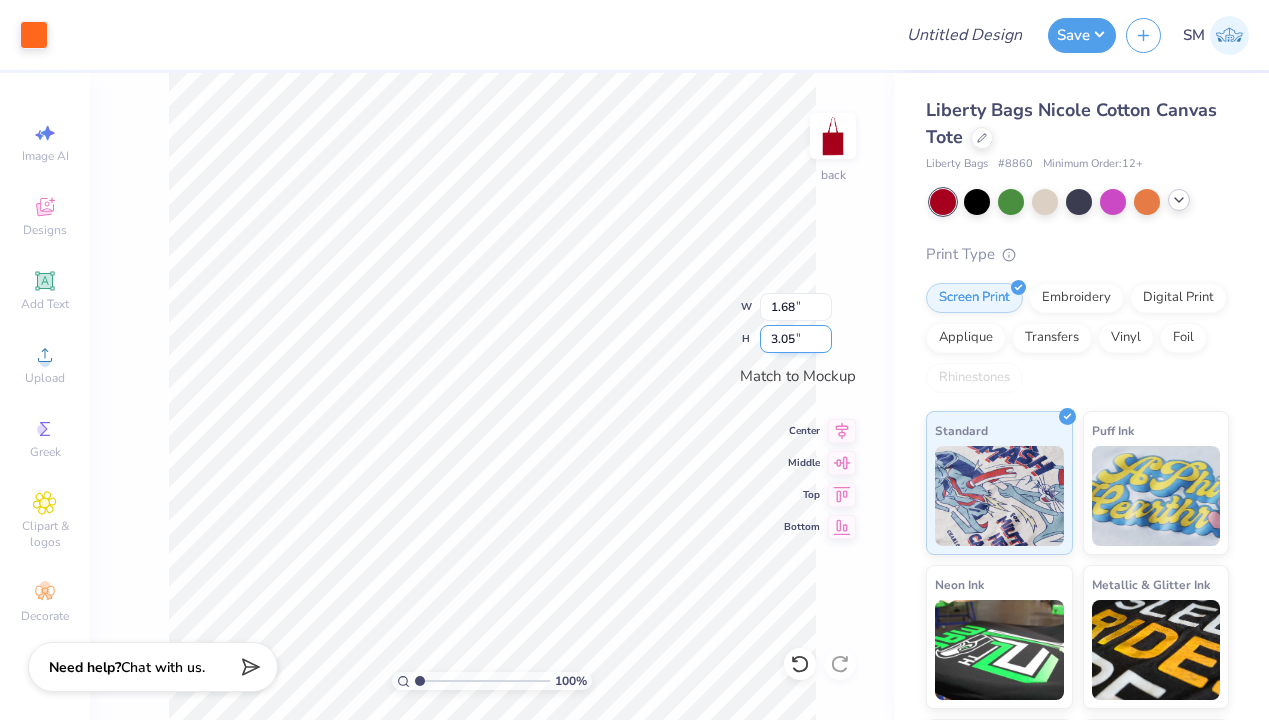 click on "3.05" at bounding box center [796, 339] 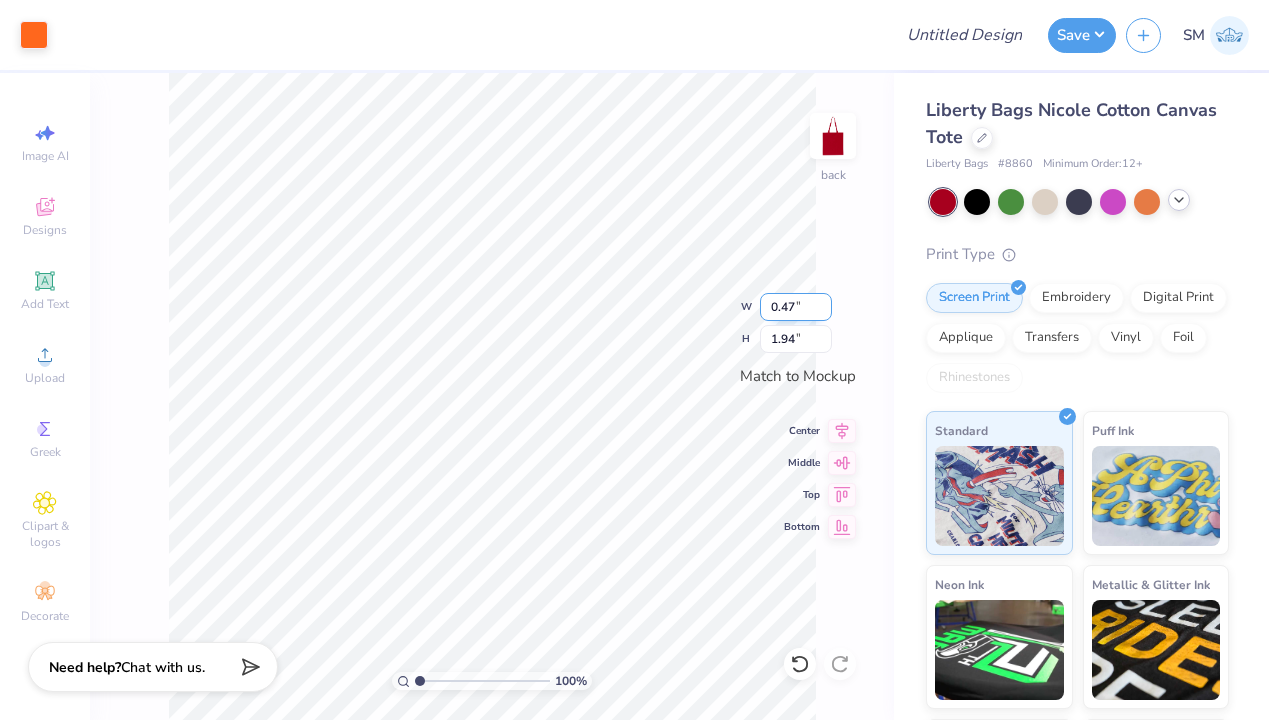 click on "0.47" at bounding box center [796, 307] 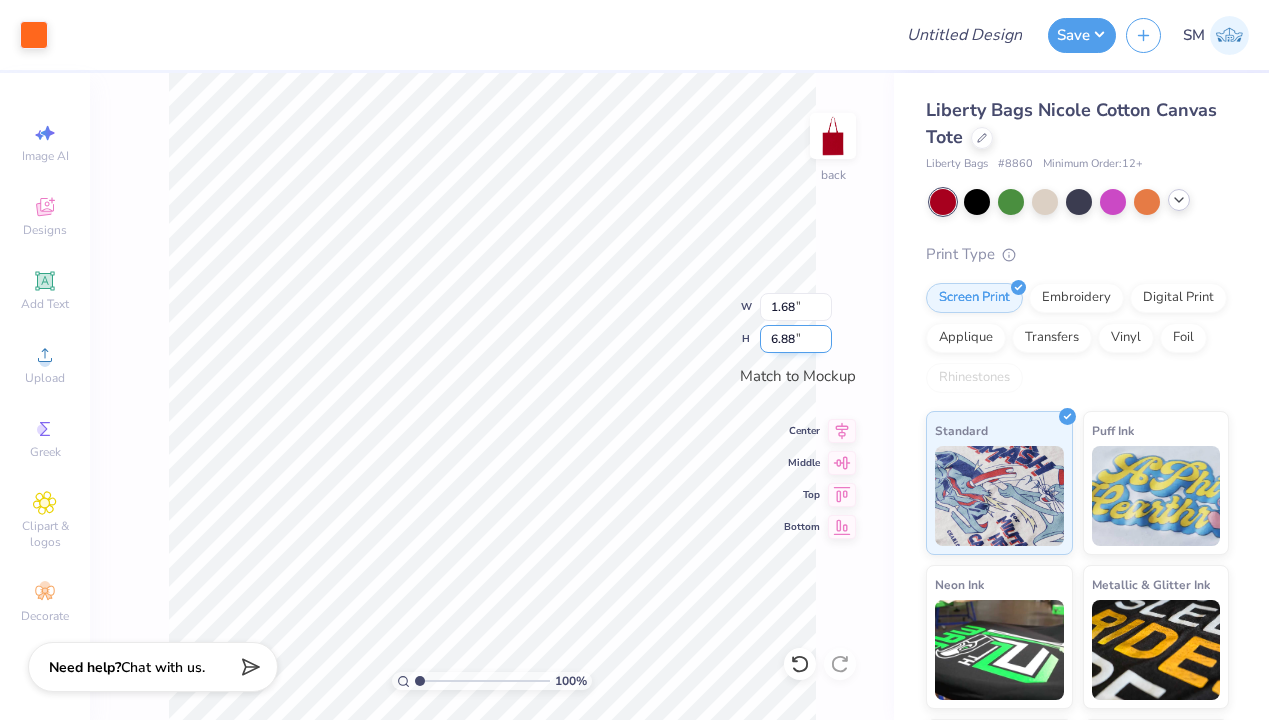 click on "6.88" at bounding box center [796, 339] 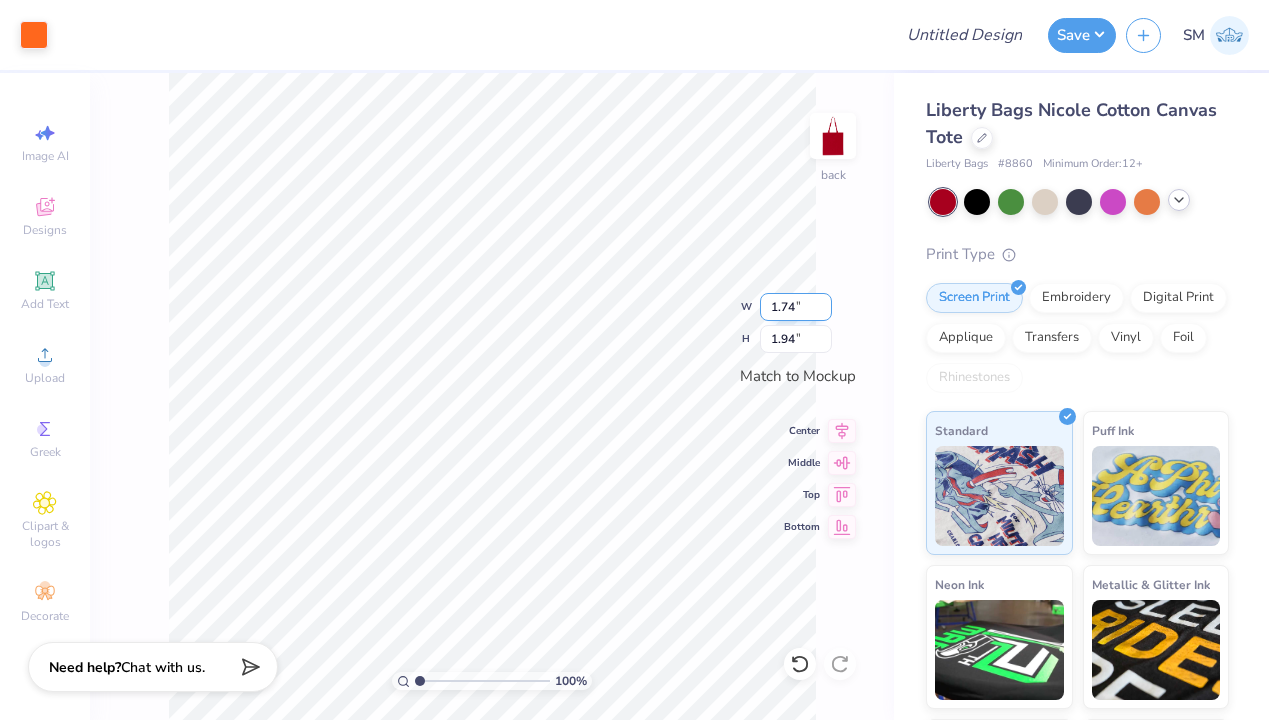 click on "1.74" at bounding box center (796, 307) 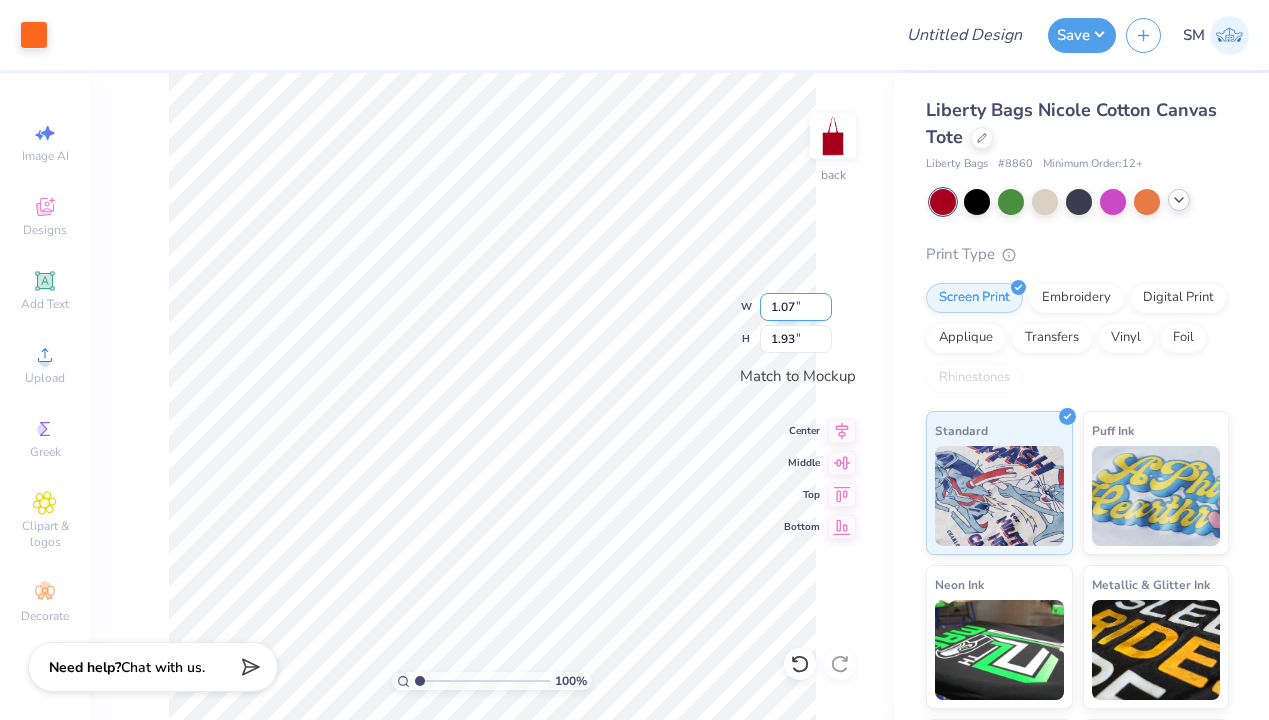 click on "1.07" at bounding box center [796, 307] 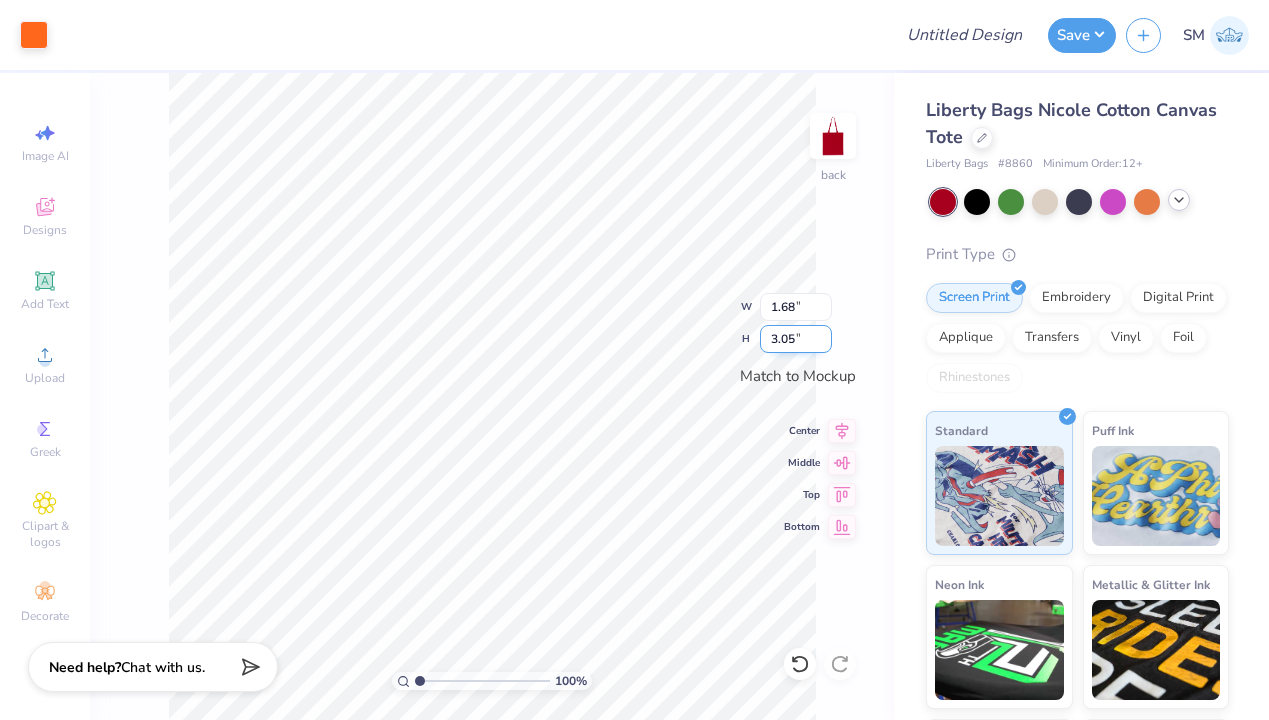 click on "3.05" at bounding box center (796, 339) 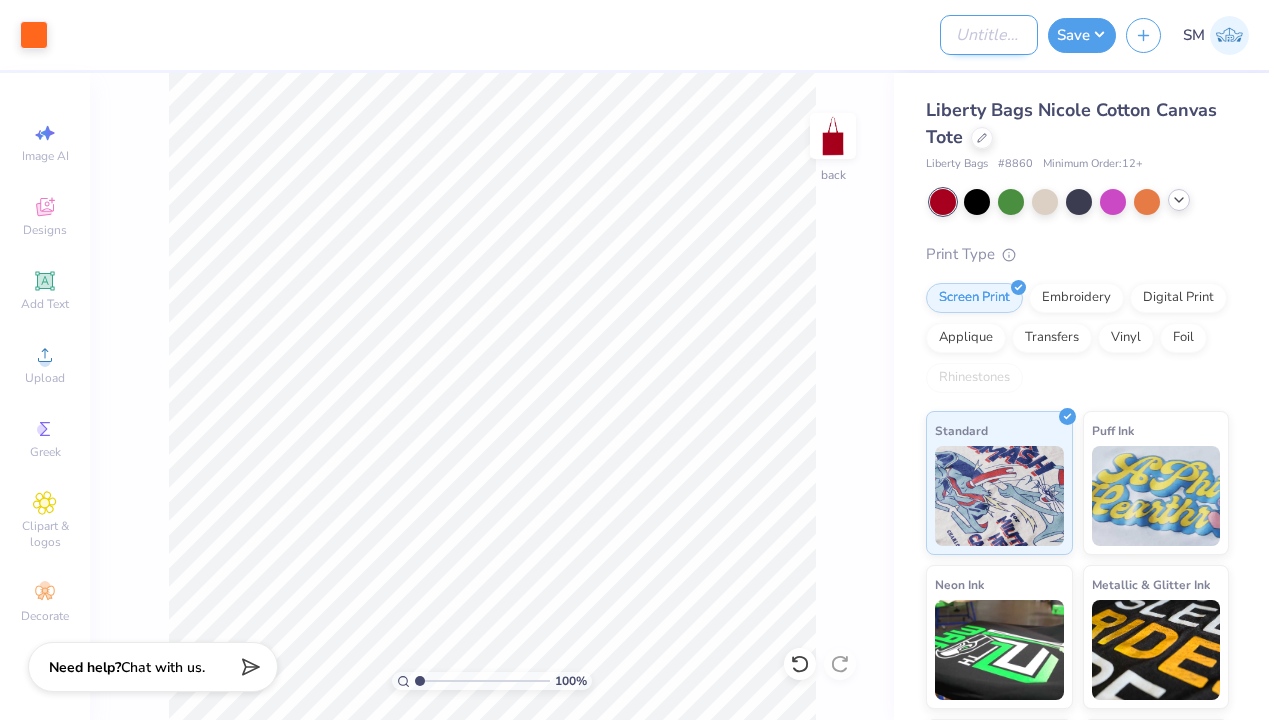 click on "Design Title" at bounding box center (989, 35) 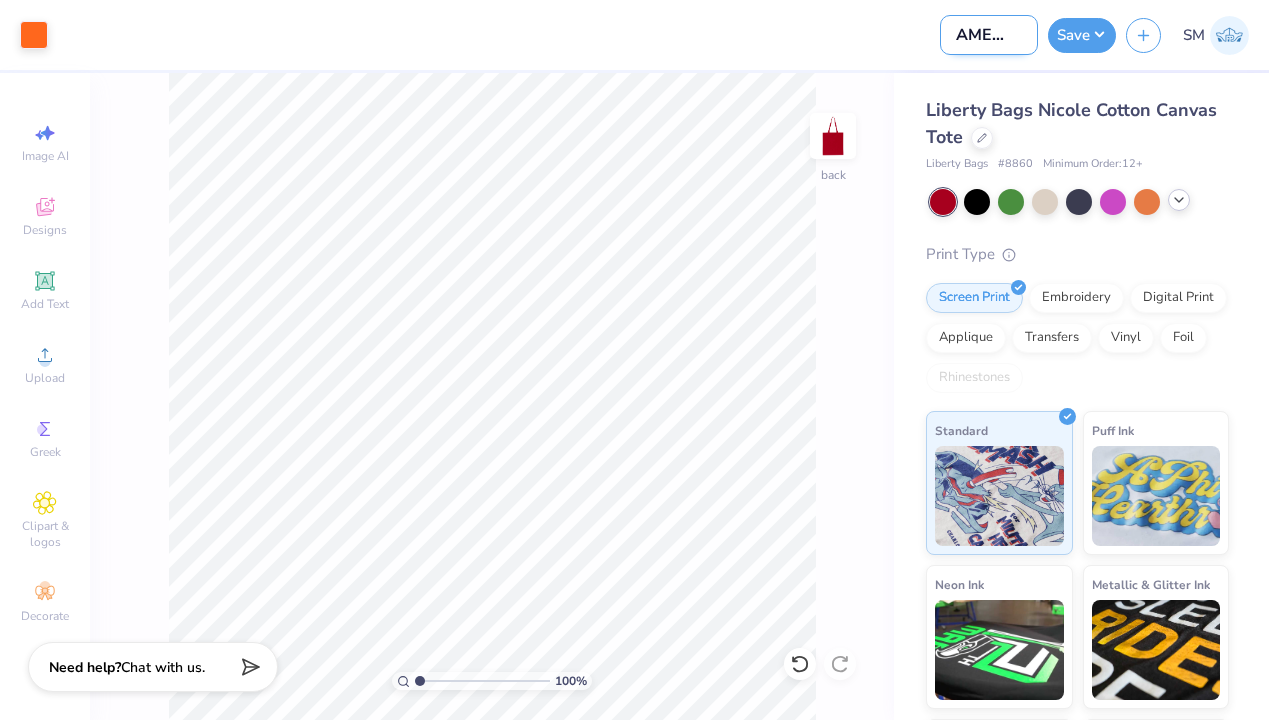 scroll, scrollTop: 0, scrollLeft: 27, axis: horizontal 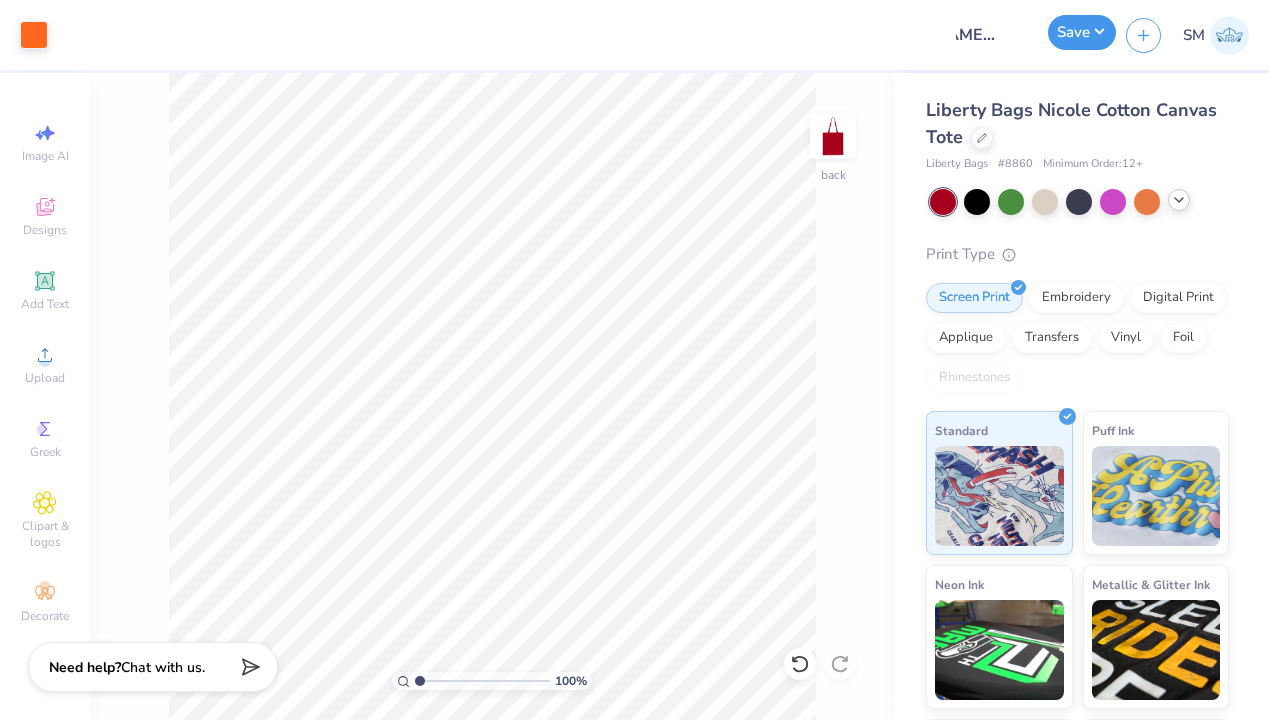 click on "Save" at bounding box center [1082, 32] 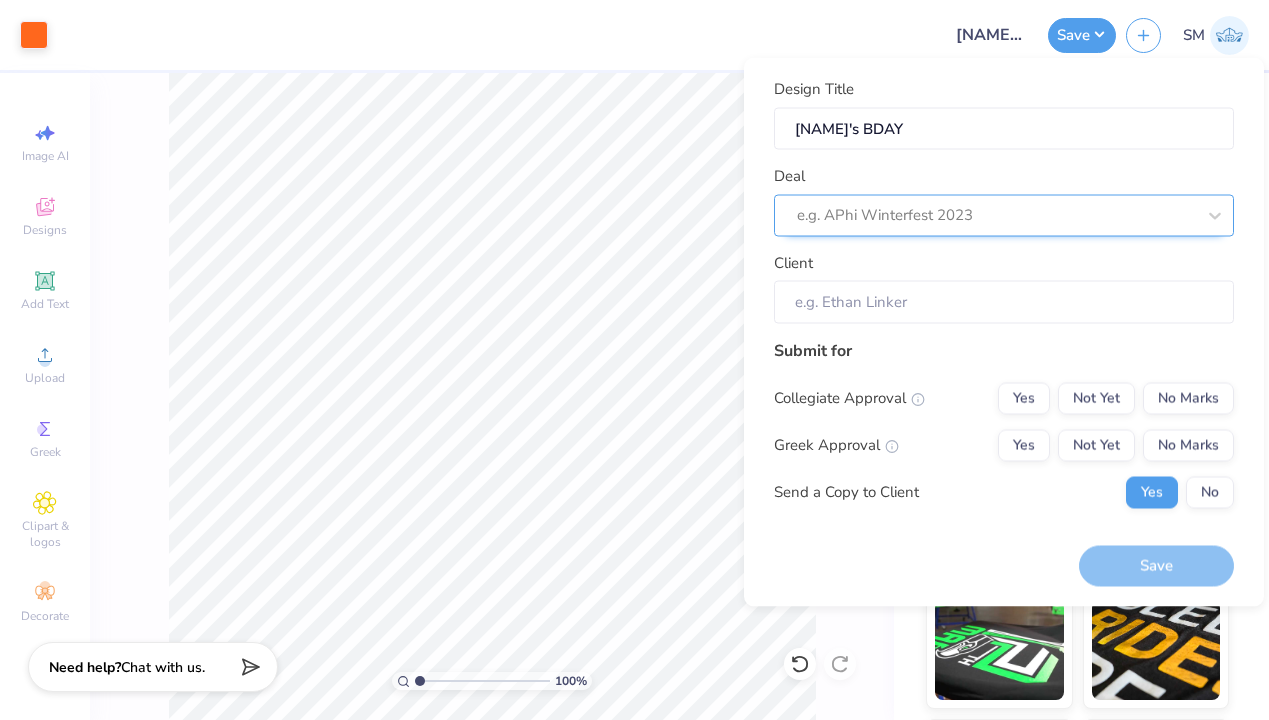 click at bounding box center [996, 215] 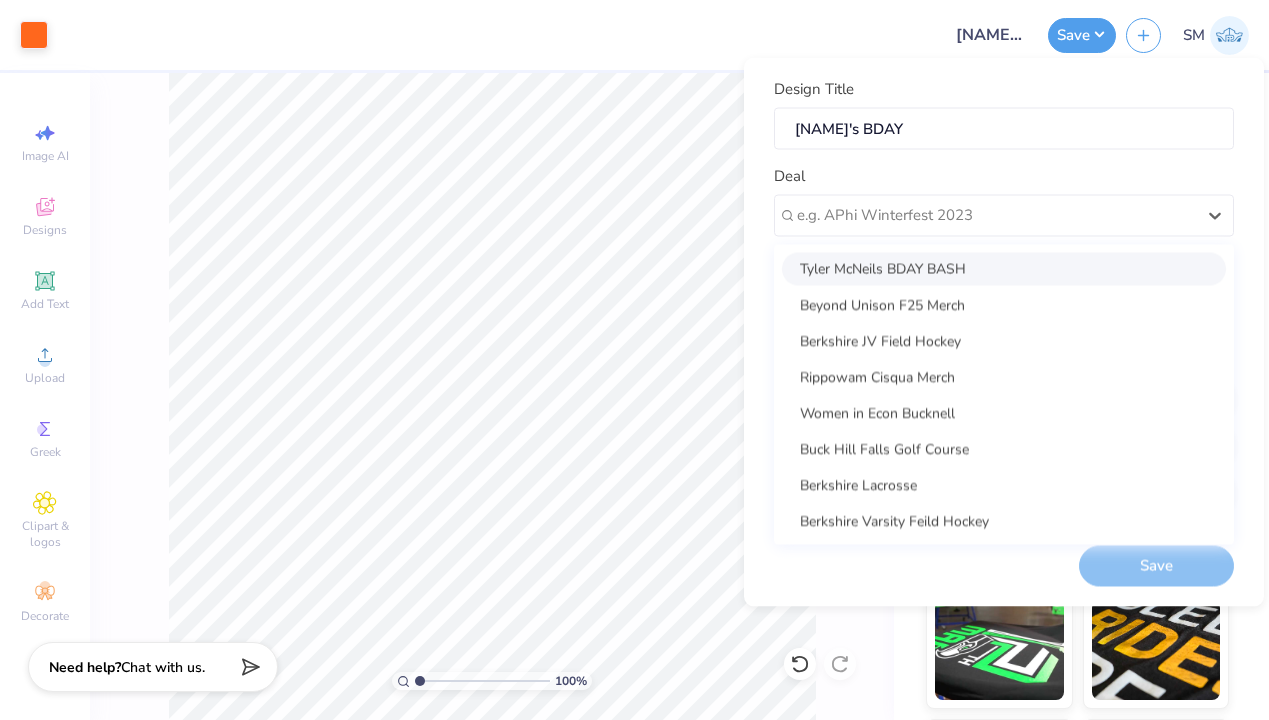 click on "Tyler McNeils BDAY BASH" at bounding box center [1004, 268] 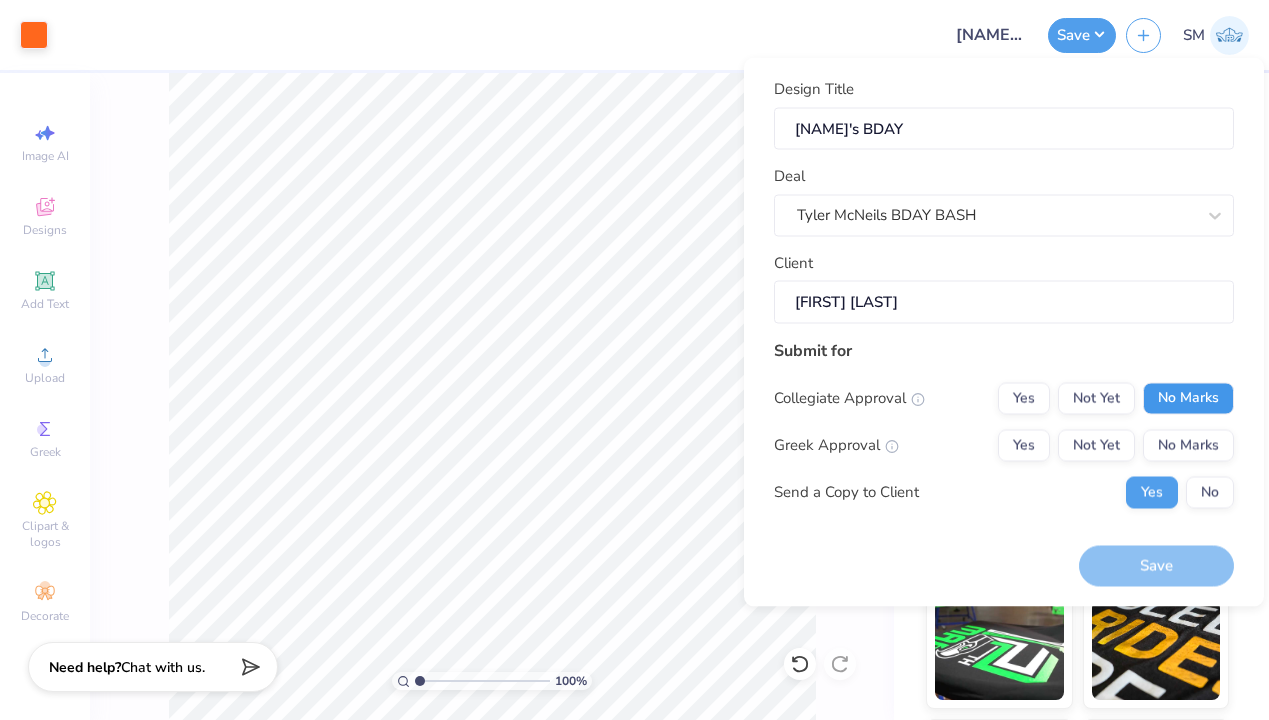 click on "No Marks" at bounding box center (1188, 398) 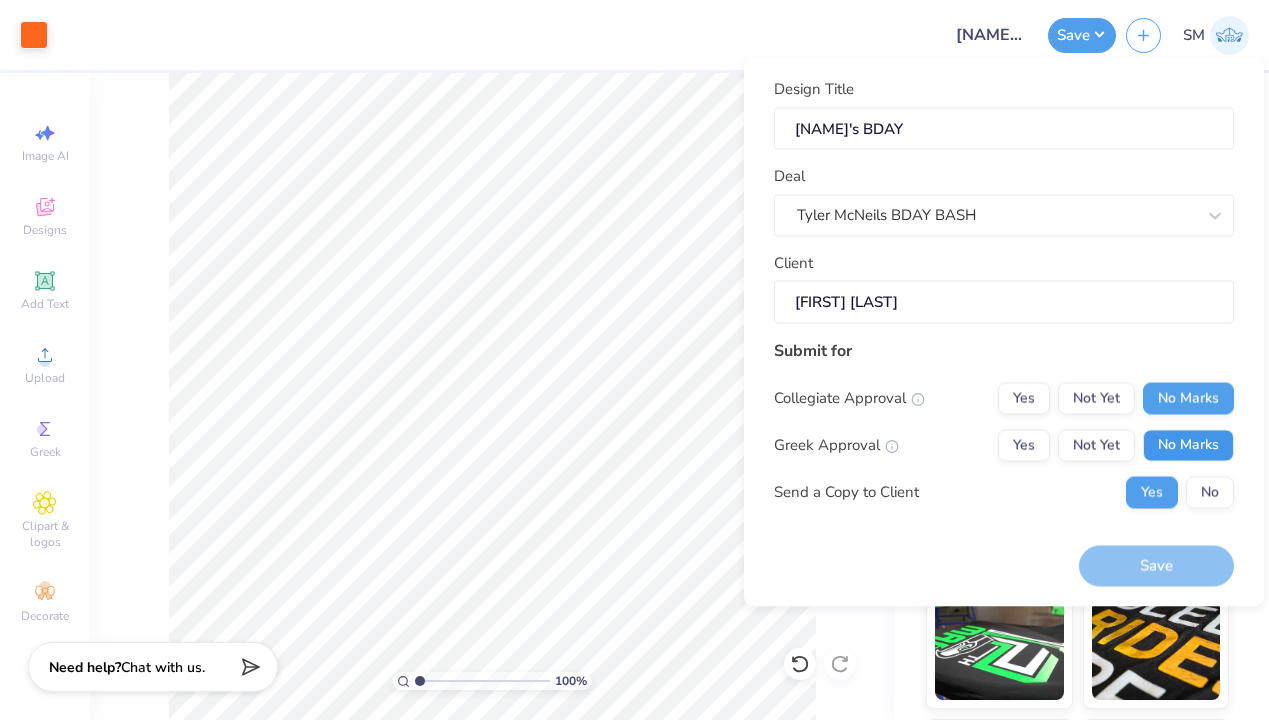 click on "No Marks" at bounding box center (1188, 445) 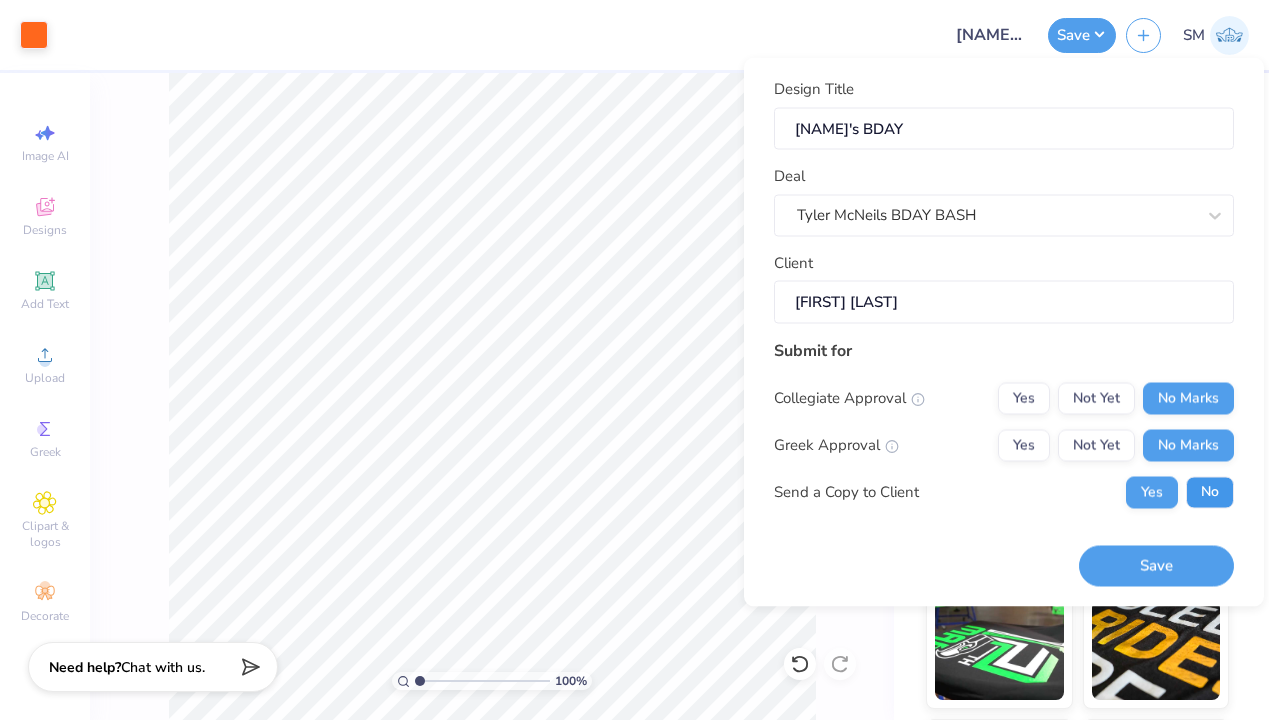 click on "No" at bounding box center [1210, 492] 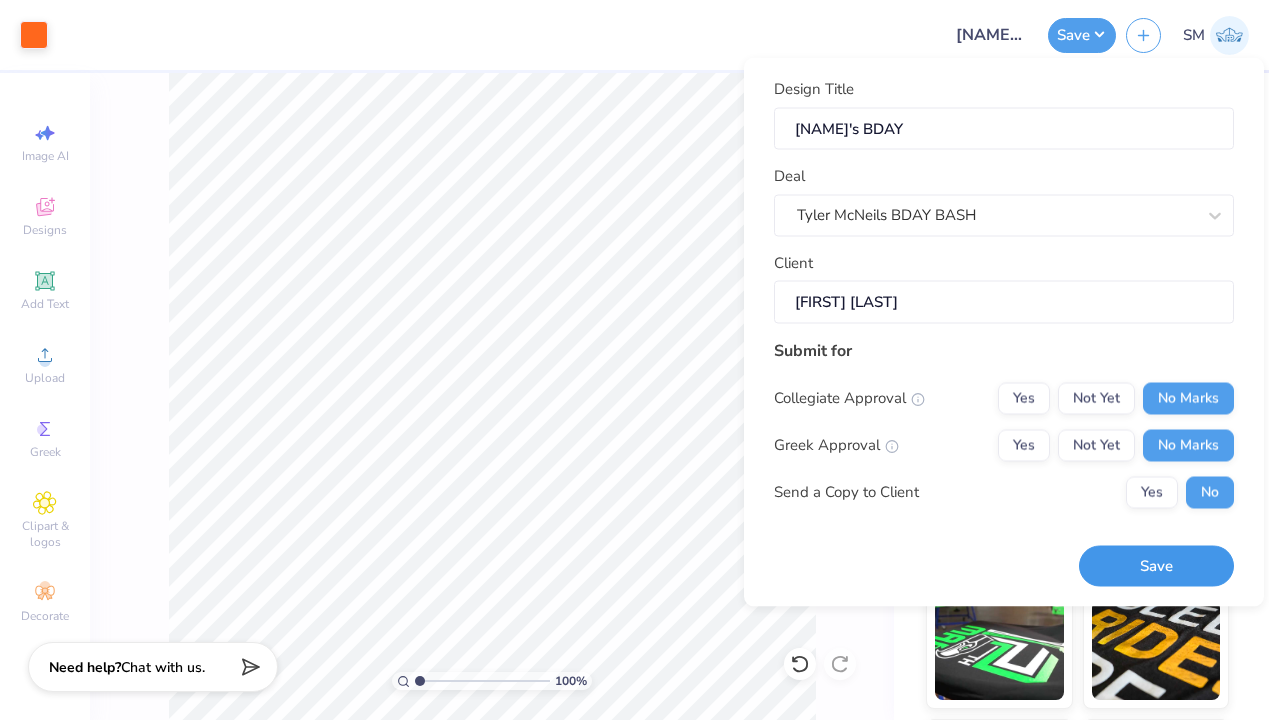 click on "Save" at bounding box center [1156, 566] 